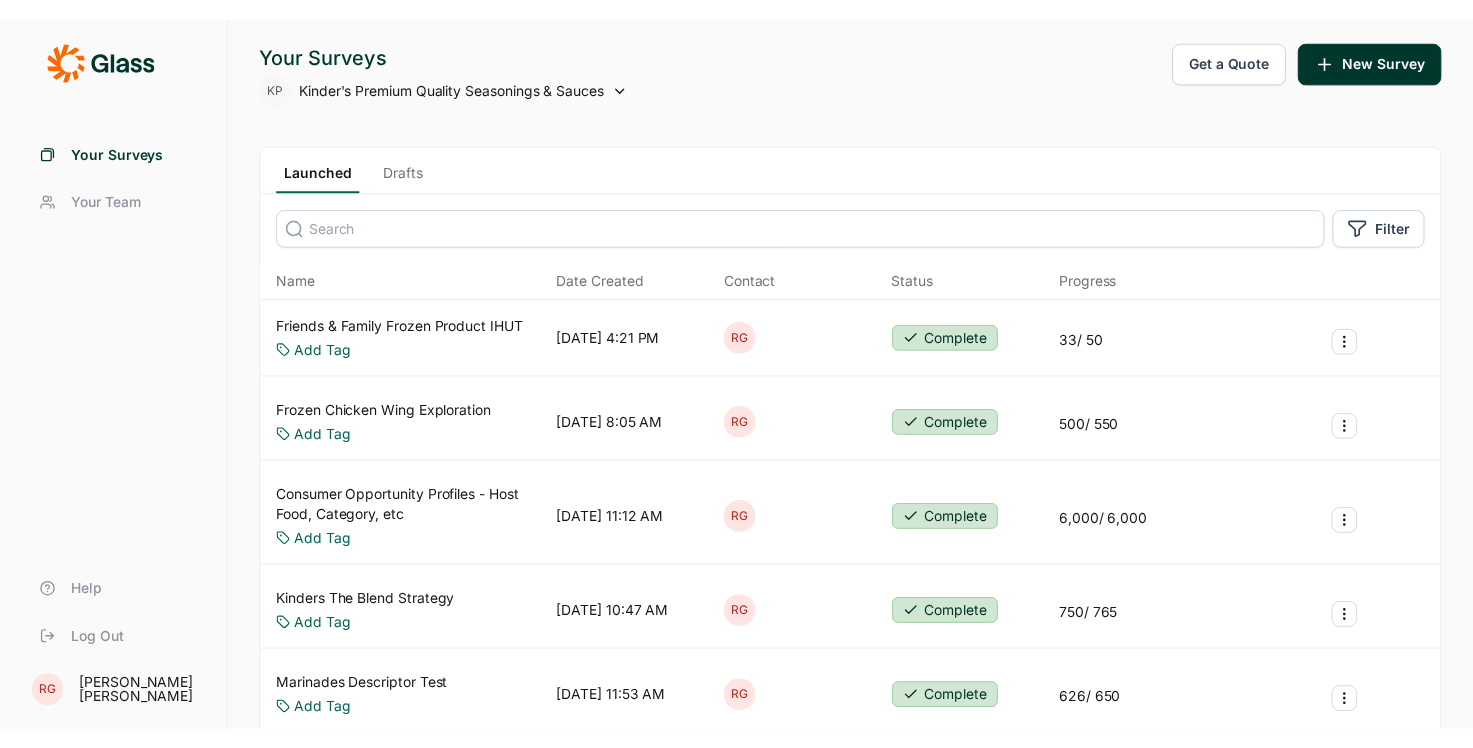 scroll, scrollTop: 0, scrollLeft: 0, axis: both 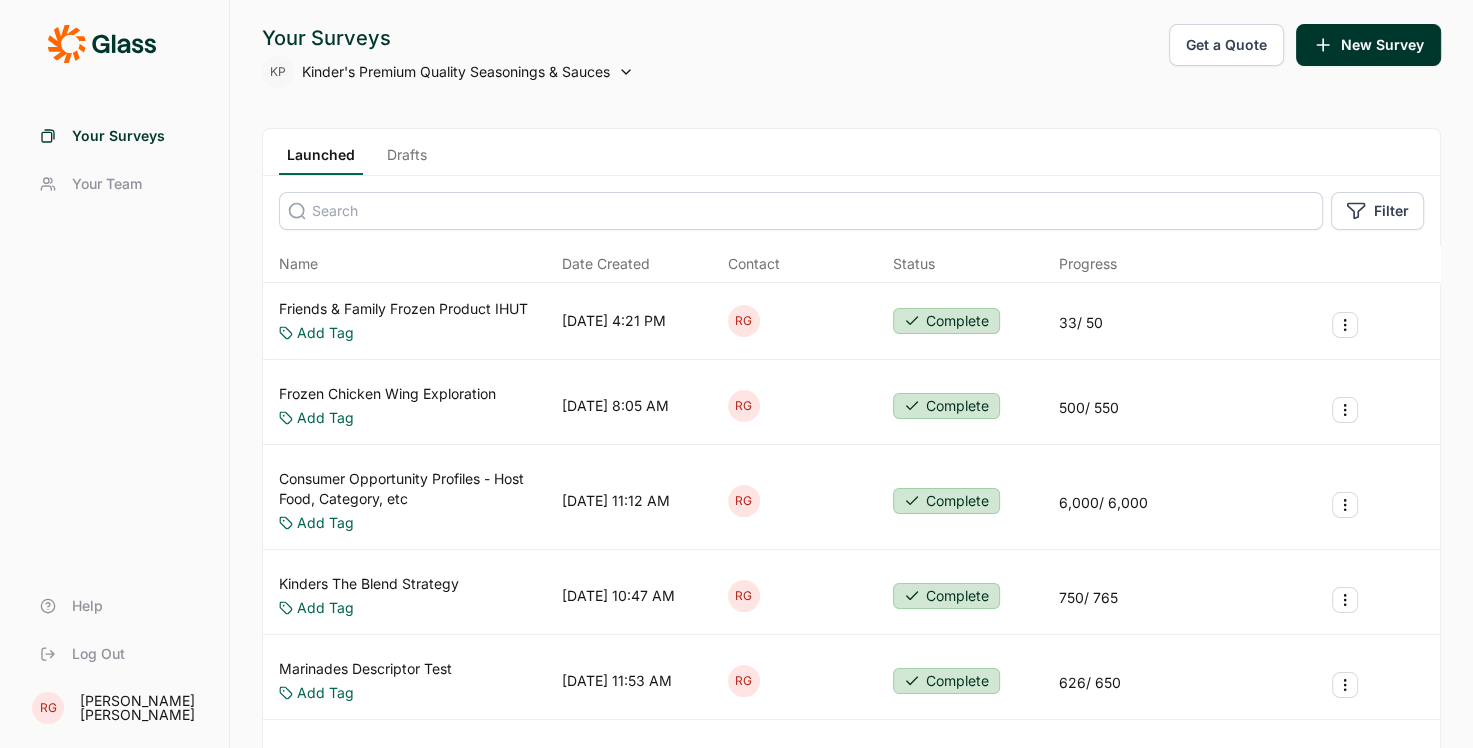 click on "Launched Drafts" at bounding box center [851, 152] 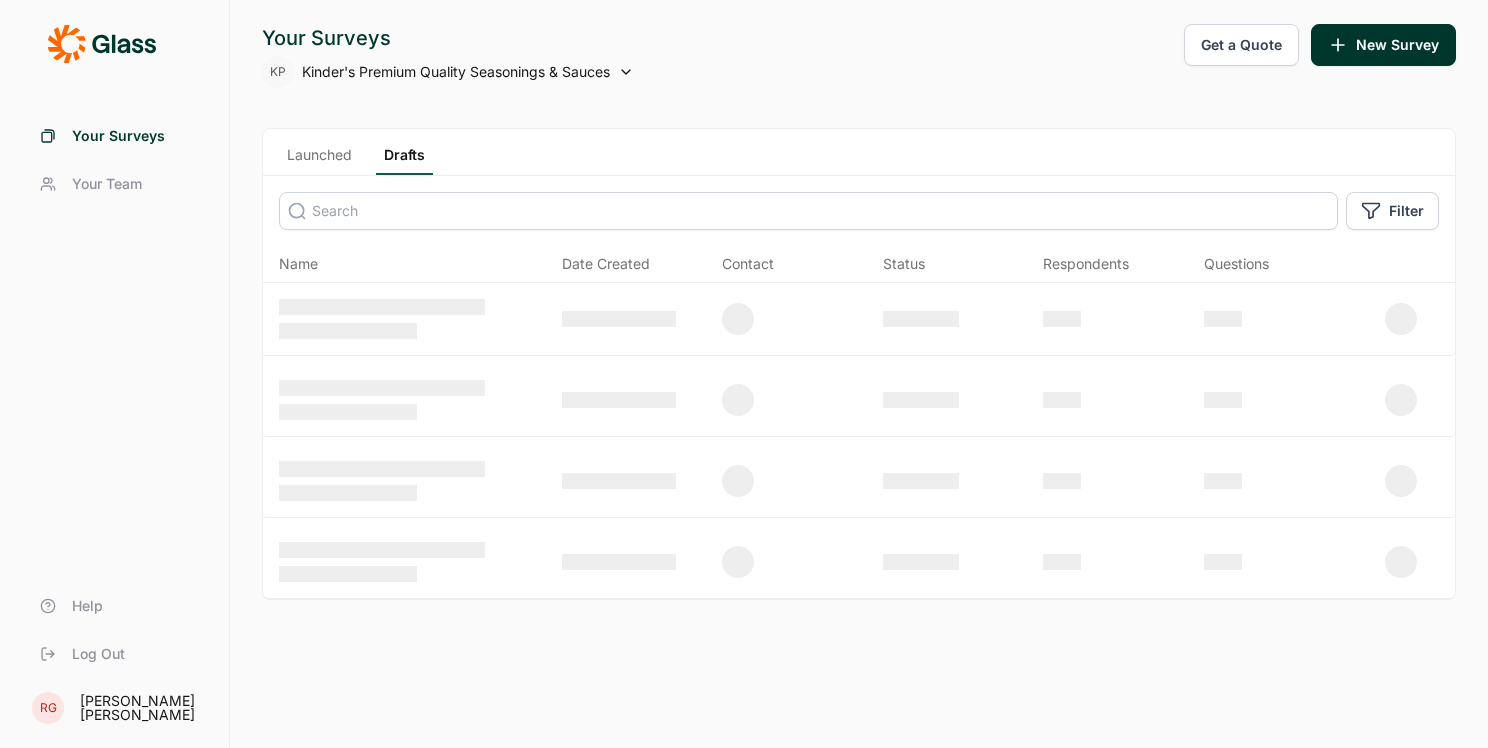click on "Launched" at bounding box center [319, 160] 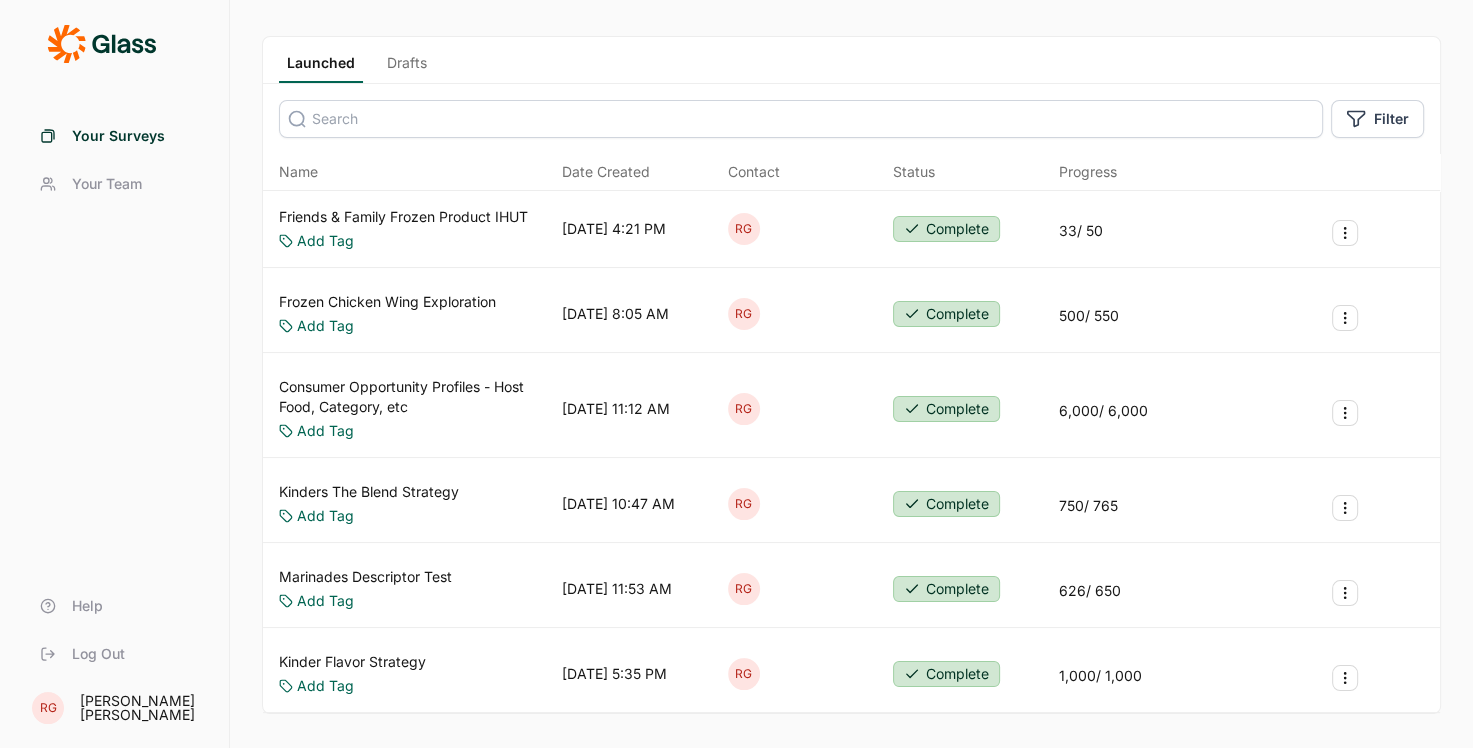 scroll, scrollTop: 0, scrollLeft: 0, axis: both 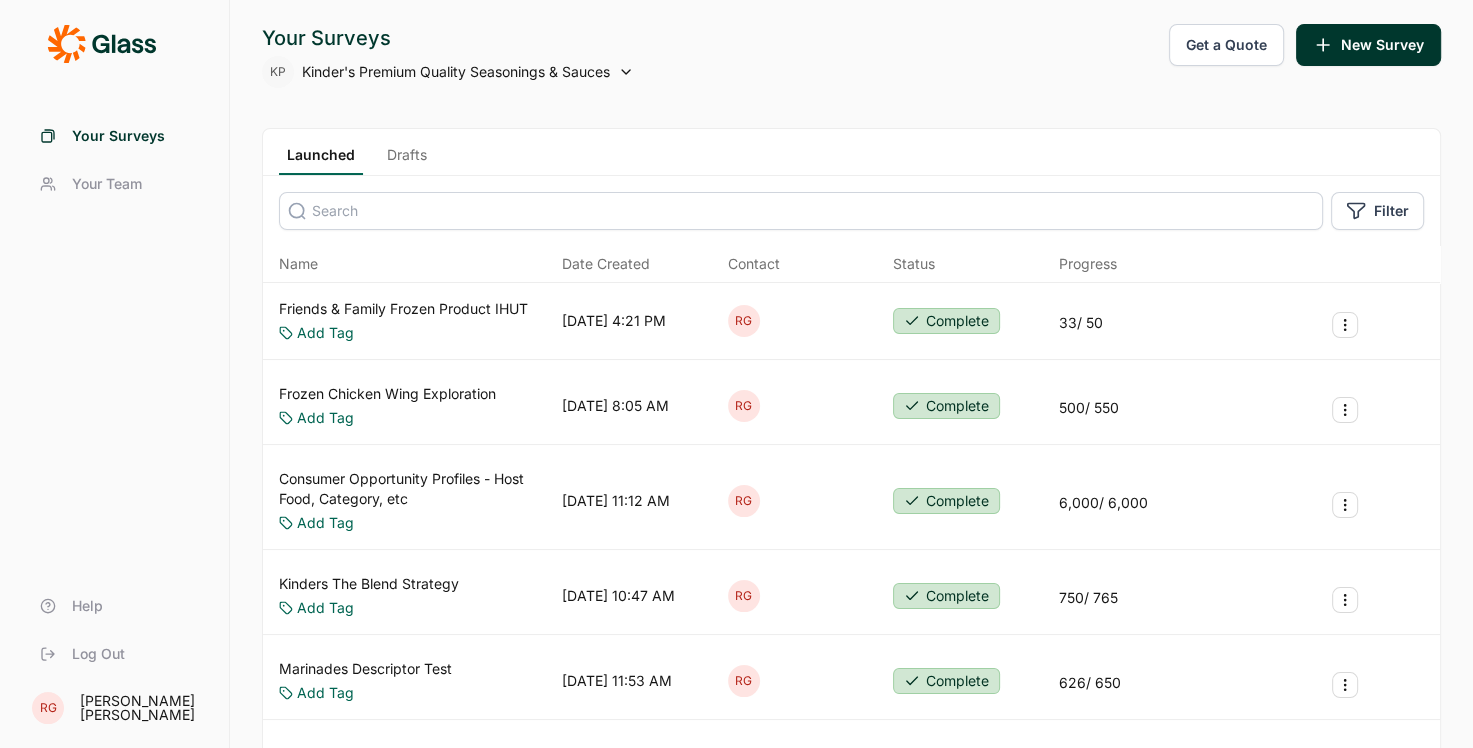 click on "Drafts" at bounding box center (407, 160) 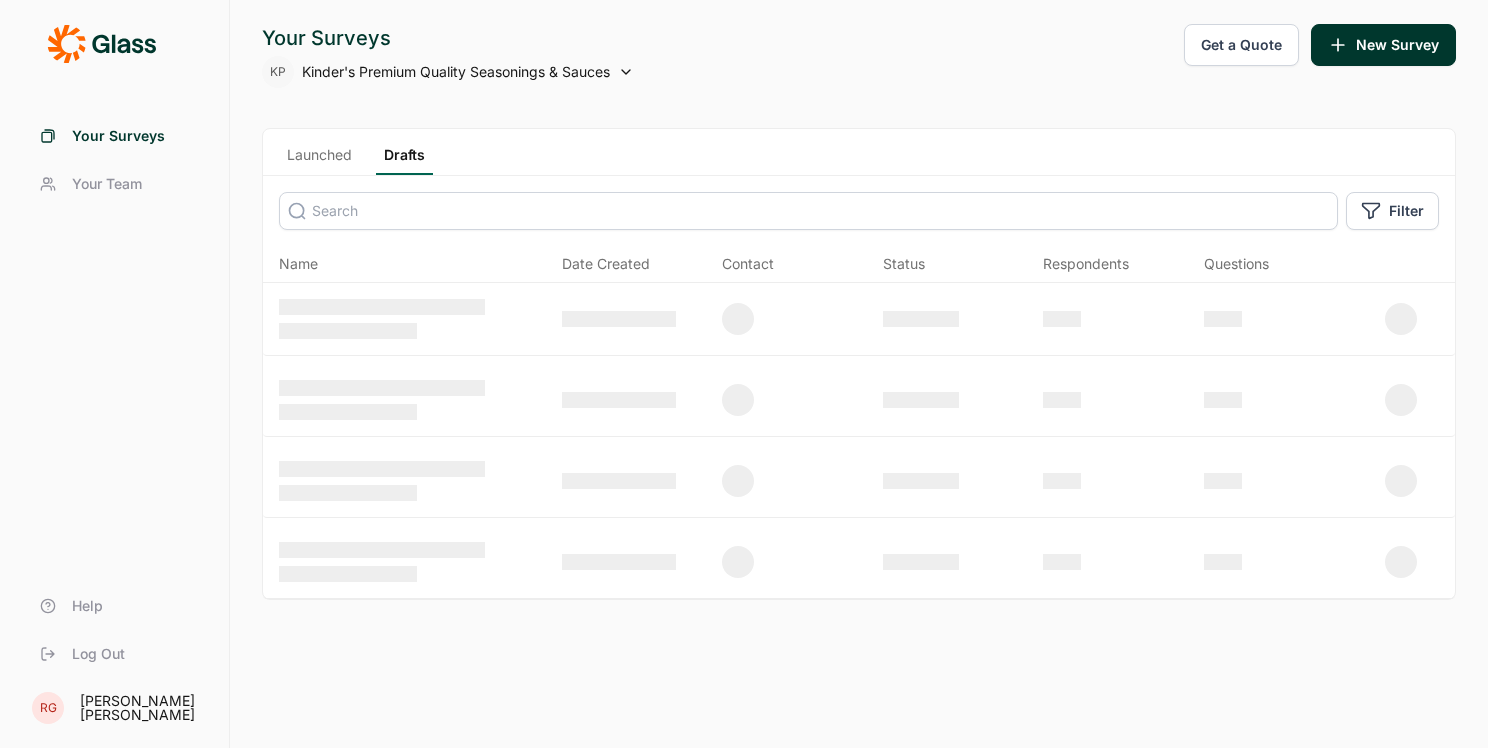 click 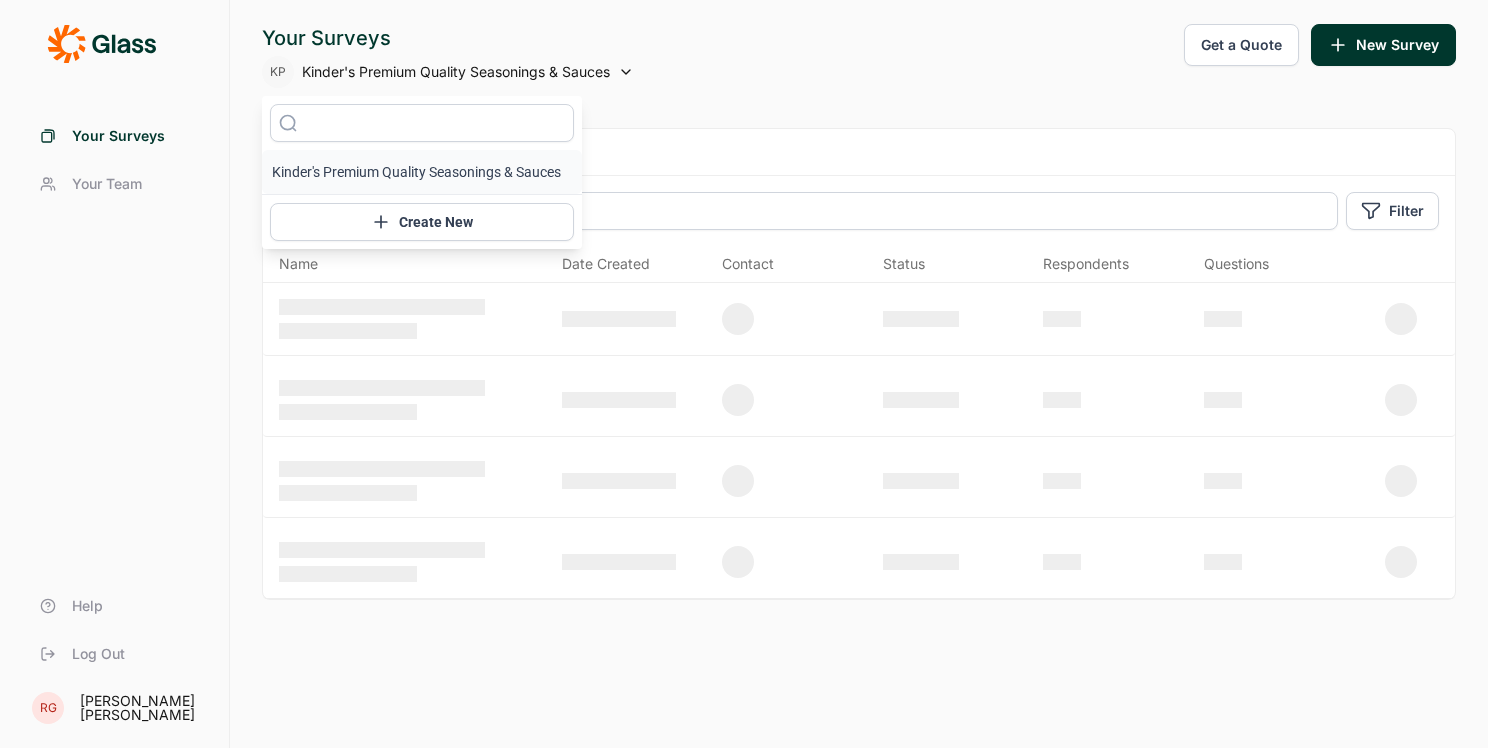 click 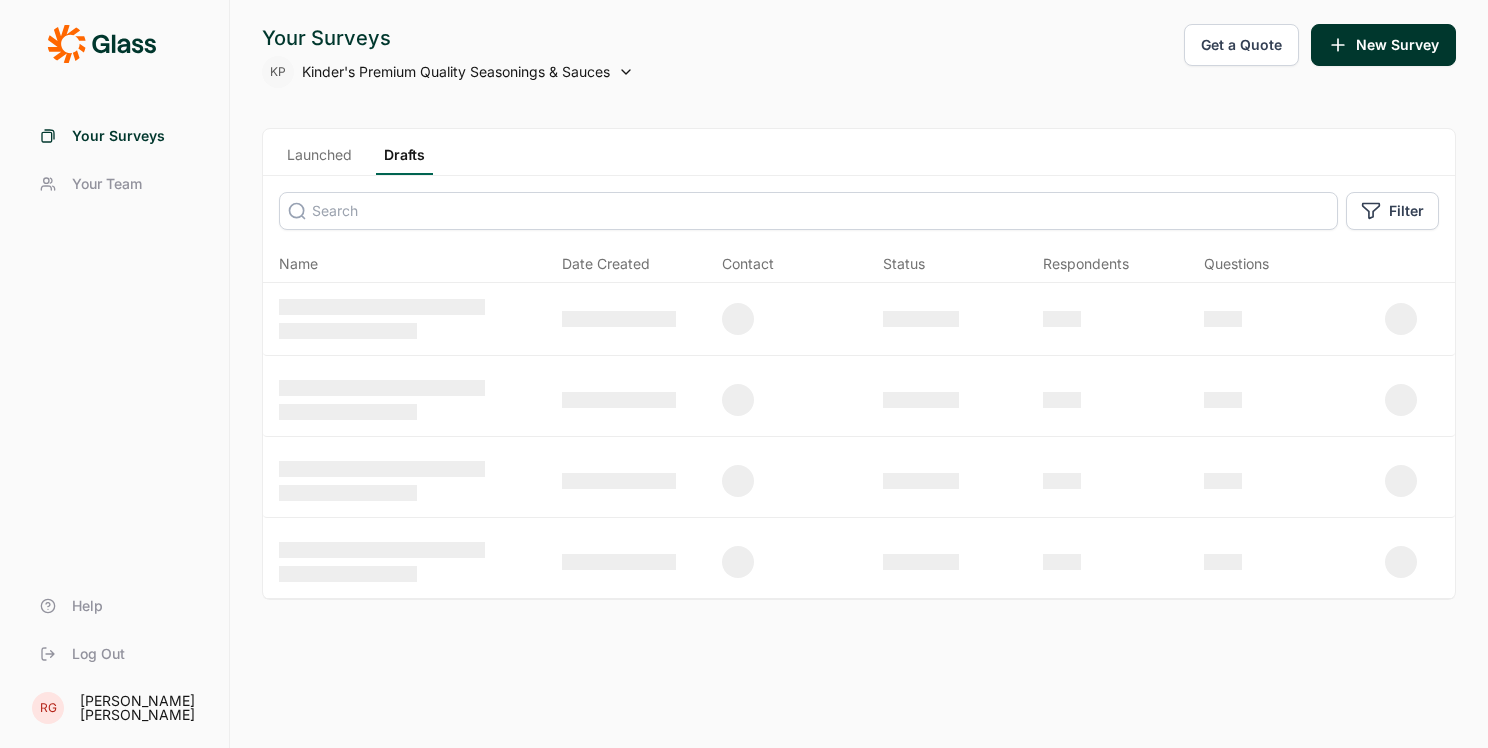 click 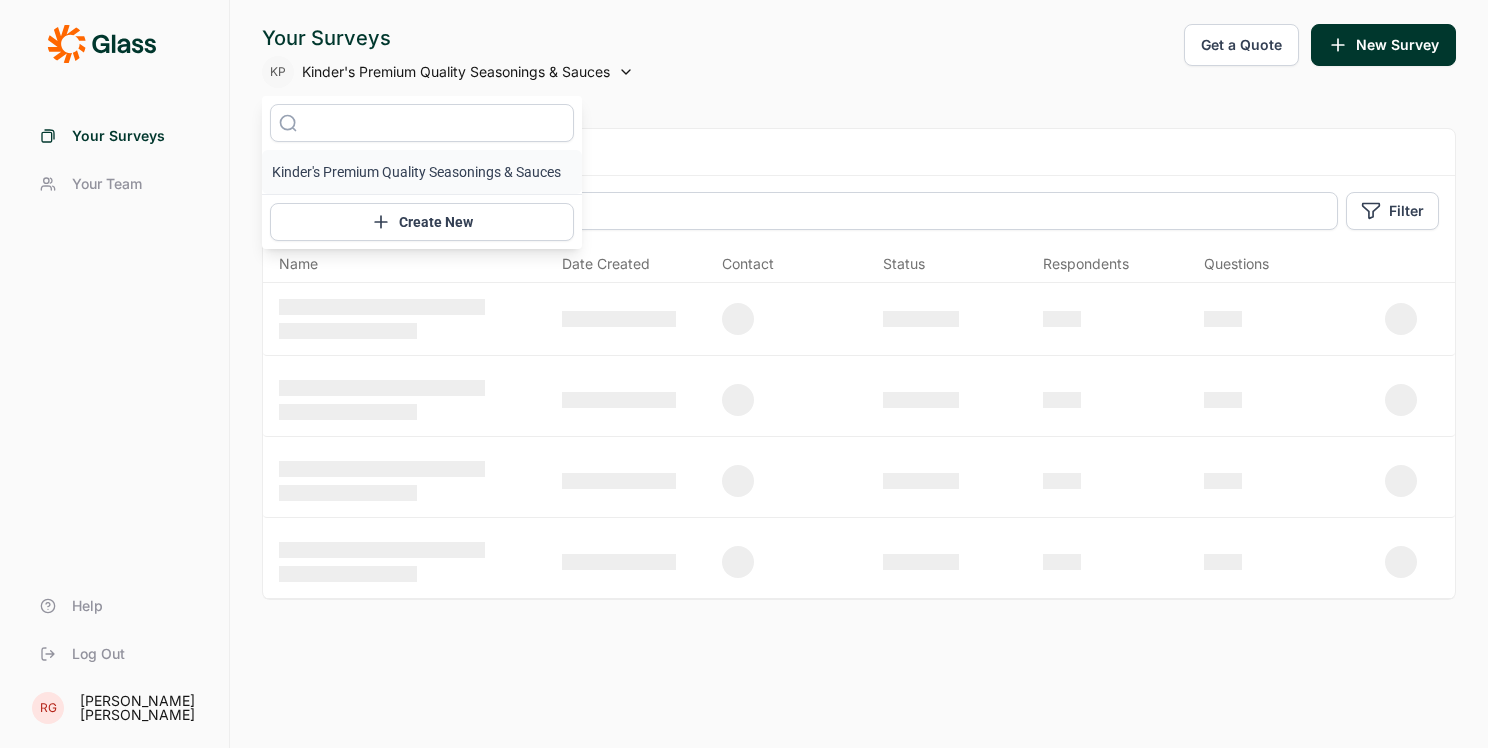 click 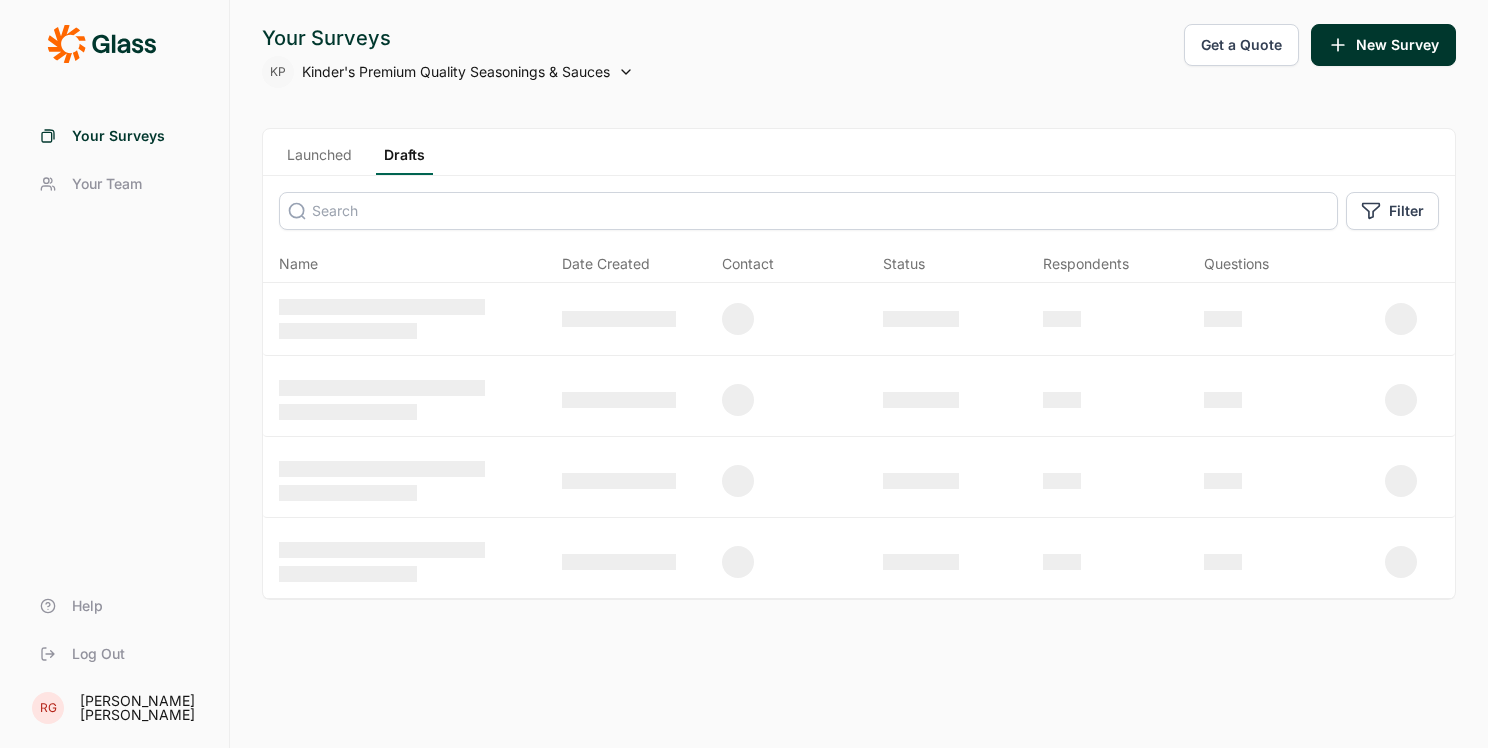 click on "Launched" at bounding box center (319, 160) 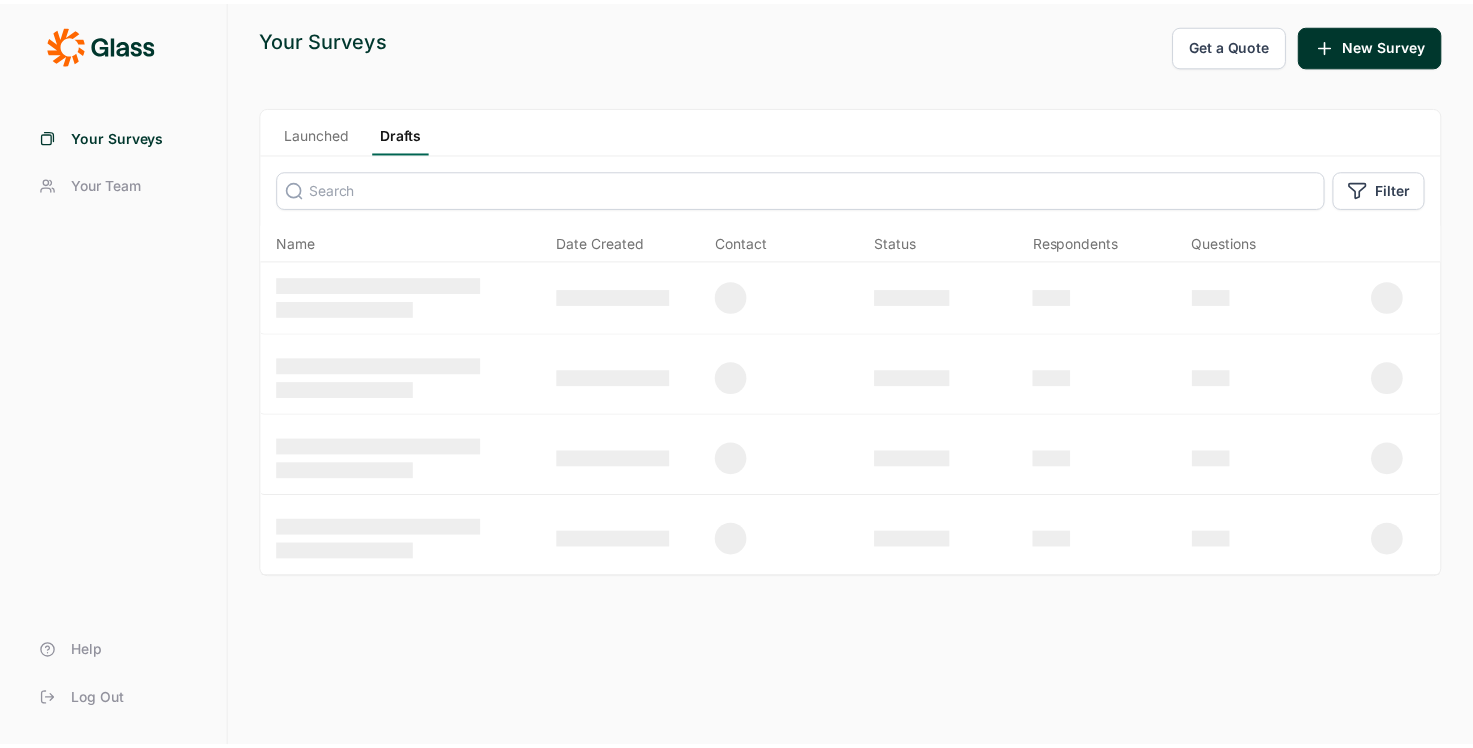 scroll, scrollTop: 0, scrollLeft: 0, axis: both 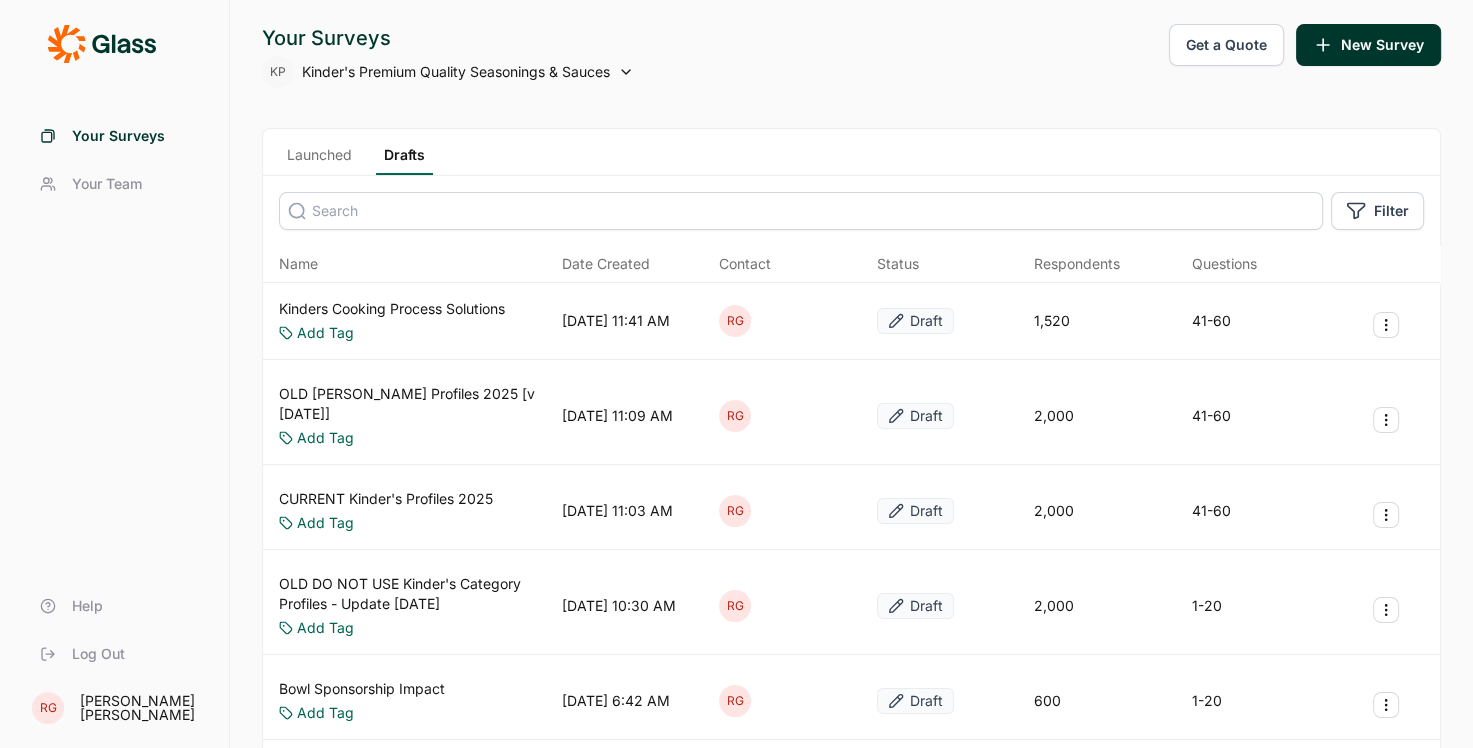 click on "Kinders Cooking Process Solutions" at bounding box center (392, 309) 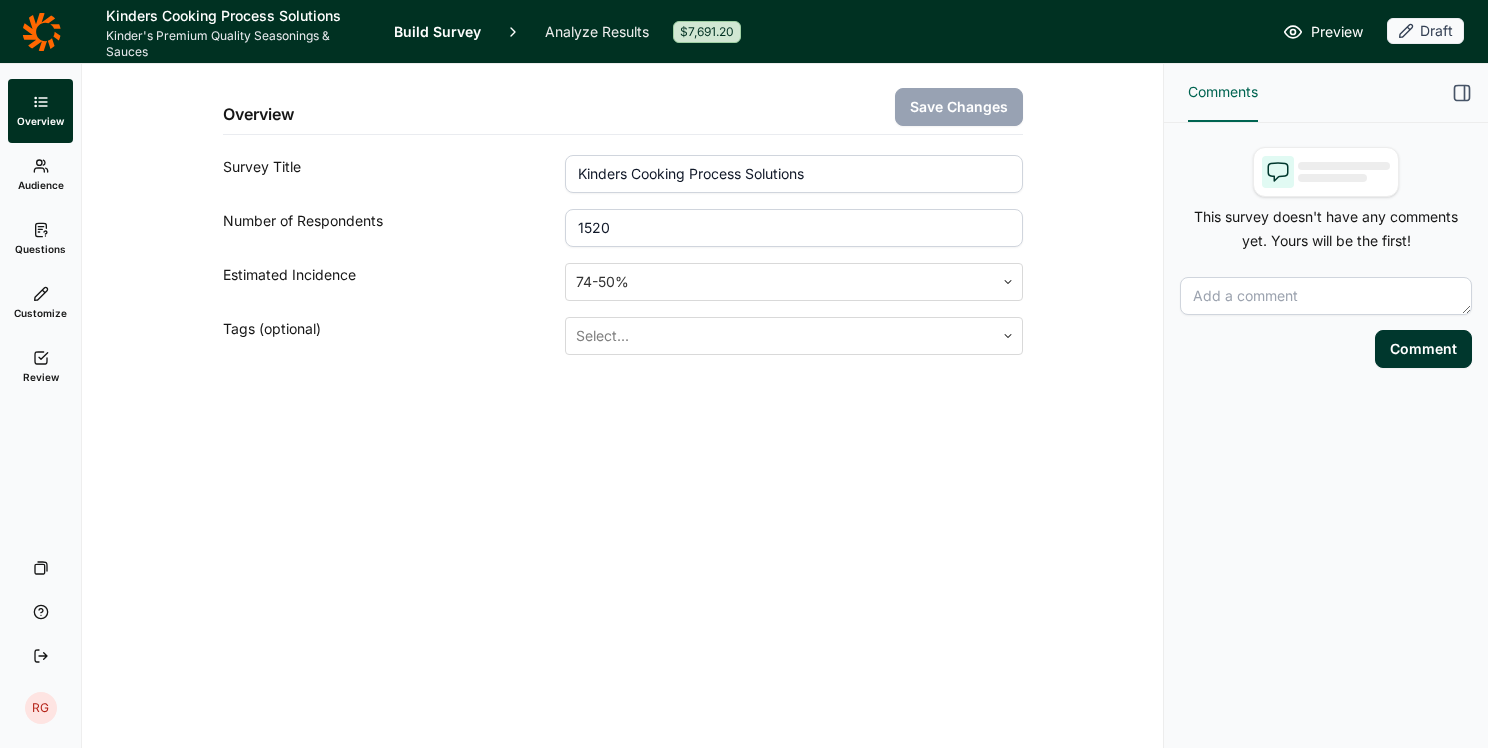 click 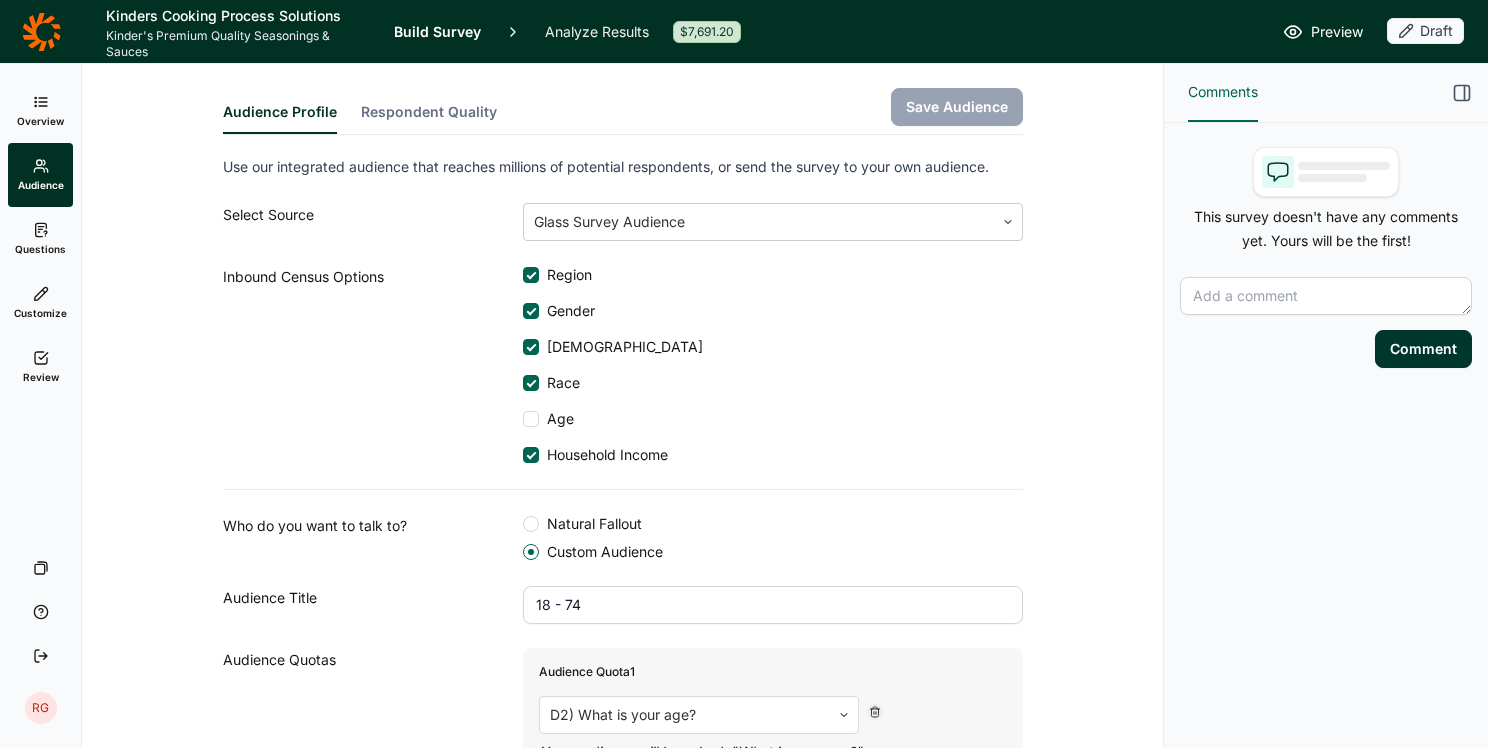 click on "Questions" at bounding box center (40, 249) 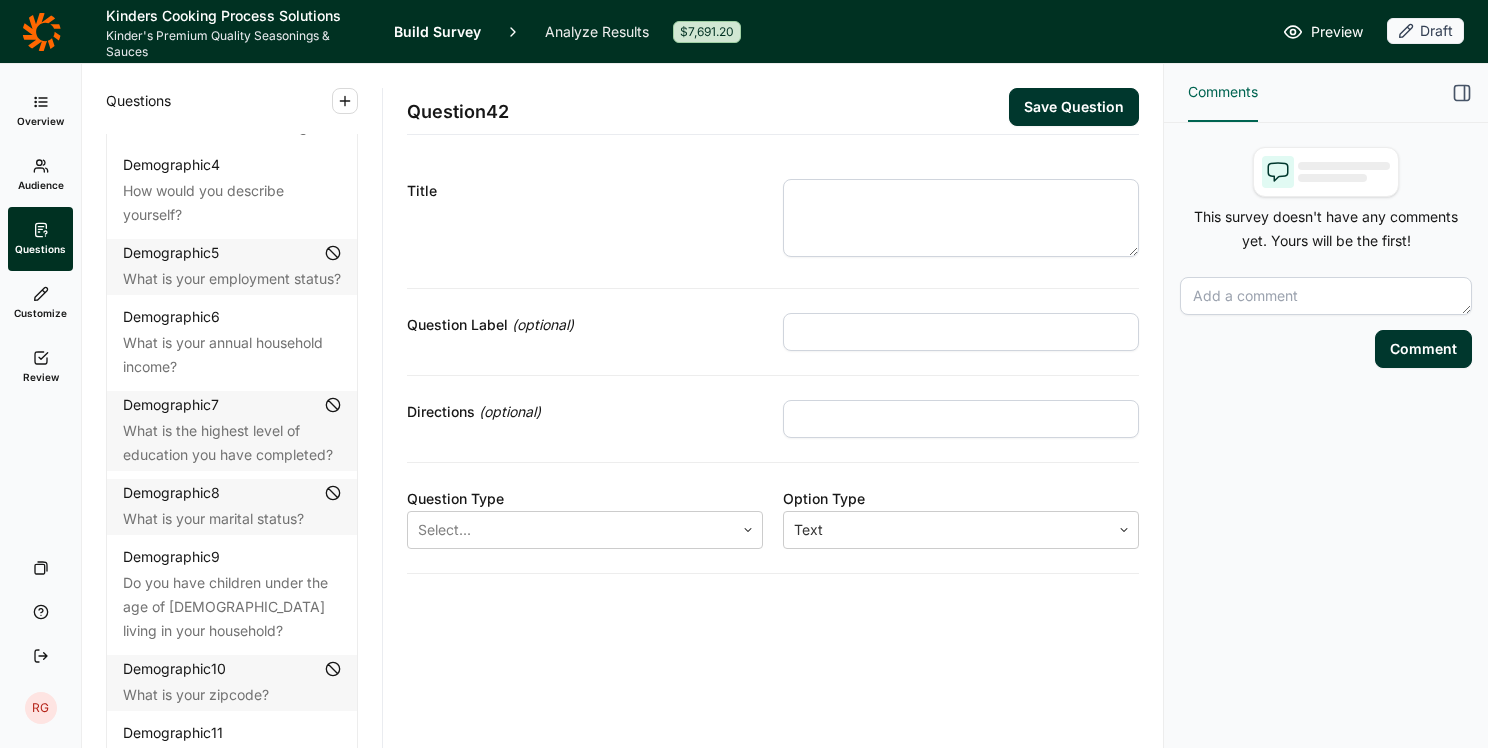 scroll, scrollTop: 0, scrollLeft: 0, axis: both 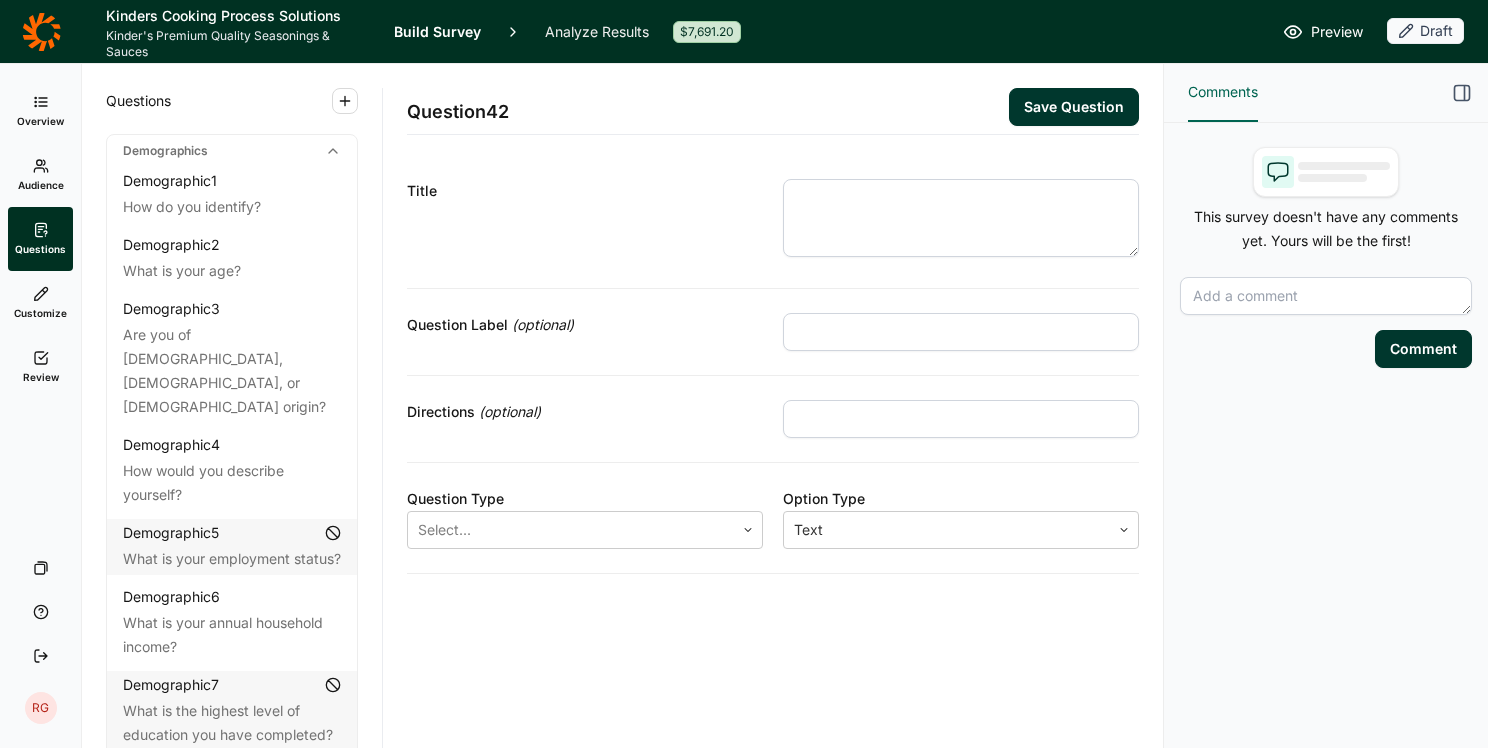 click 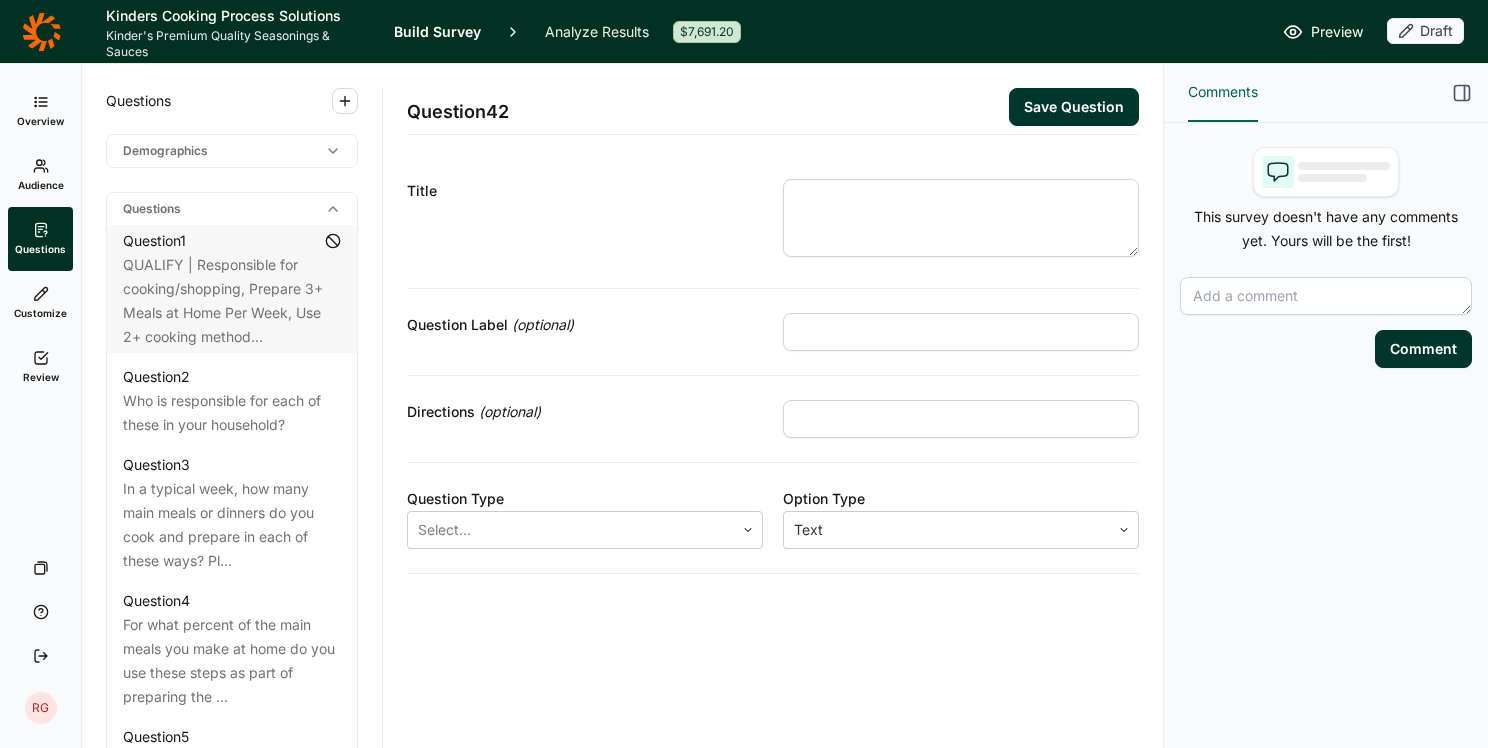 click 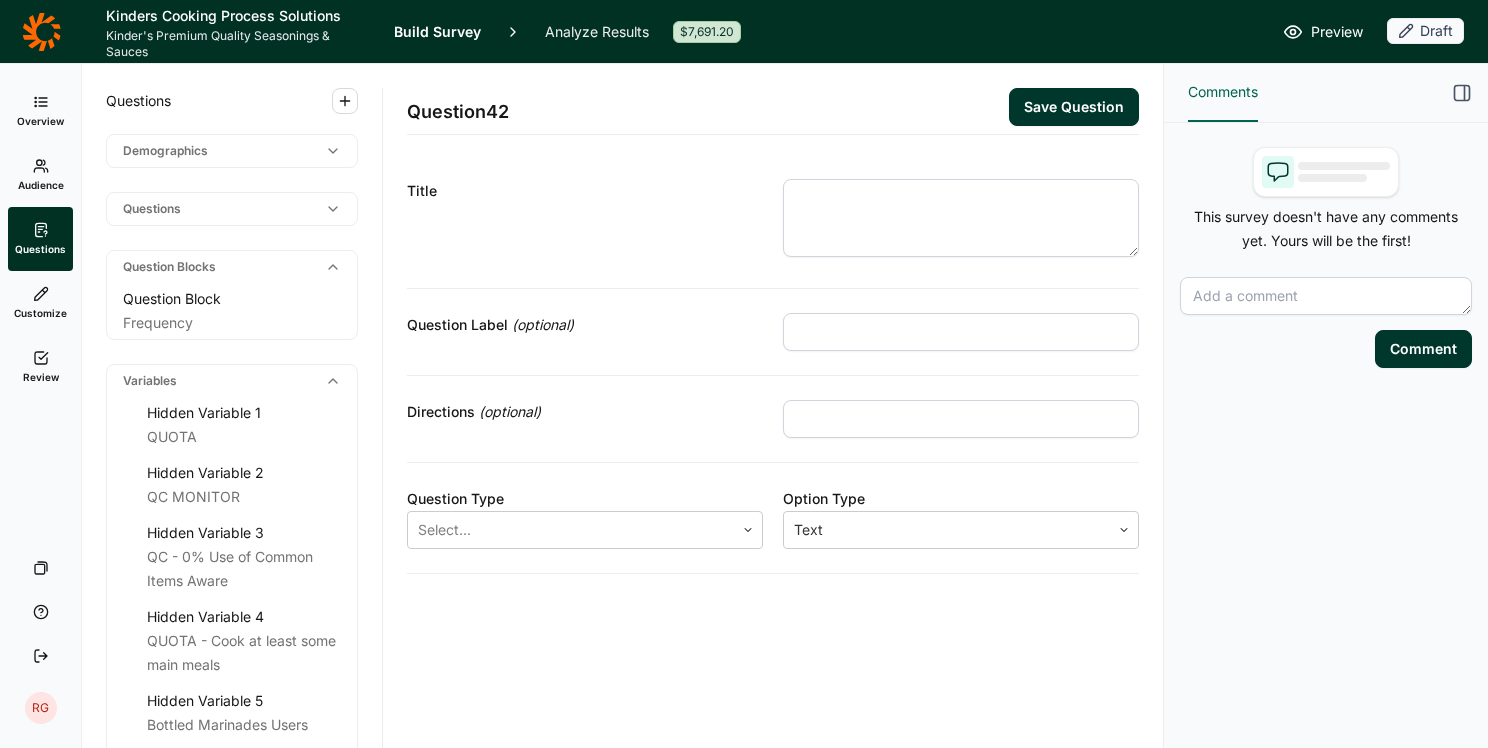 click on "Question Blocks" at bounding box center (232, 267) 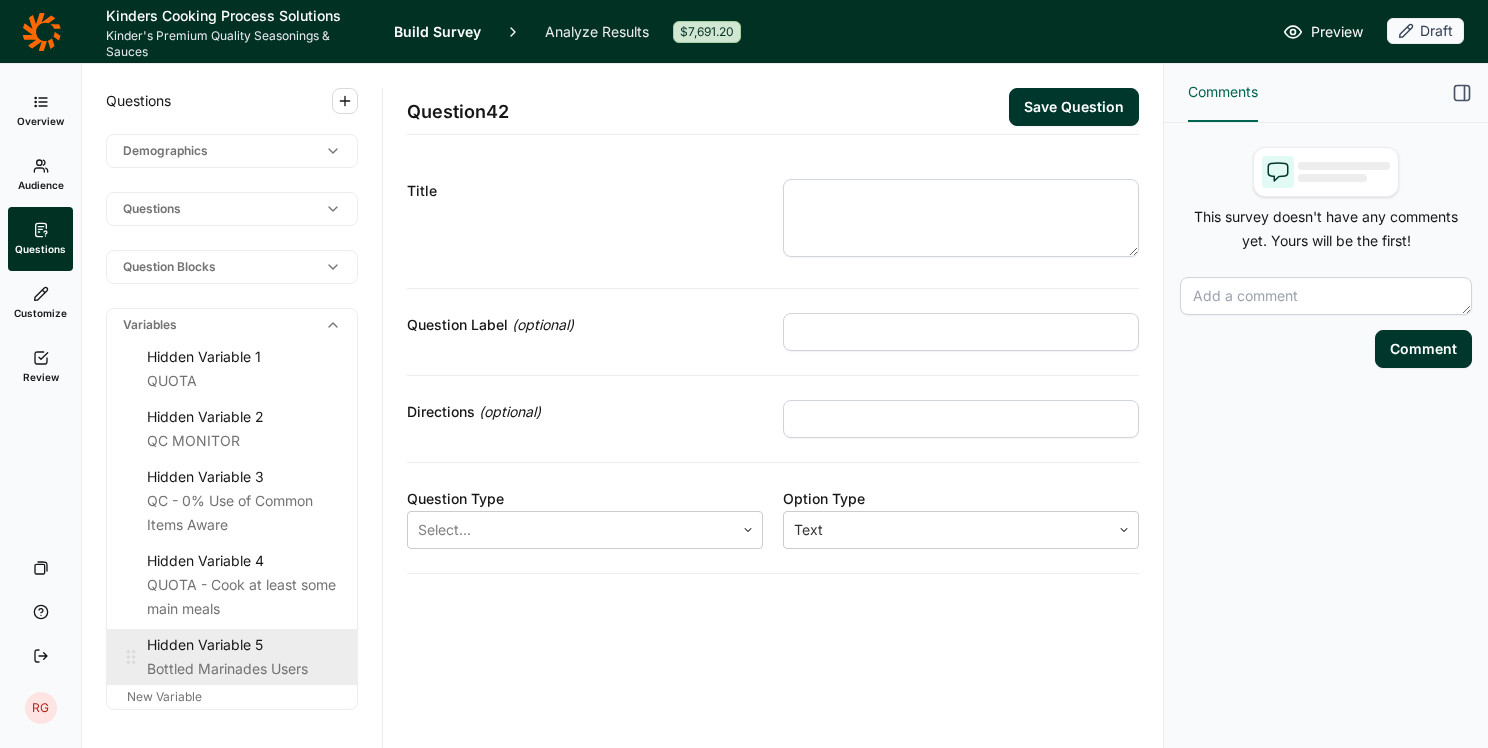 click on "Bottled Marinades Users" at bounding box center [244, 669] 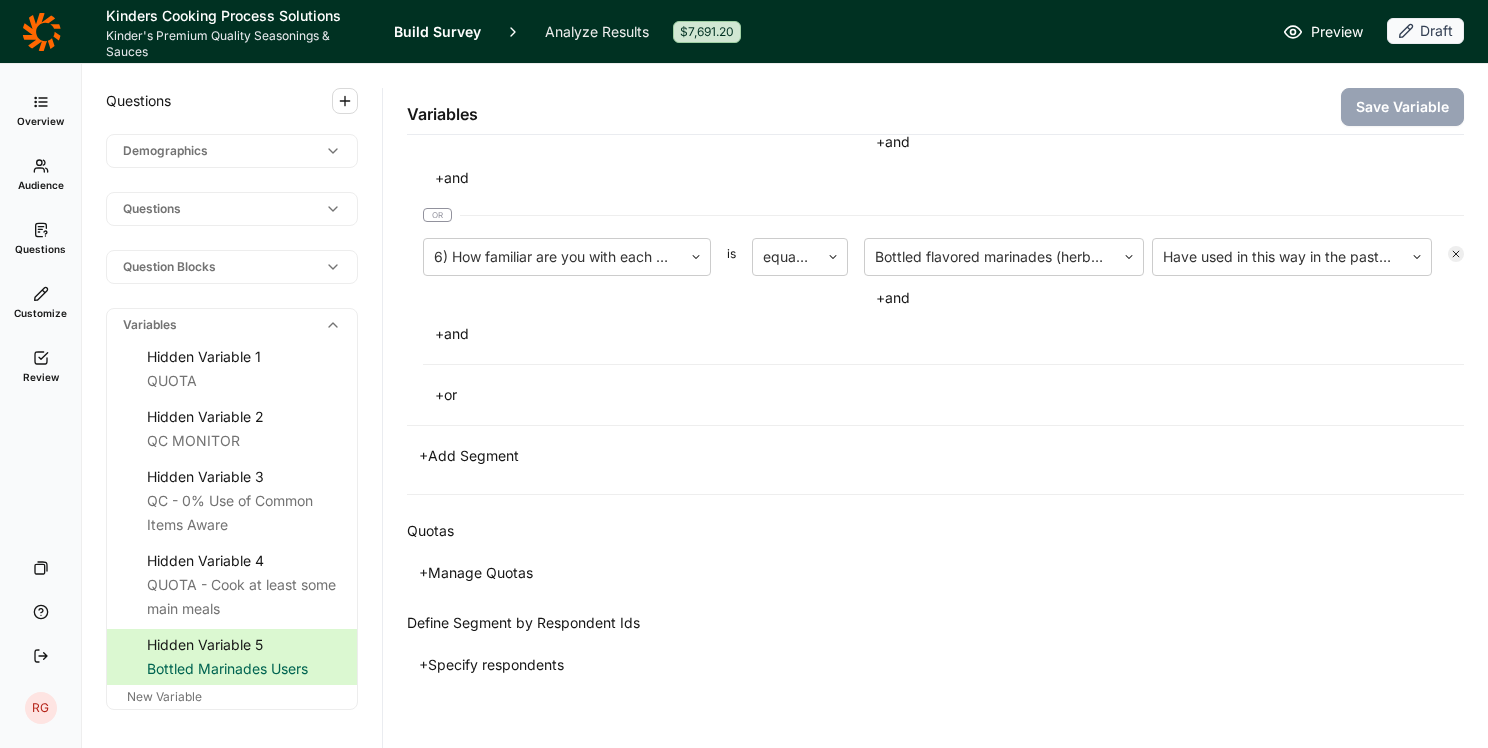 scroll, scrollTop: 748, scrollLeft: 0, axis: vertical 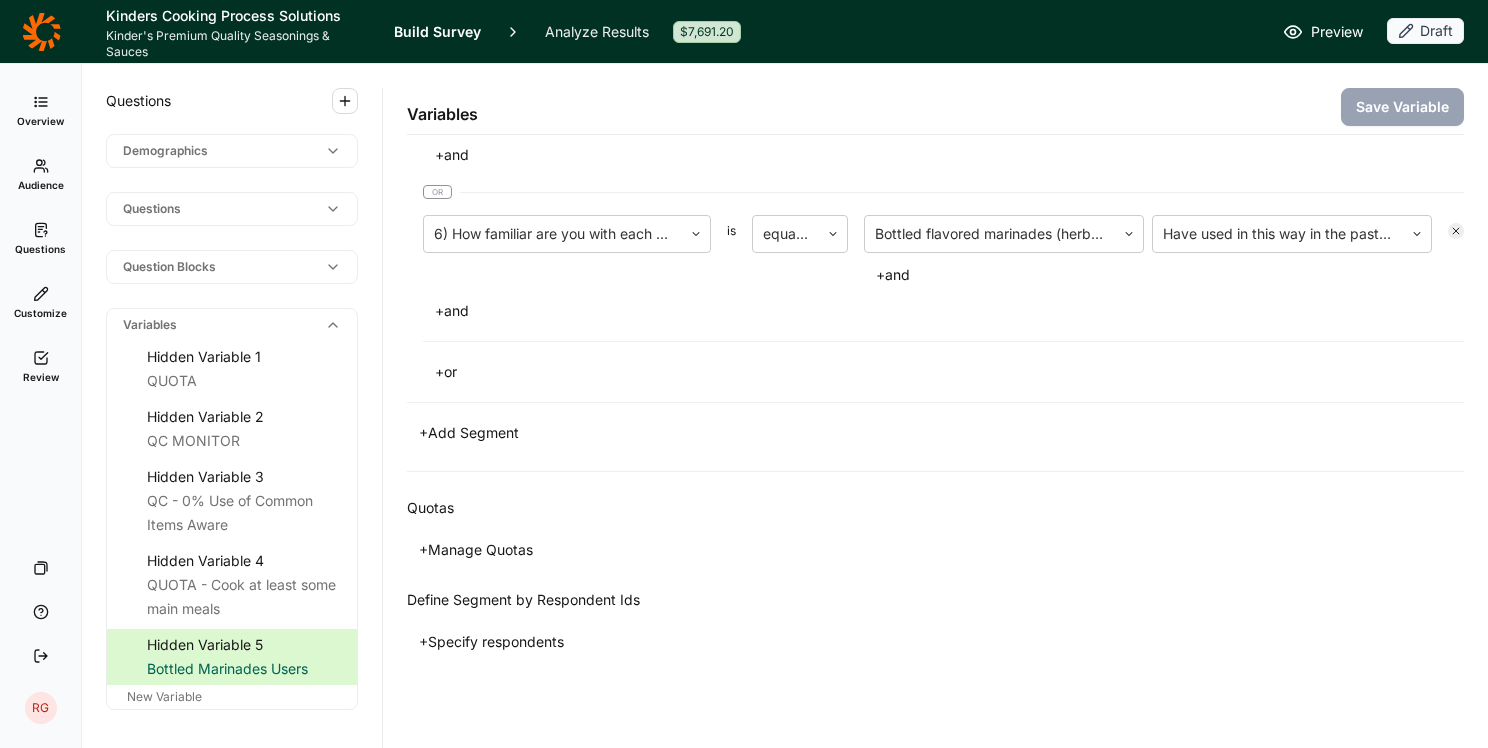 click 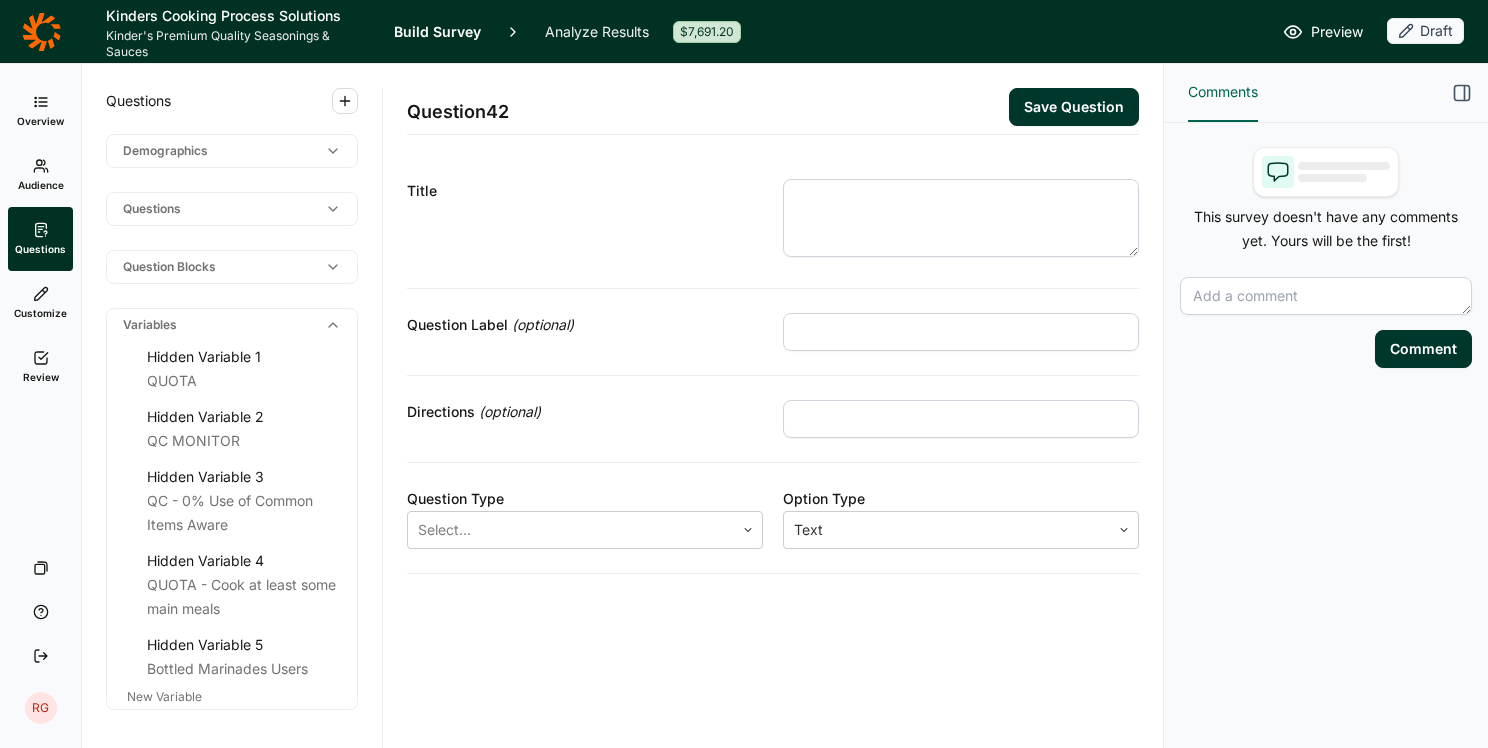click on "Overview" at bounding box center (40, 111) 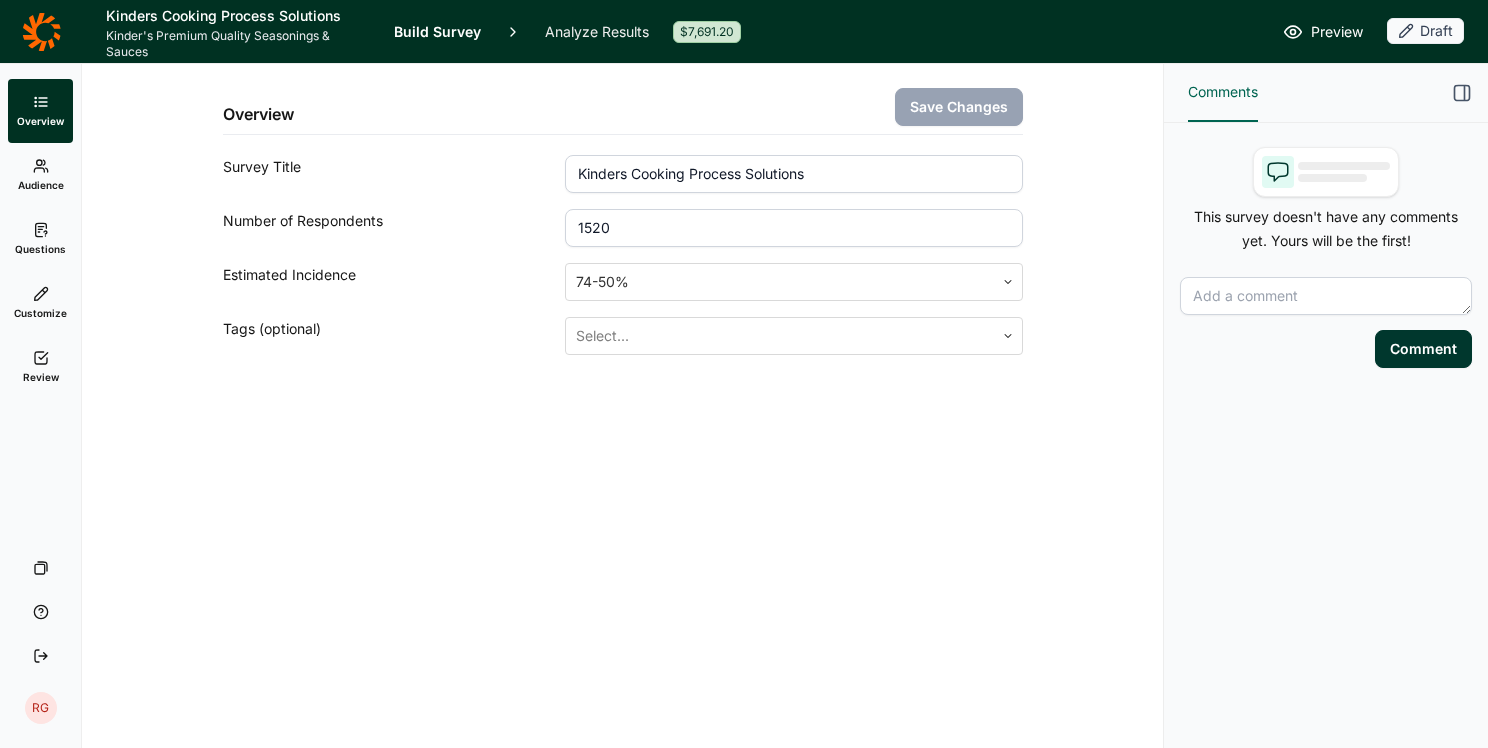 click on "Analyze Results" at bounding box center [597, 31] 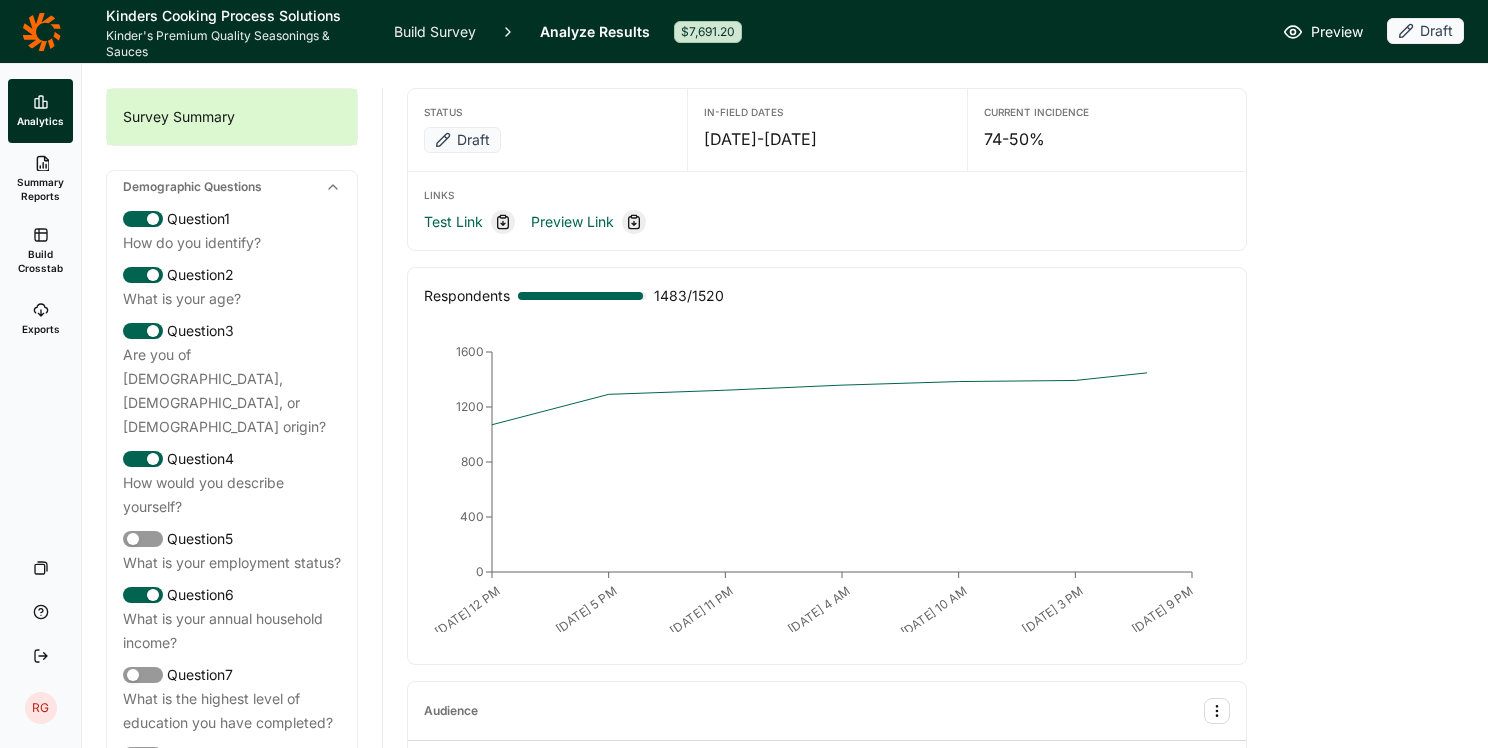 click 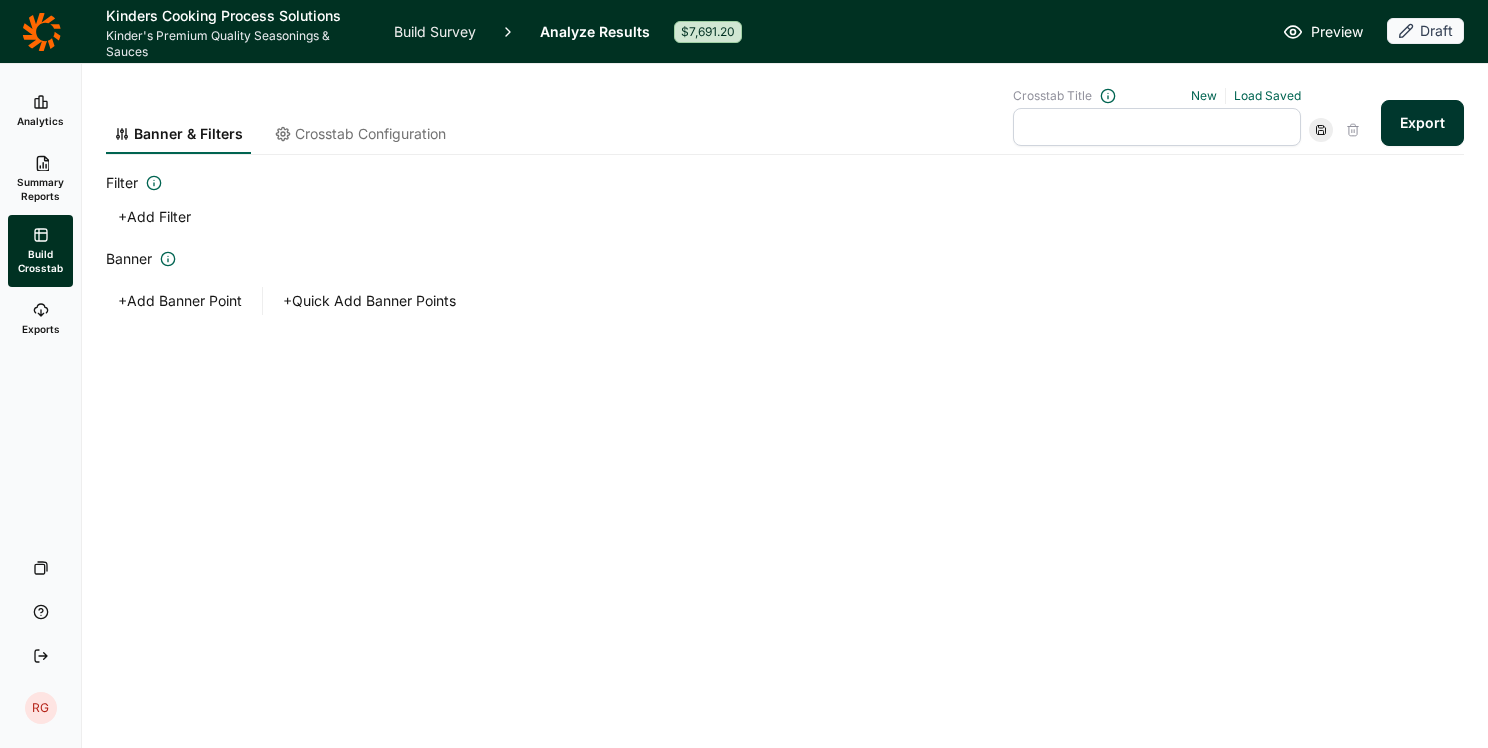 click on "+  Add Banner Point" at bounding box center [180, 301] 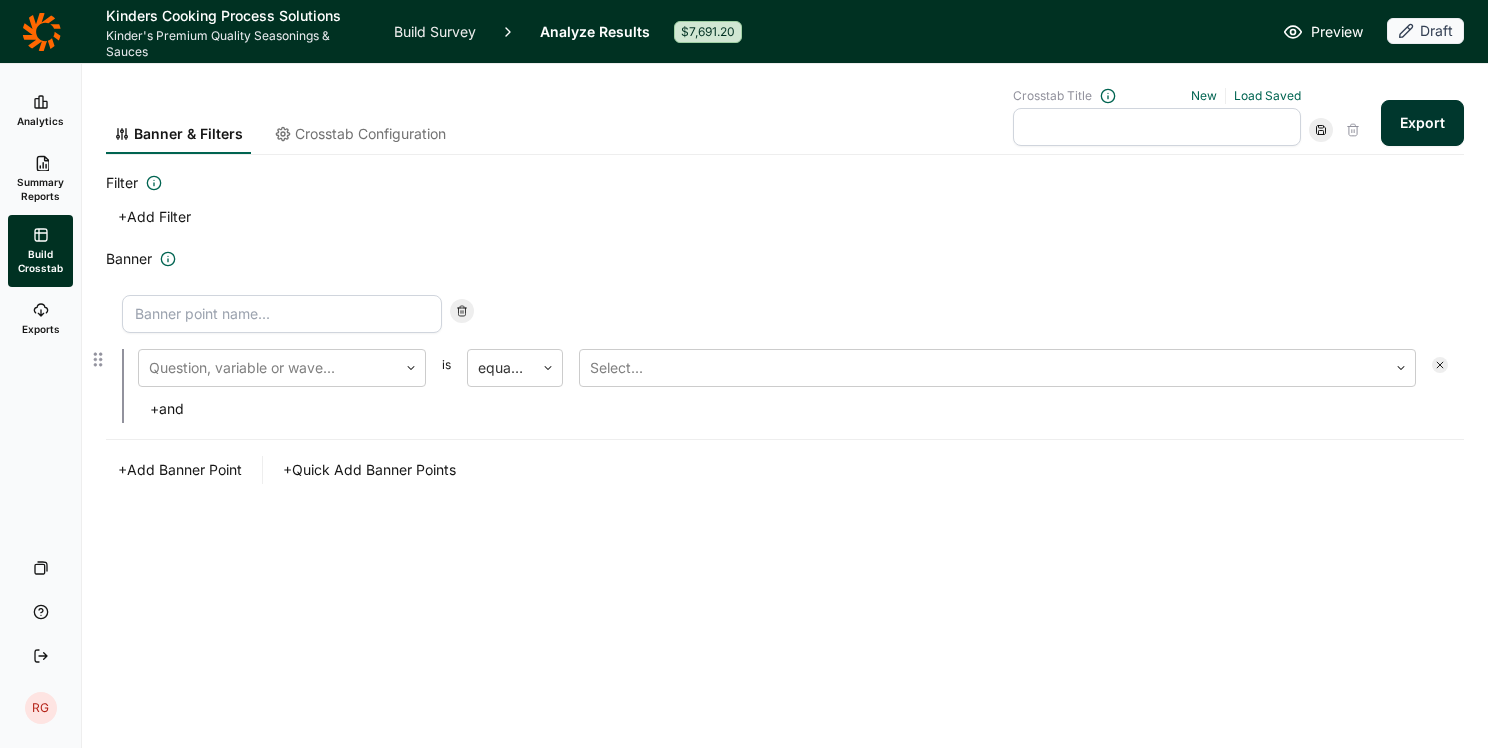 click at bounding box center (282, 314) 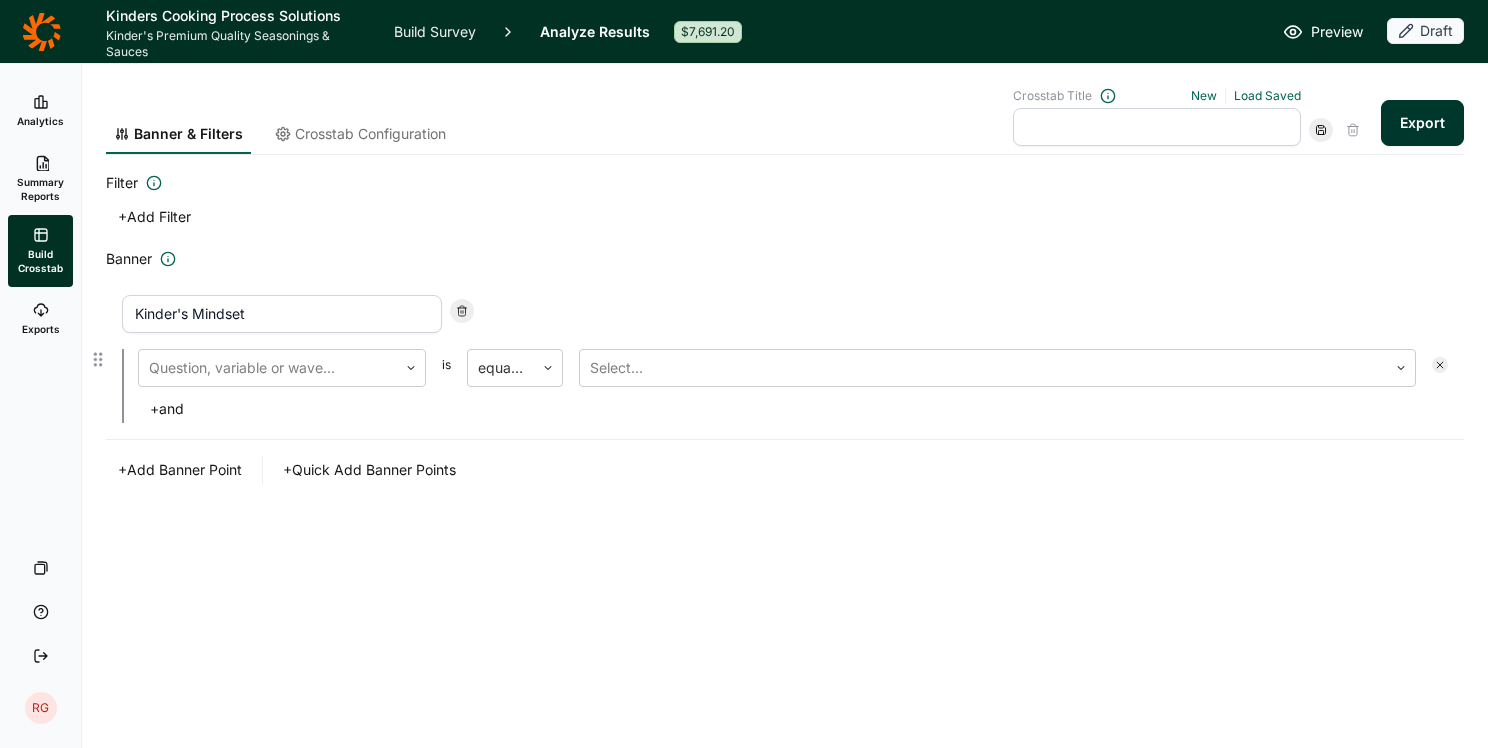 drag, startPoint x: 255, startPoint y: 314, endPoint x: 126, endPoint y: 316, distance: 129.0155 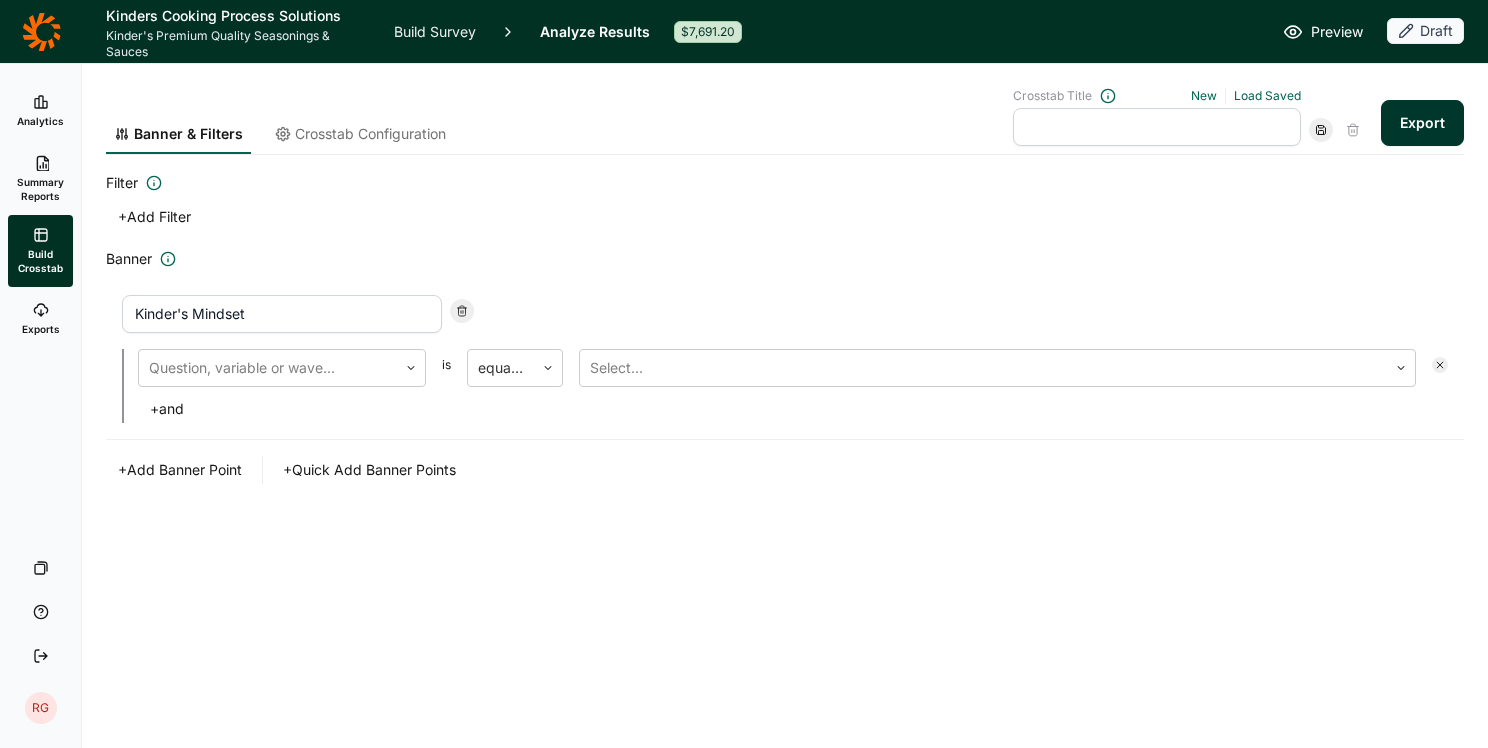 click on "Banner Kinder's Mindset Question, variable or wave... is equal to Select... +  and +  Add Banner Point +  Quick Add Banner Points" at bounding box center [785, 365] 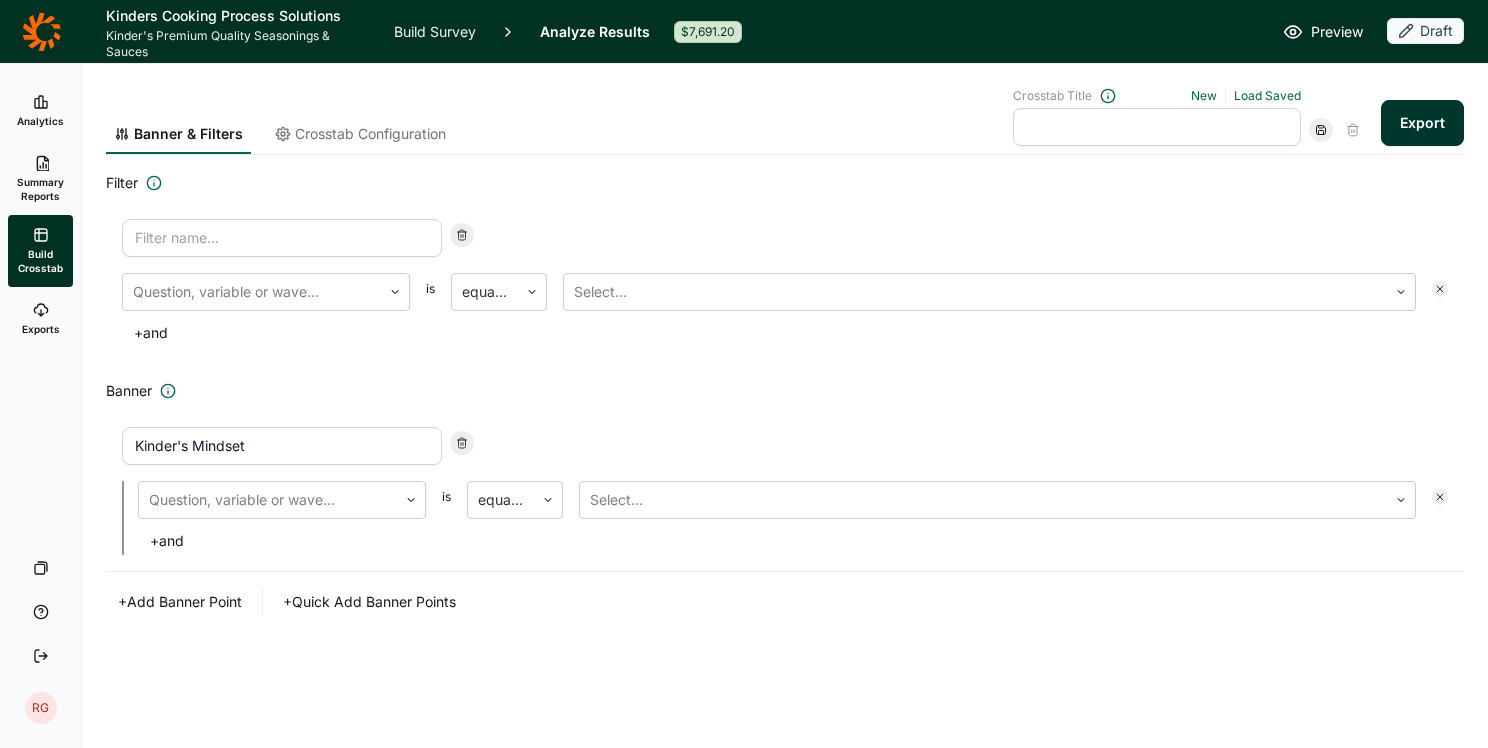 click on "Banner & Filters Crosstab Configuration Crosstab Title New Load Saved Export Filter Question, variable or wave... is equal to Select... +  and Banner Kinder's Mindset Question, variable or wave... is equal to Select... +  and +  Add Banner Point +  Quick Add Banner Points" at bounding box center [785, 340] 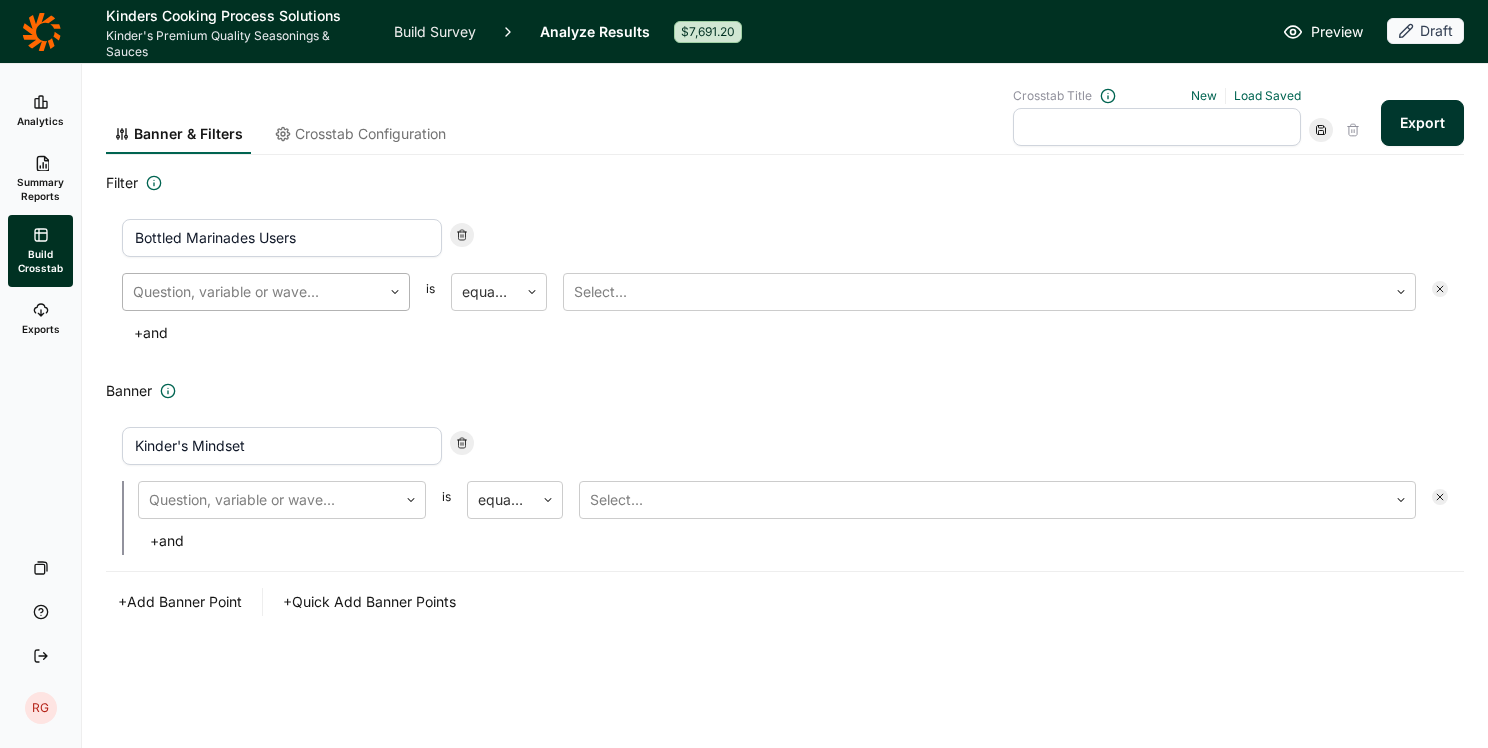 type on "Bottled Marinades Users" 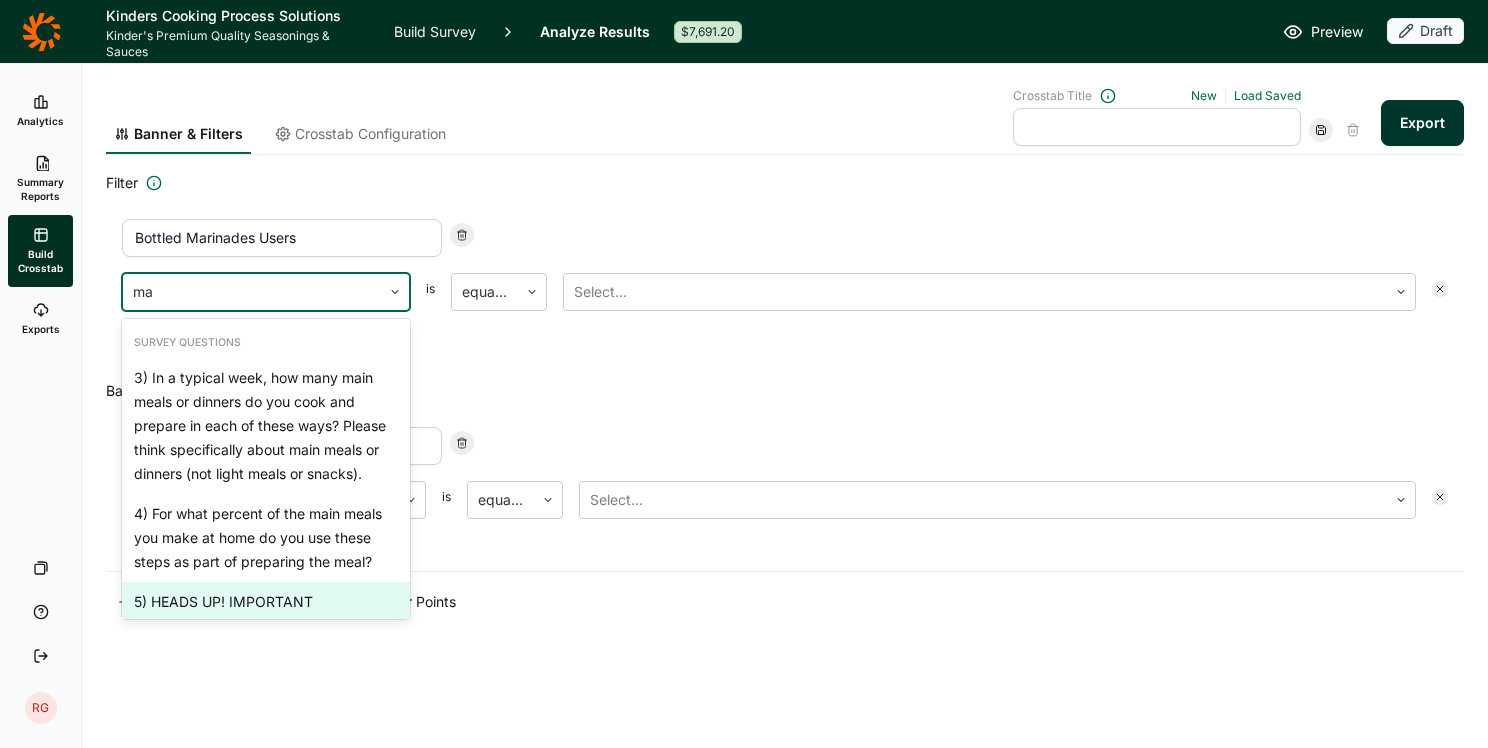 type on "m" 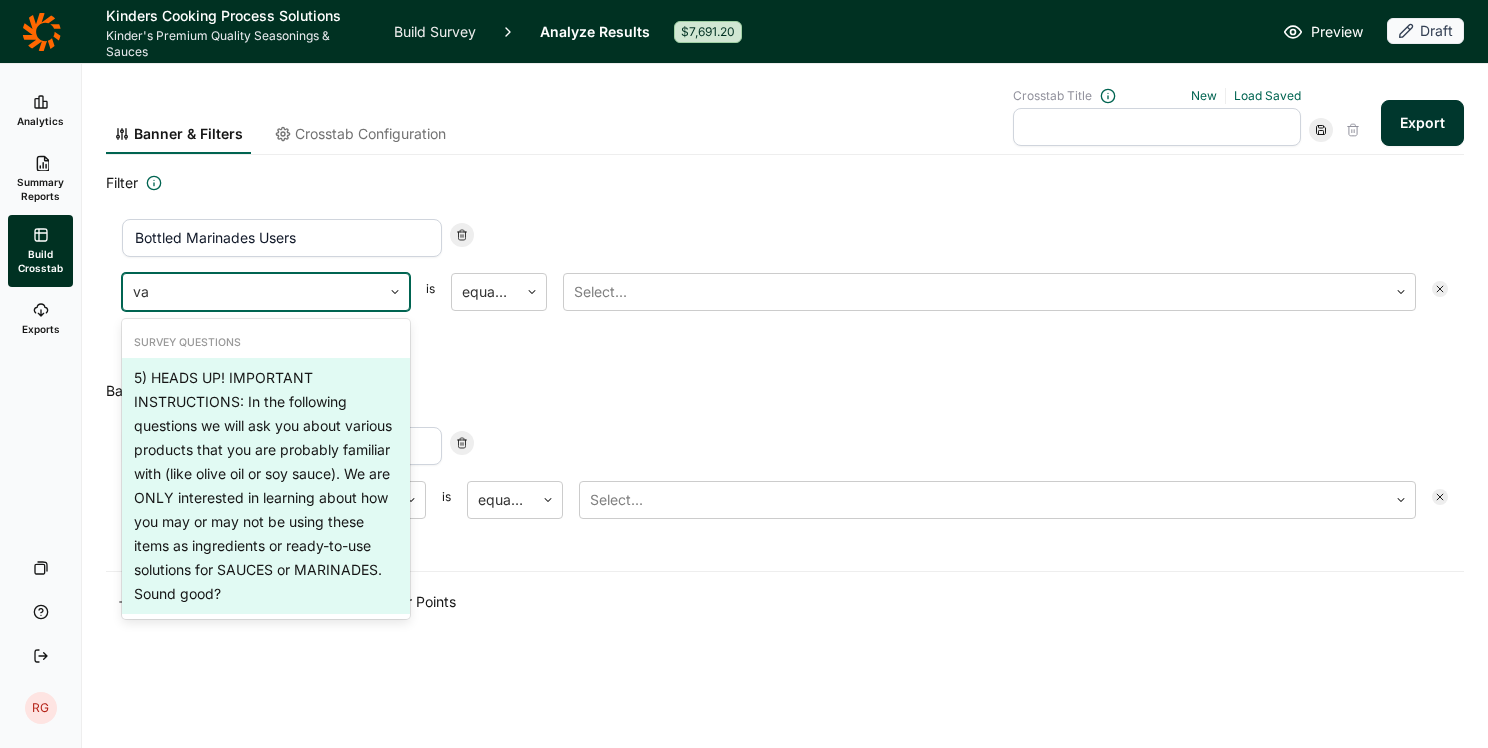 type on "v" 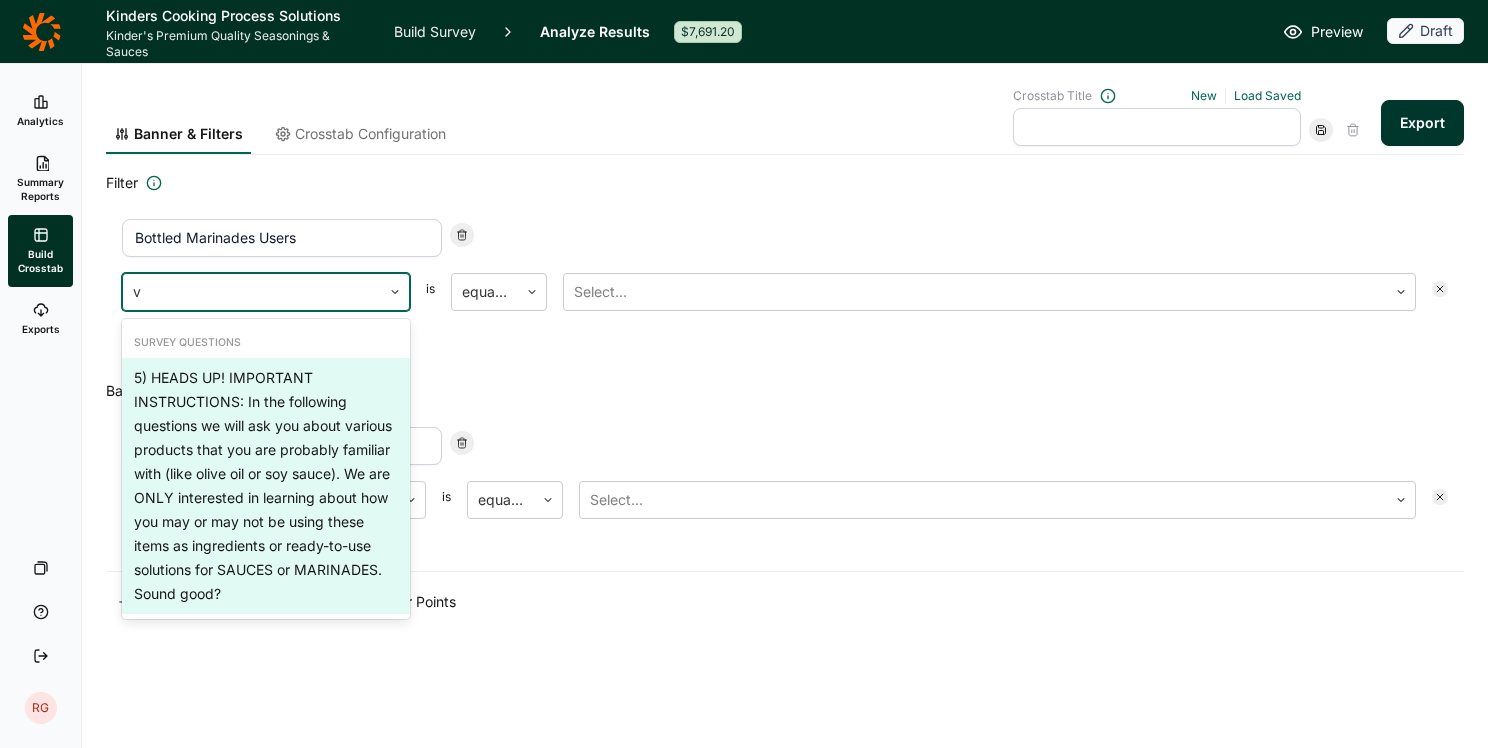 type 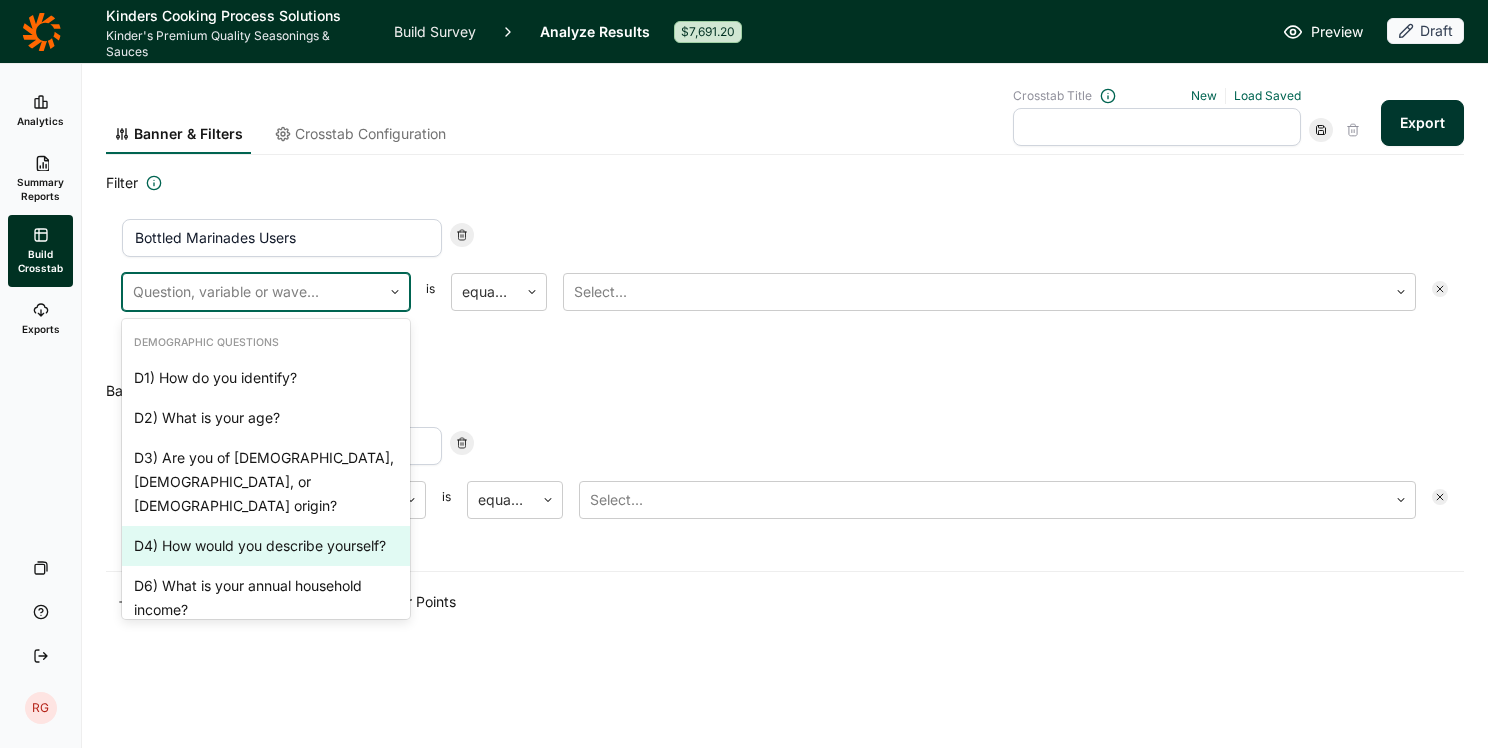 scroll, scrollTop: 3635, scrollLeft: 0, axis: vertical 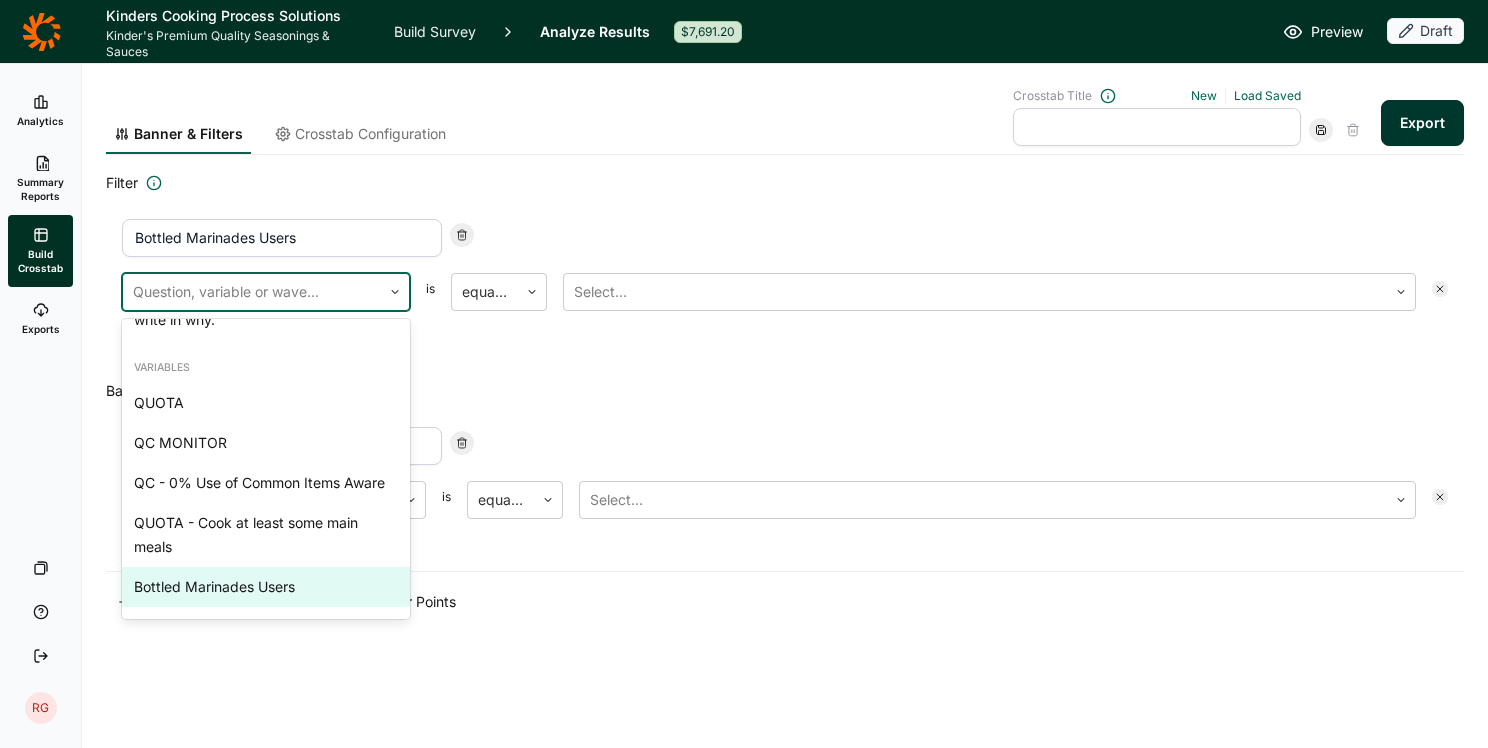 click on "Bottled Marinades Users" at bounding box center (266, 587) 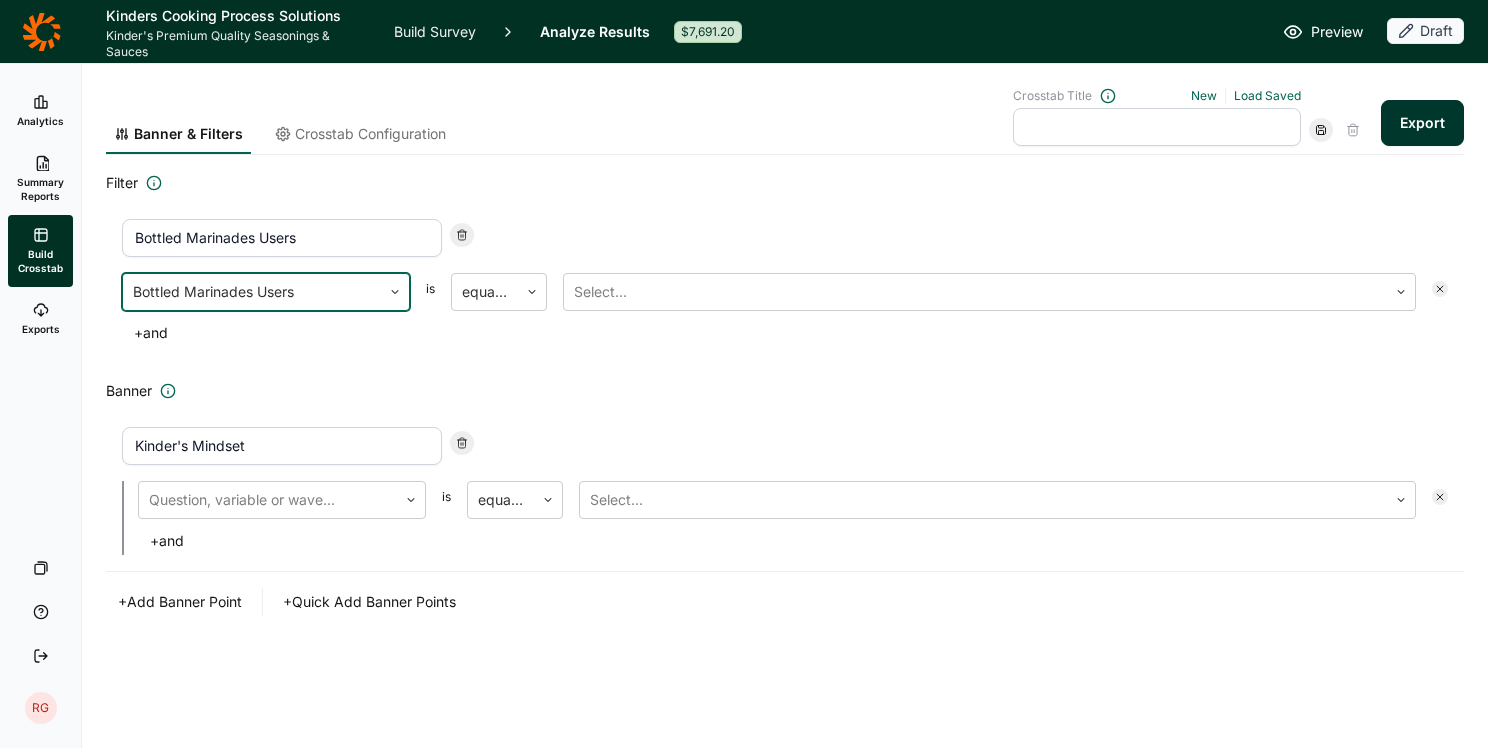 click on "+  and" at bounding box center [785, 333] 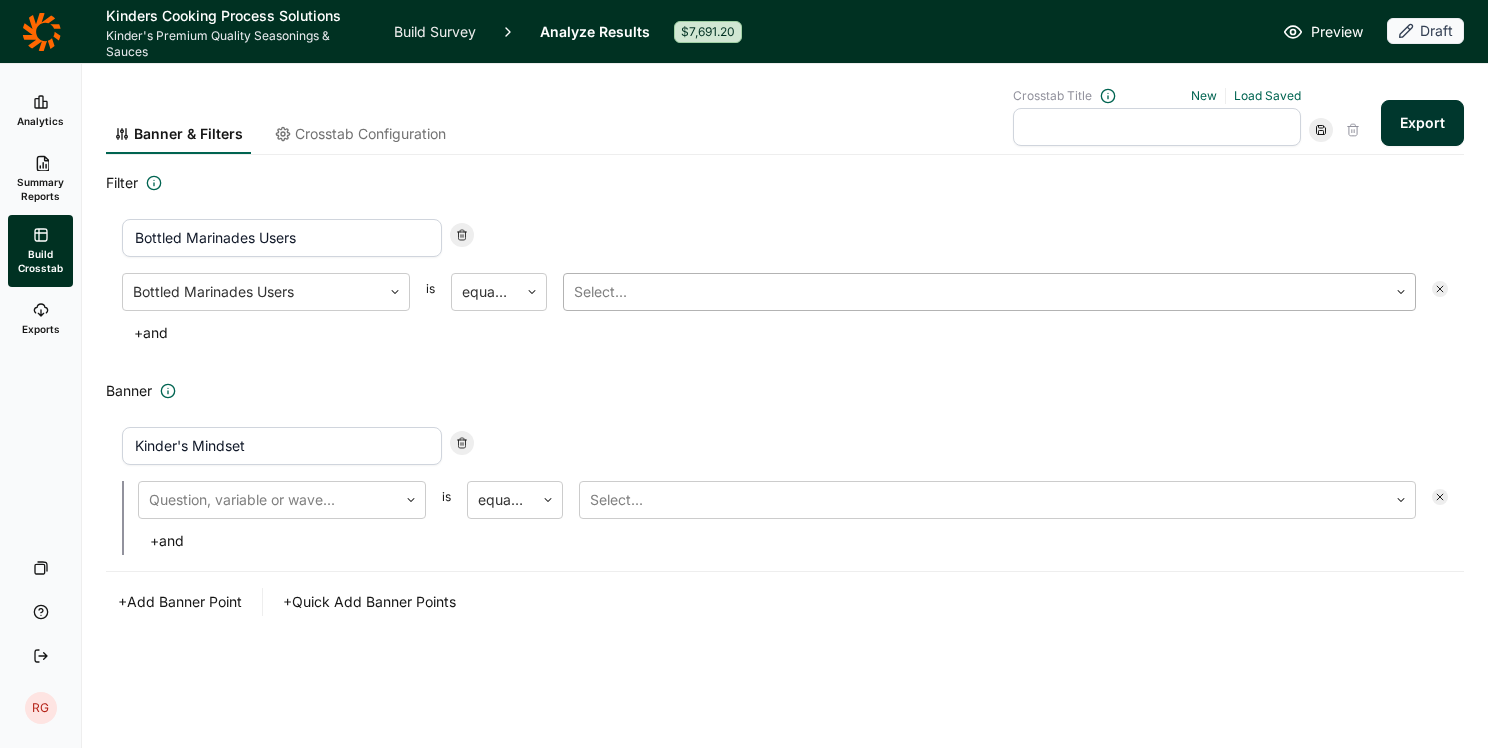 click on "Select..." at bounding box center (975, 292) 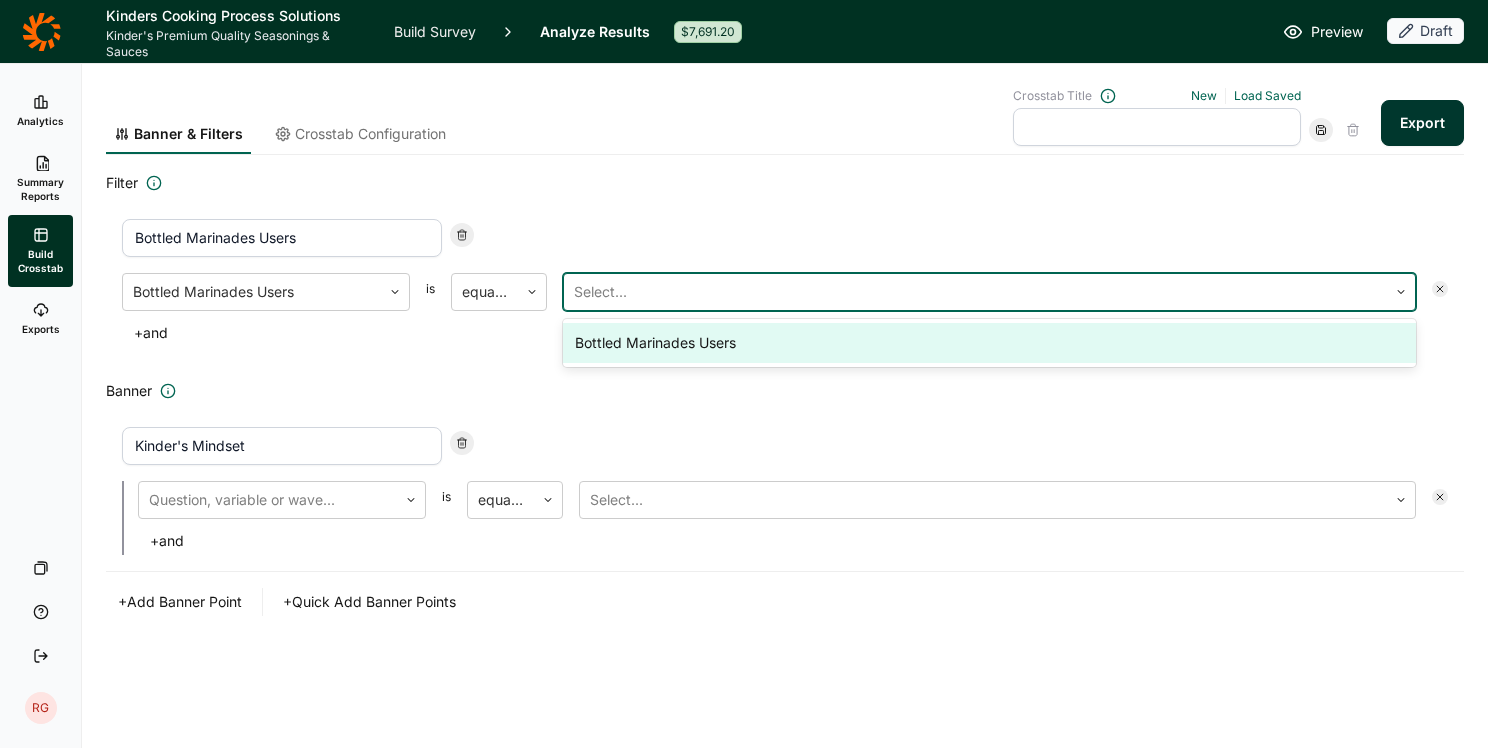 click on "Bottled Marinades Users" at bounding box center [989, 343] 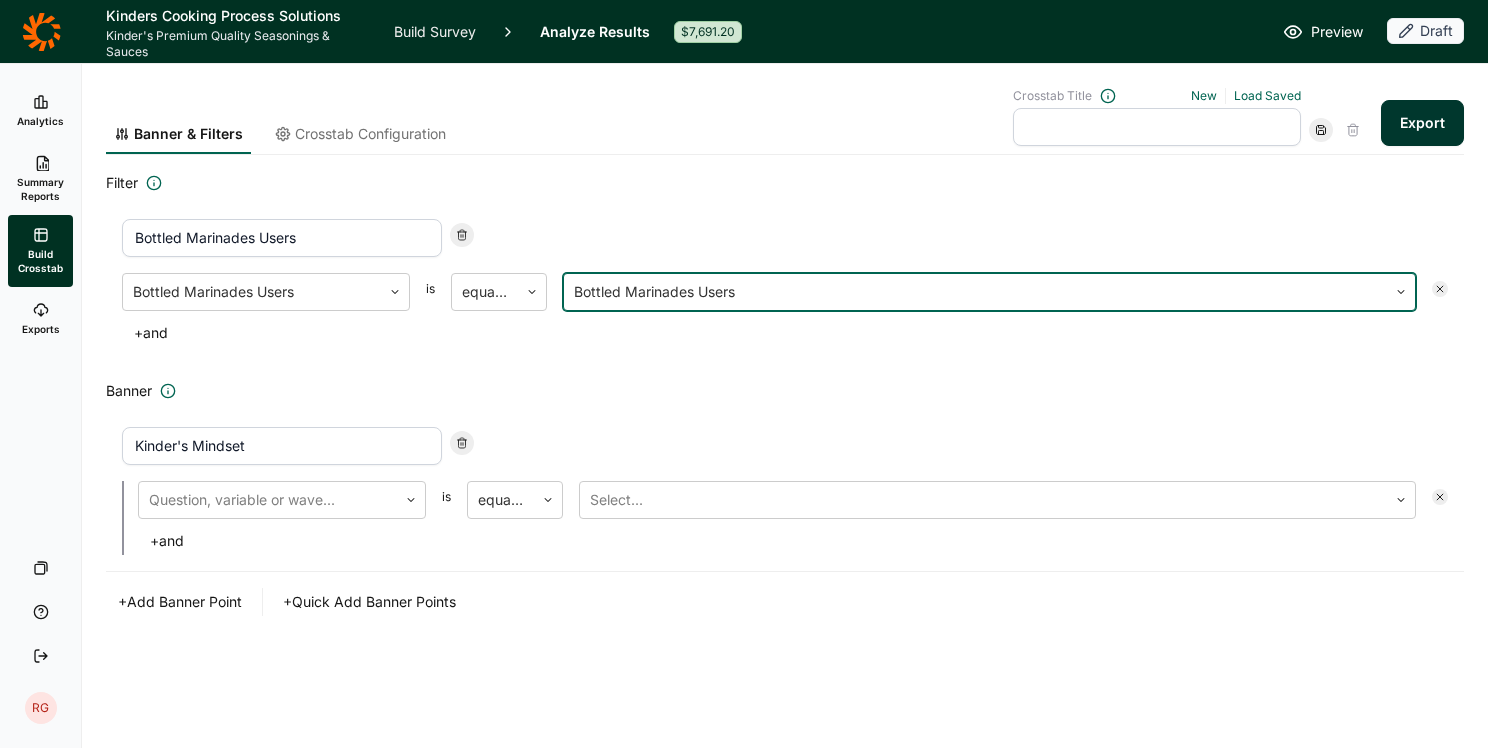 click on "Bottled Marinades Users Bottled Marinades Users is equal to option Bottled Marinades Users, selected. Bottled Marinades Users +  and" at bounding box center (785, 283) 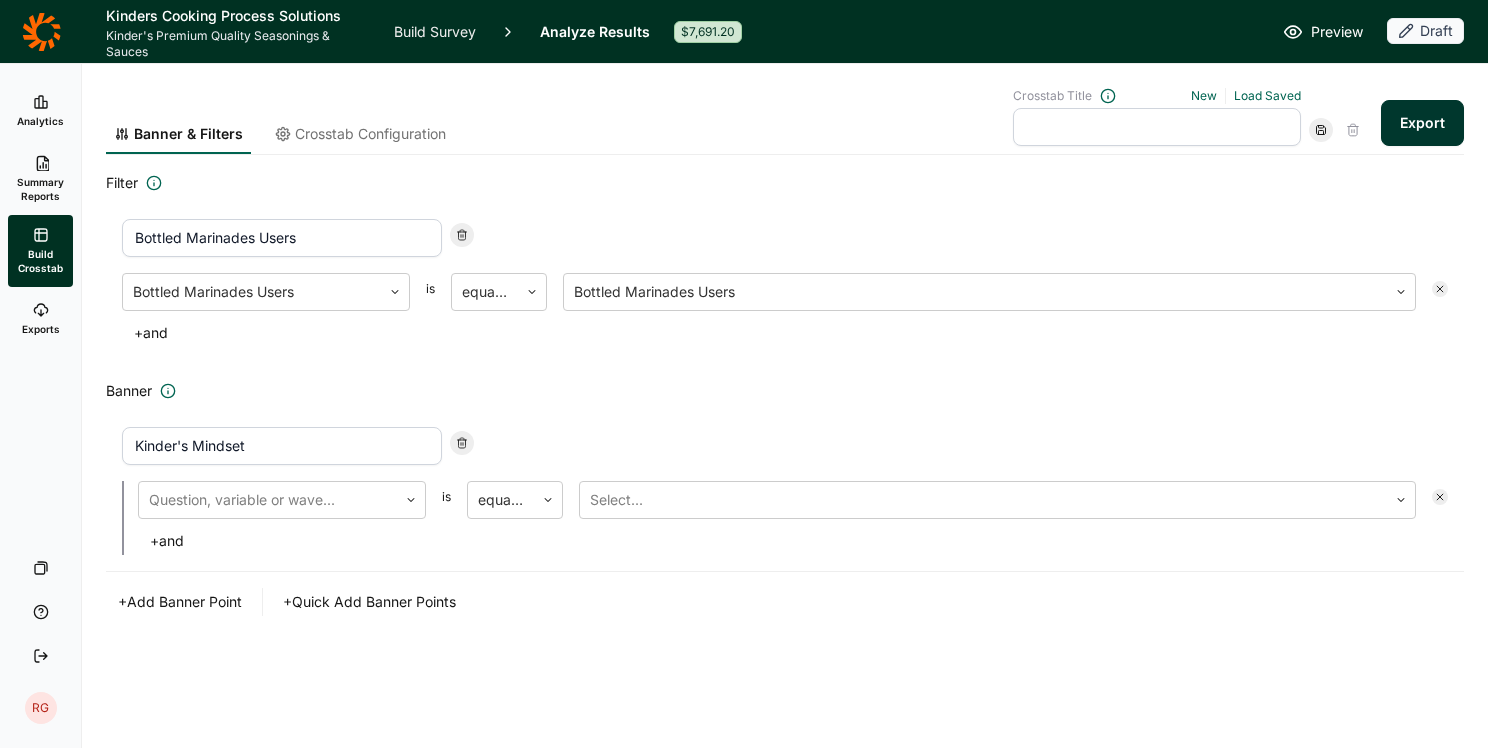 click on "+  and" at bounding box center (785, 333) 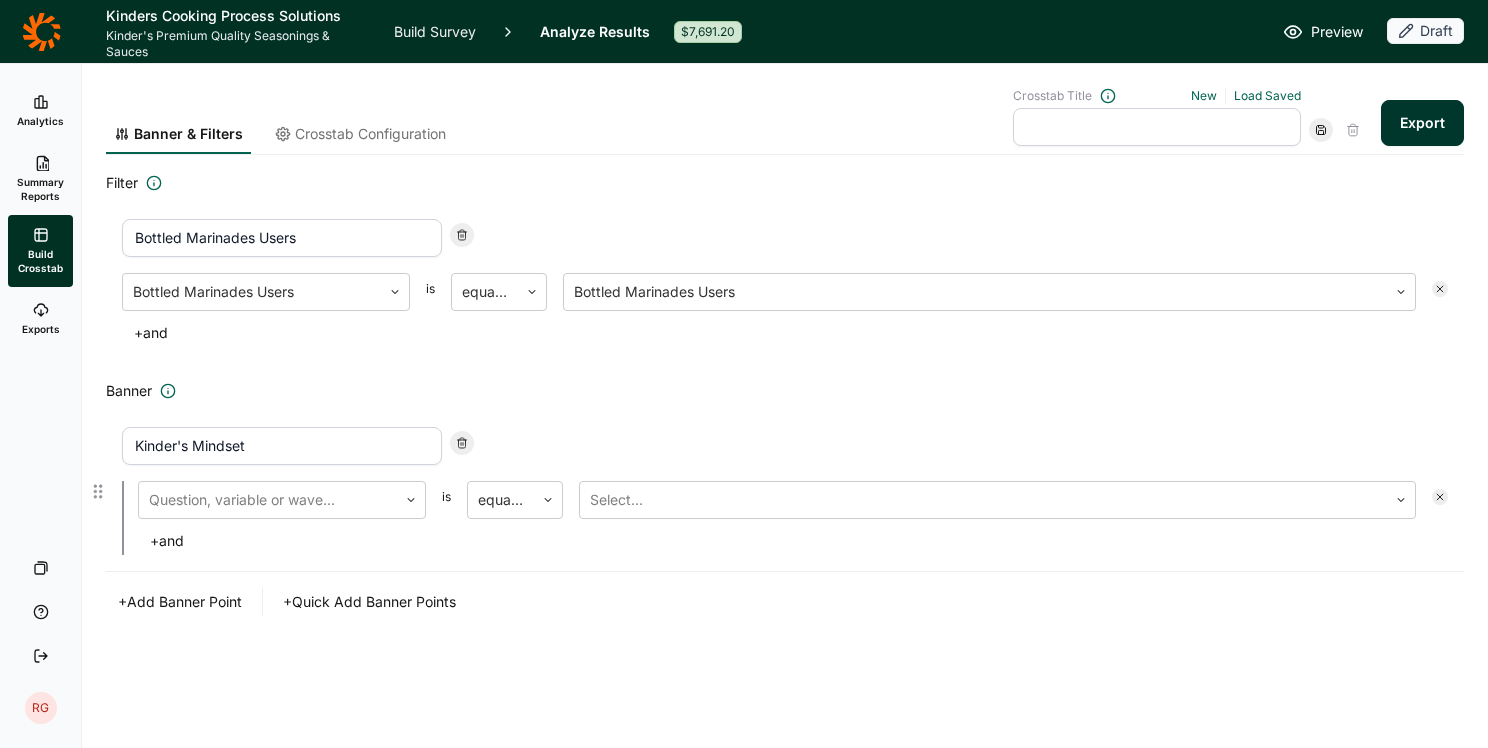 drag, startPoint x: 269, startPoint y: 441, endPoint x: -440, endPoint y: 478, distance: 709.9648 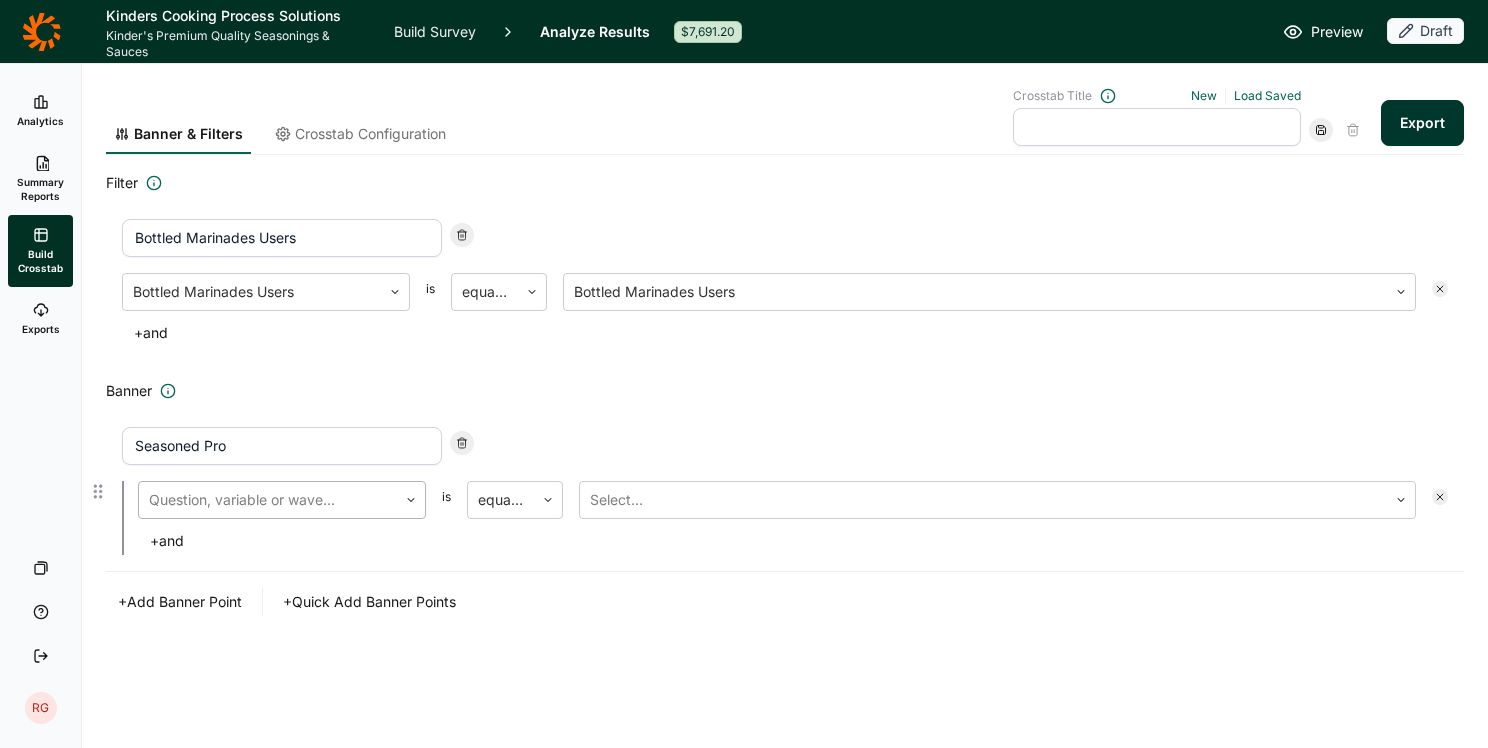 type on "Seasoned Pro" 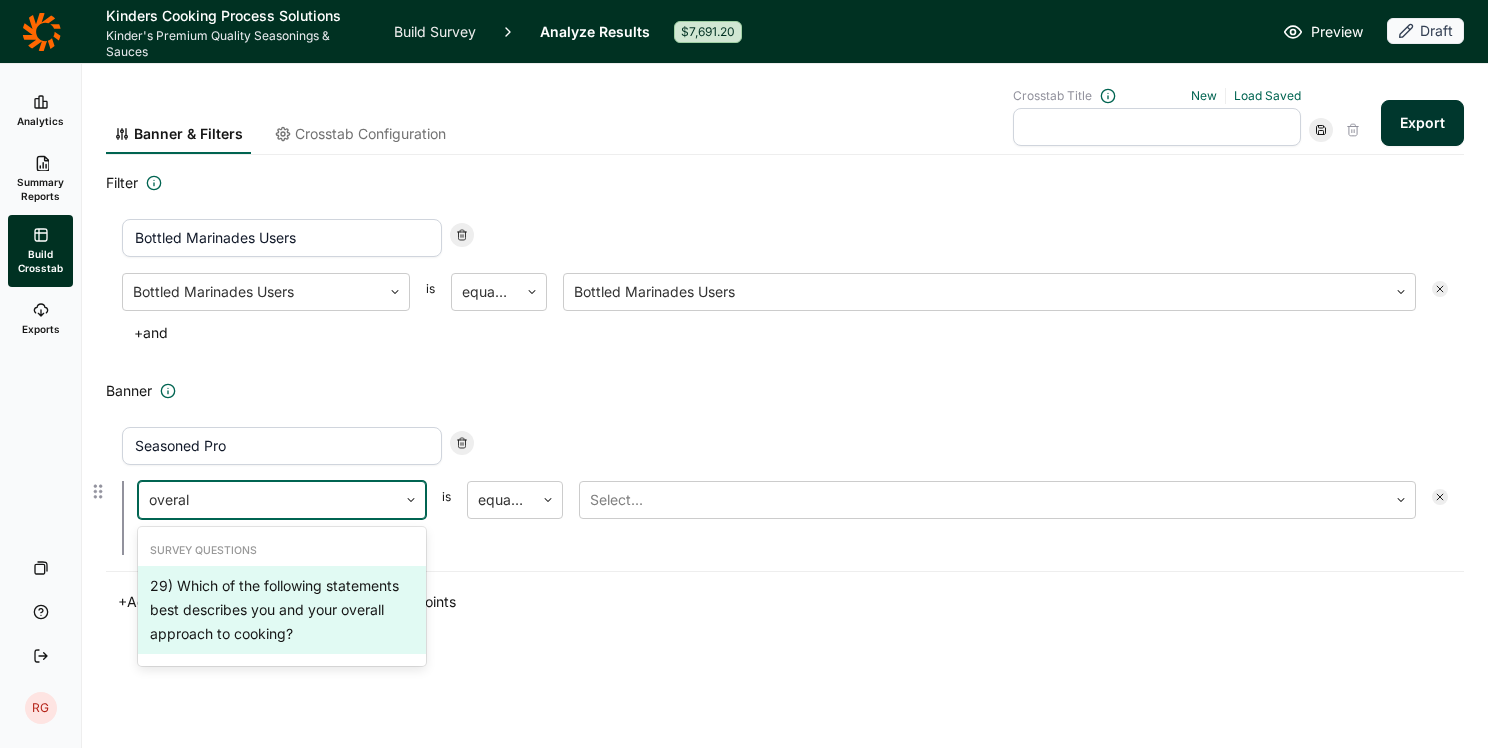 type on "overall" 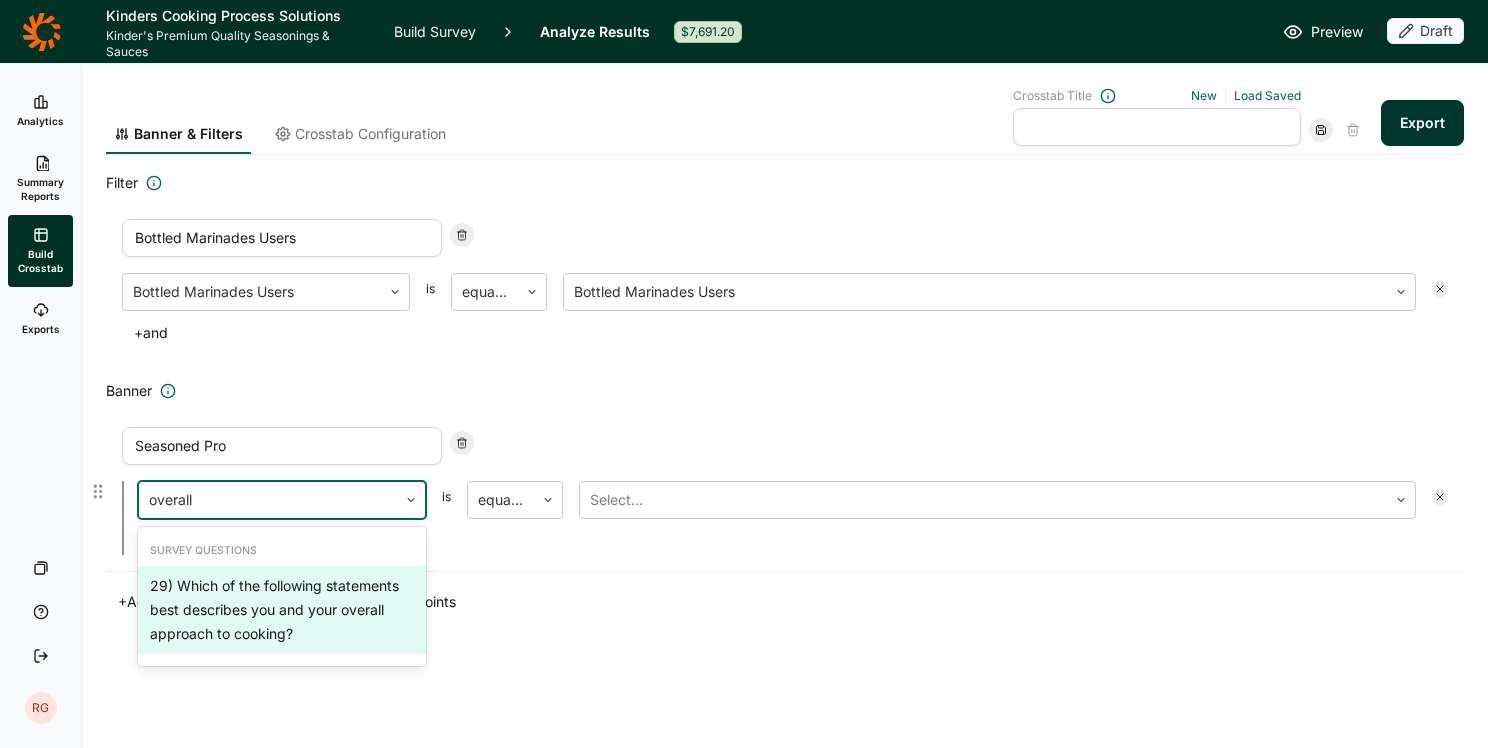 click on "29) Which of the following statements best describes you and your overall approach to cooking?" at bounding box center [282, 610] 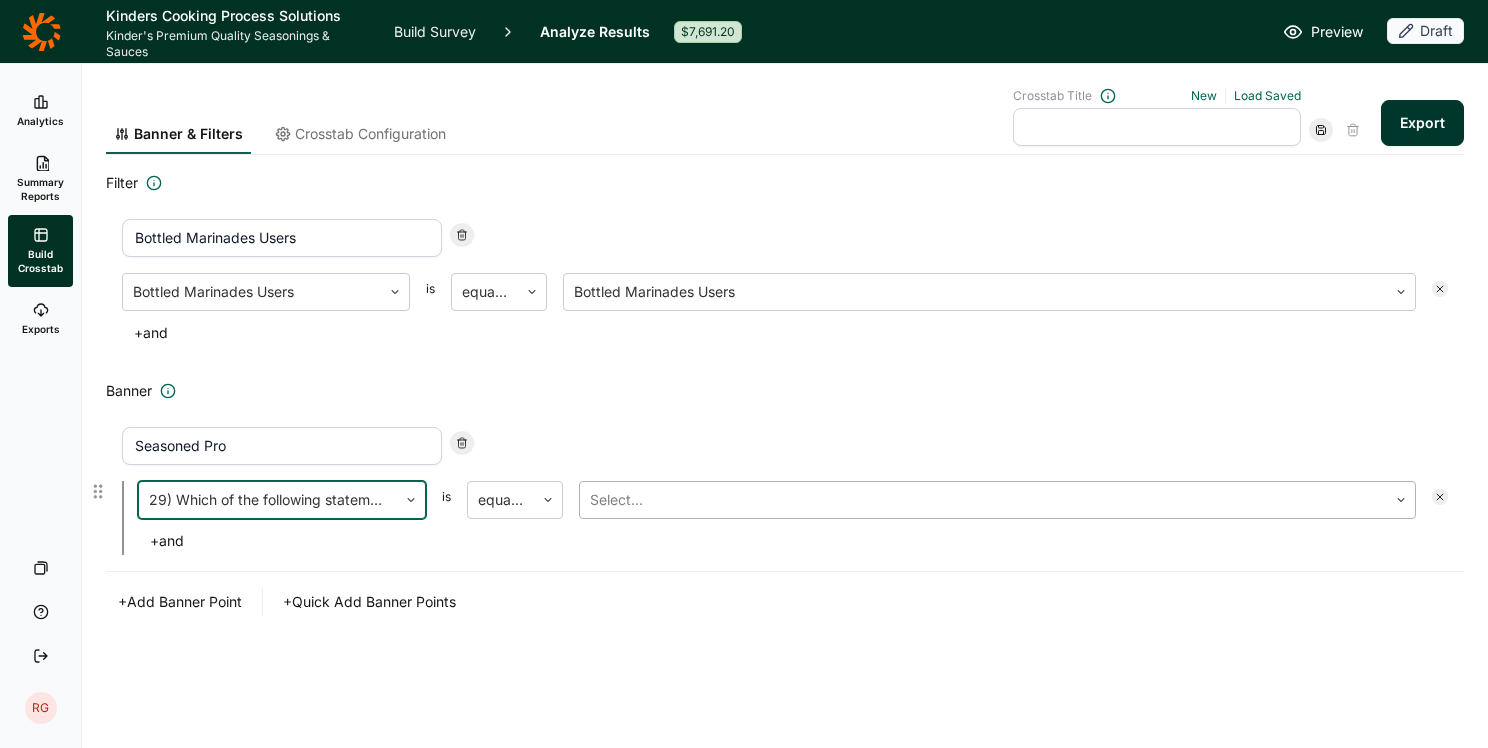 click at bounding box center [983, 500] 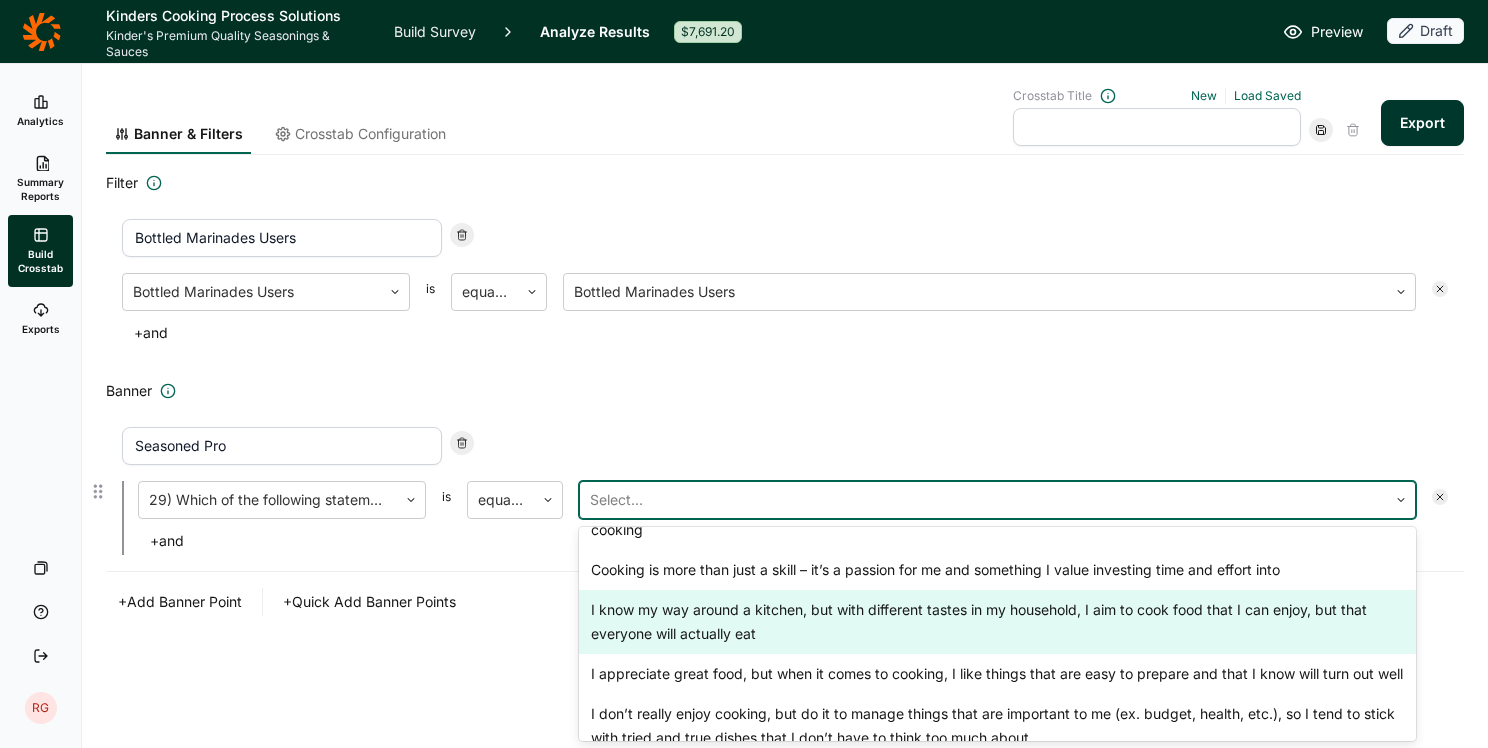 scroll, scrollTop: 0, scrollLeft: 0, axis: both 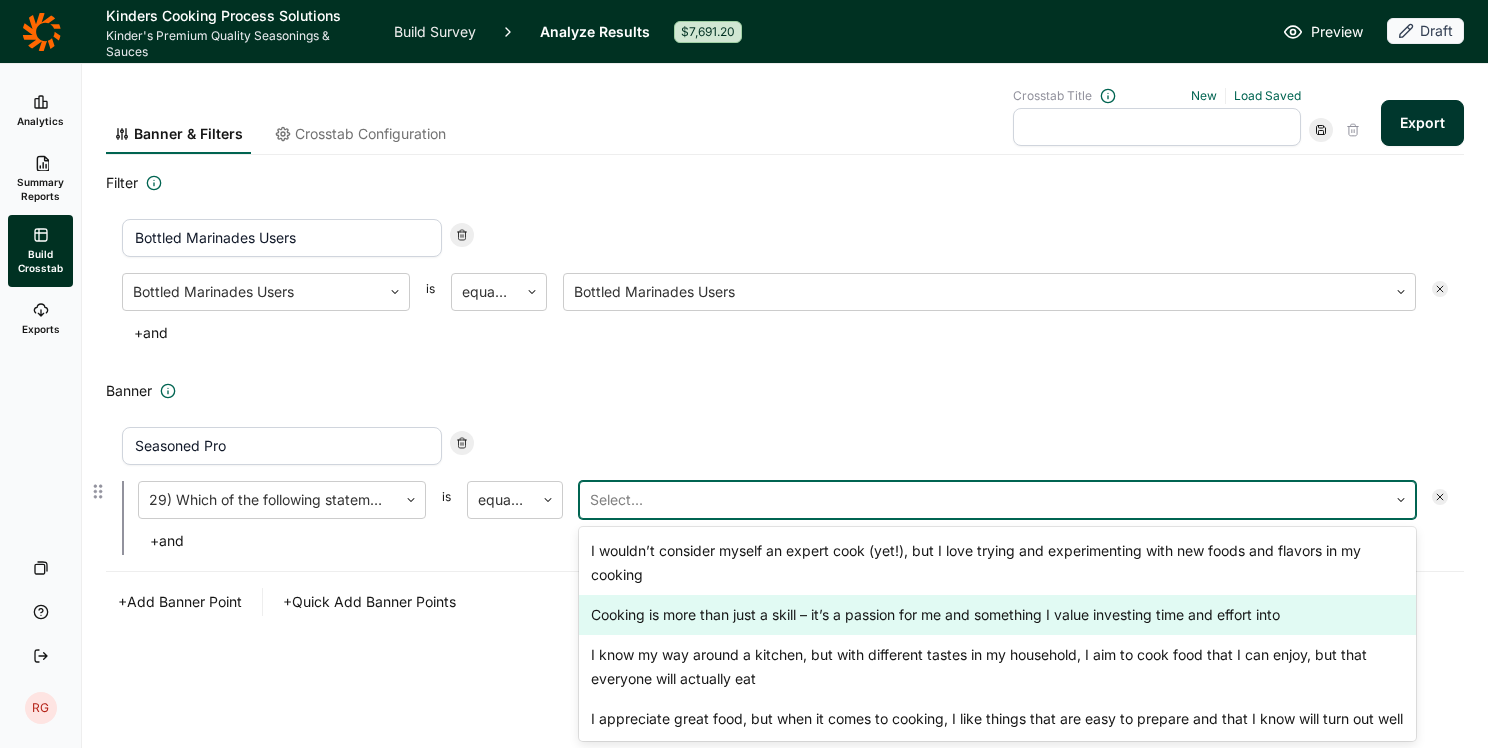 click on "Cooking is more than just a skill – it’s a passion for me and something I value investing time and effort into" at bounding box center (997, 615) 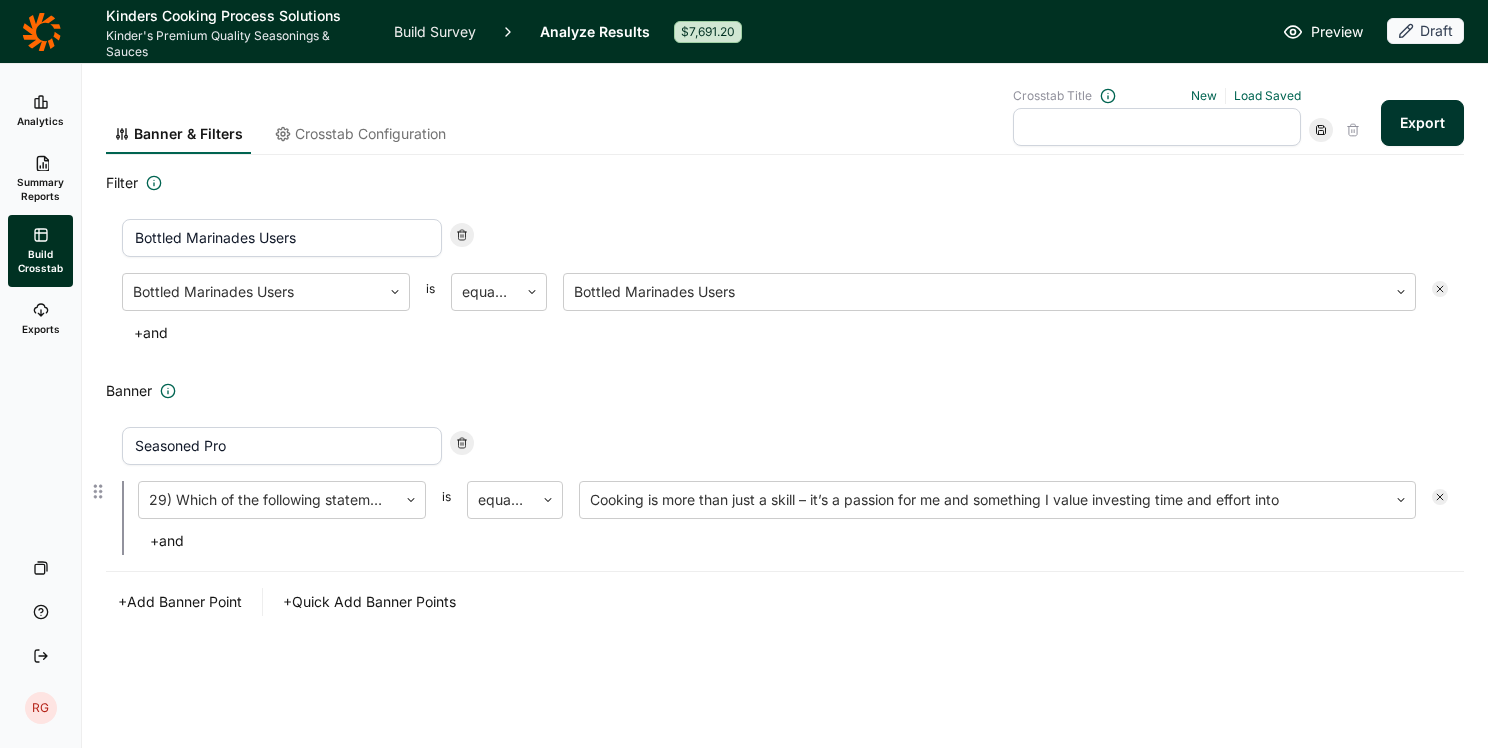 click on "+  Add Banner Point" at bounding box center [180, 602] 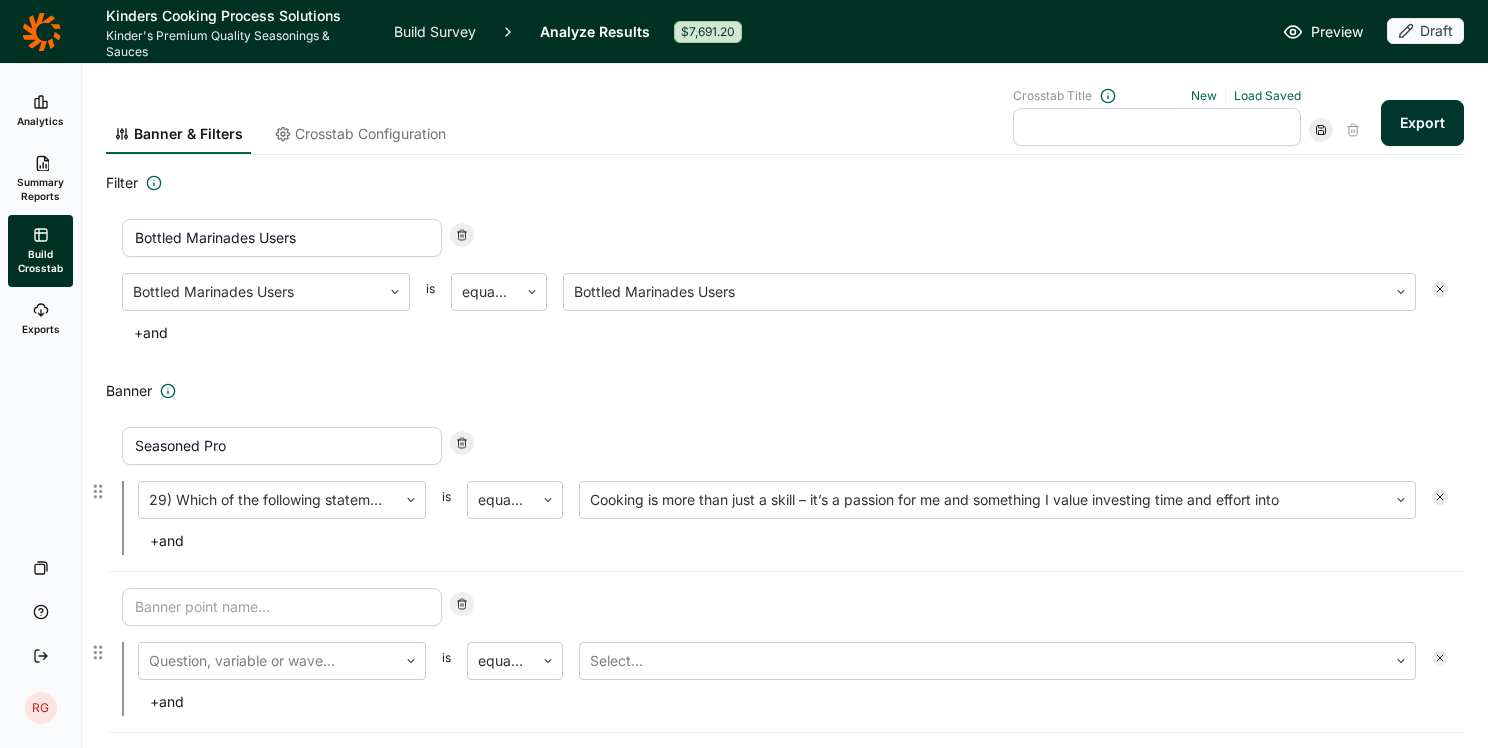 click at bounding box center (282, 607) 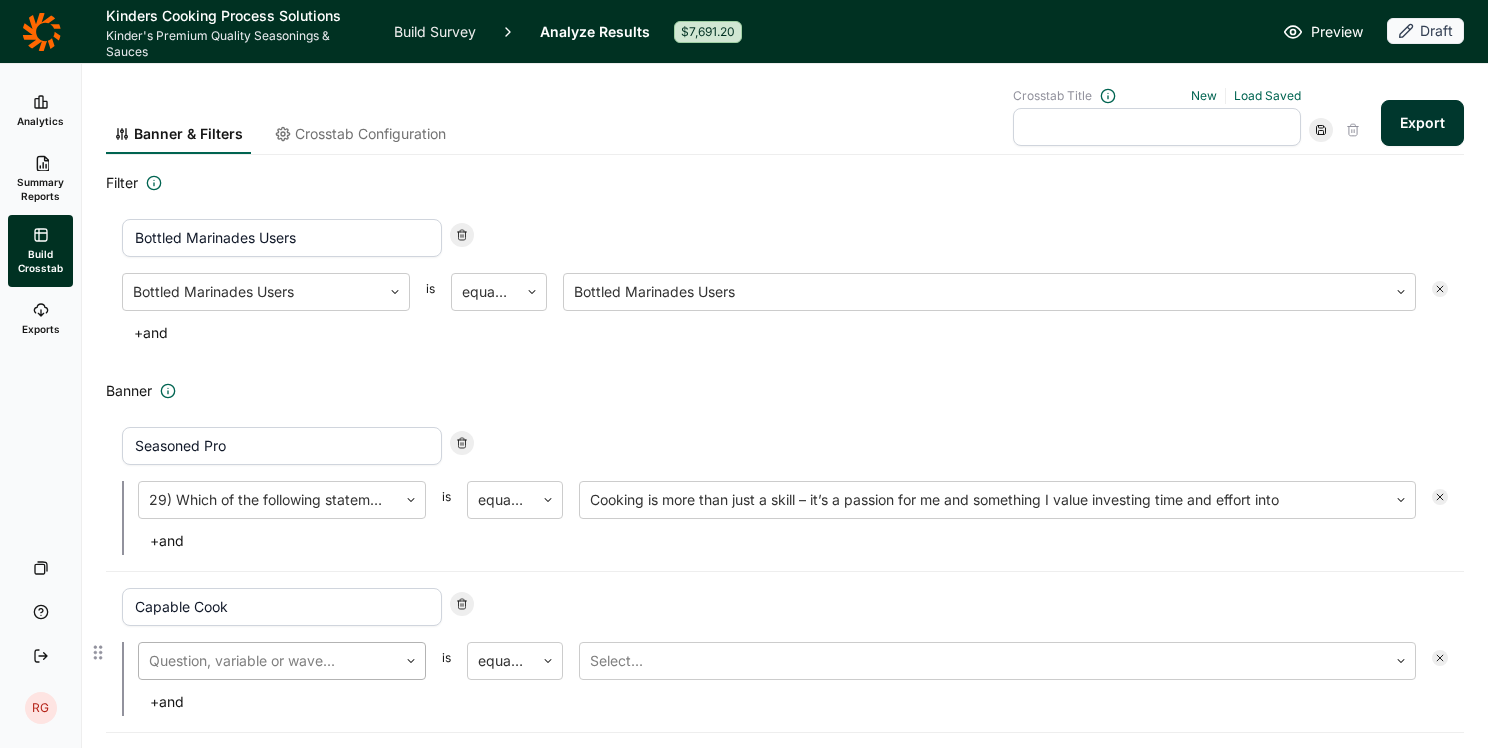 type on "Capable Cook" 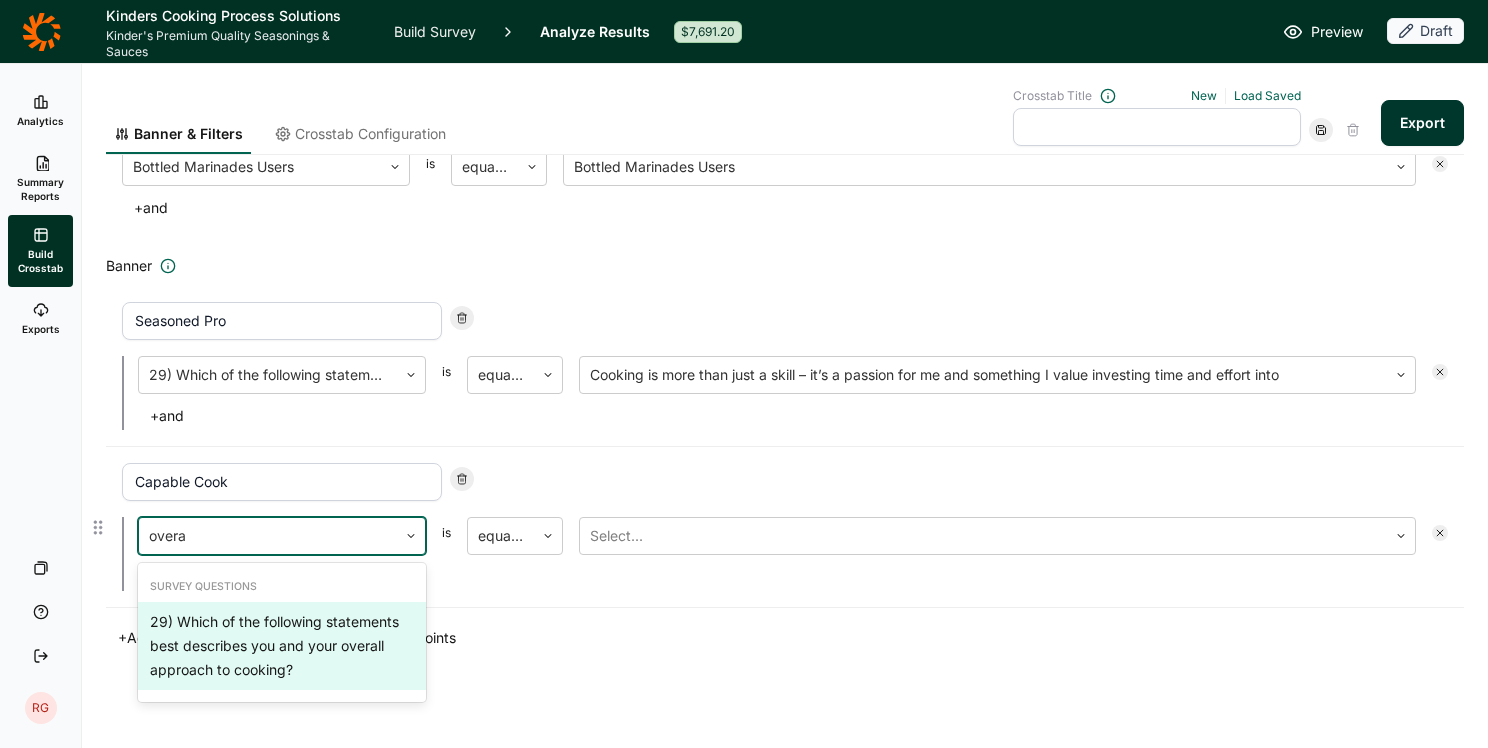 scroll, scrollTop: 123, scrollLeft: 0, axis: vertical 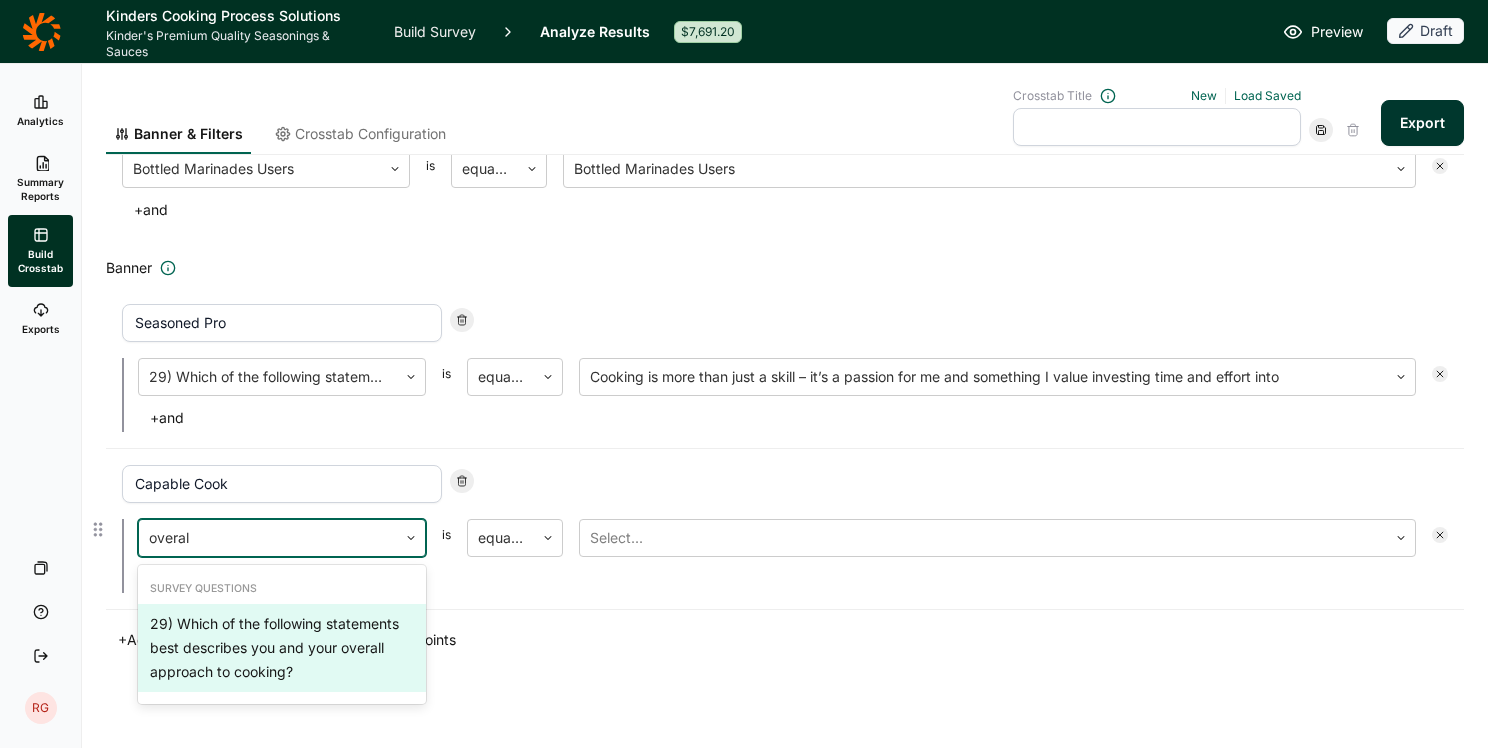 type on "overall" 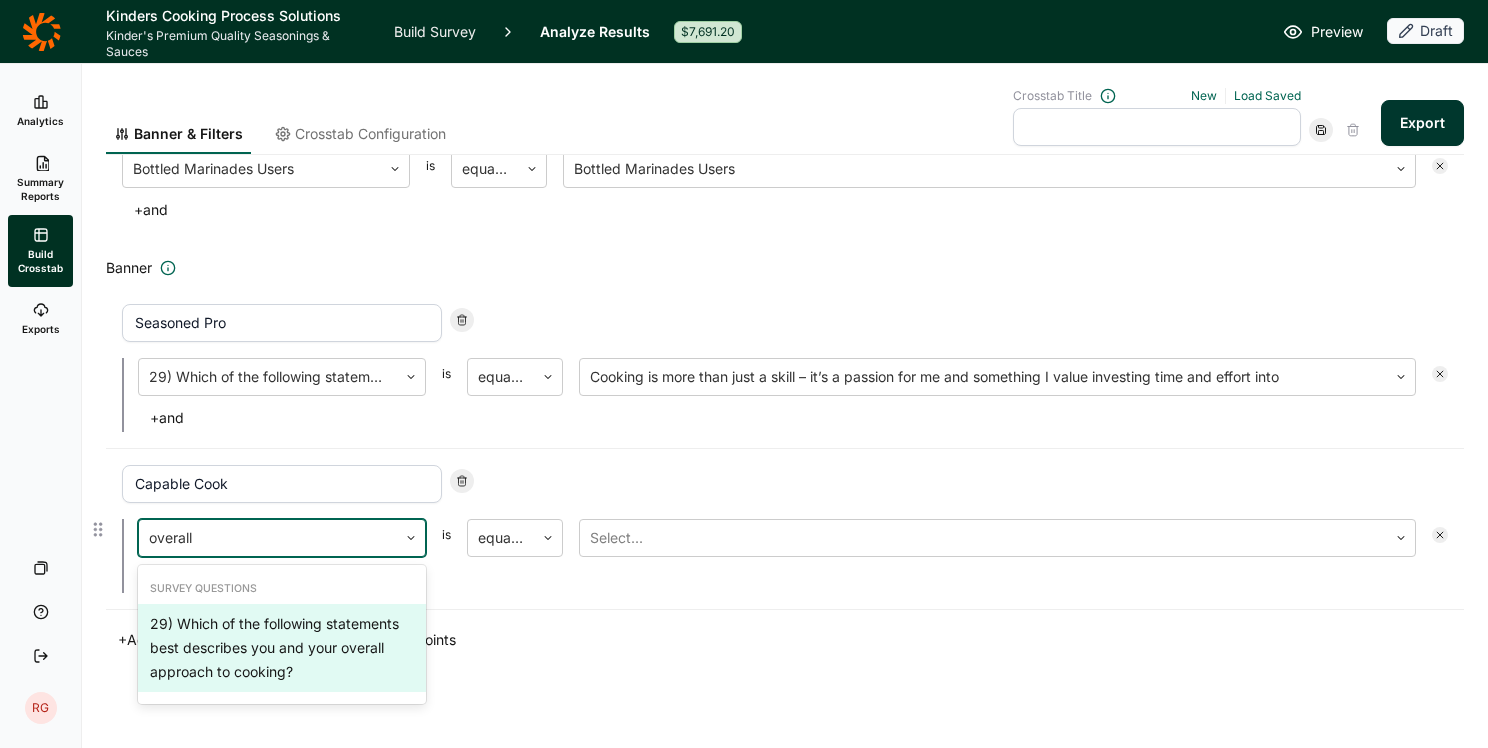 click on "29) Which of the following statements best describes you and your overall approach to cooking?" at bounding box center [282, 648] 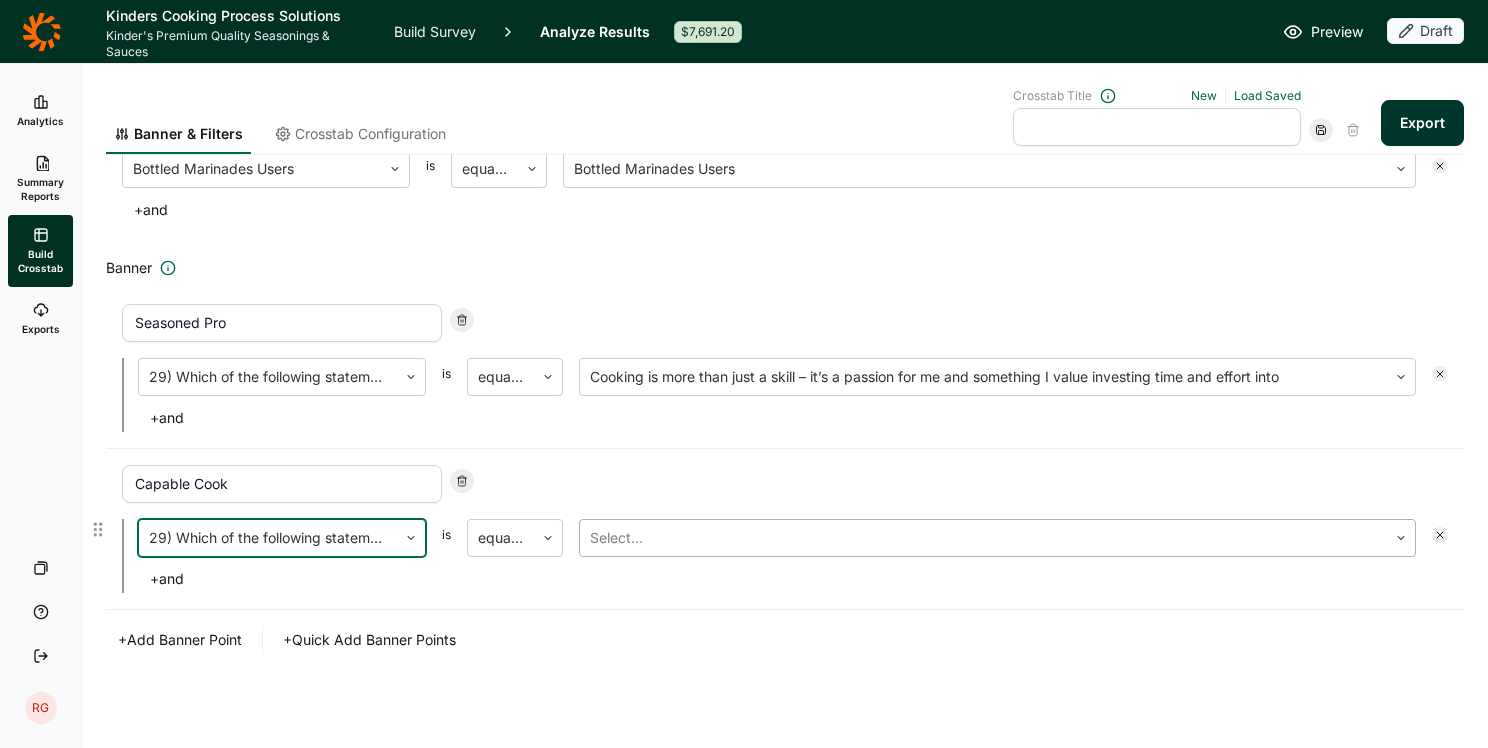 click at bounding box center [983, 538] 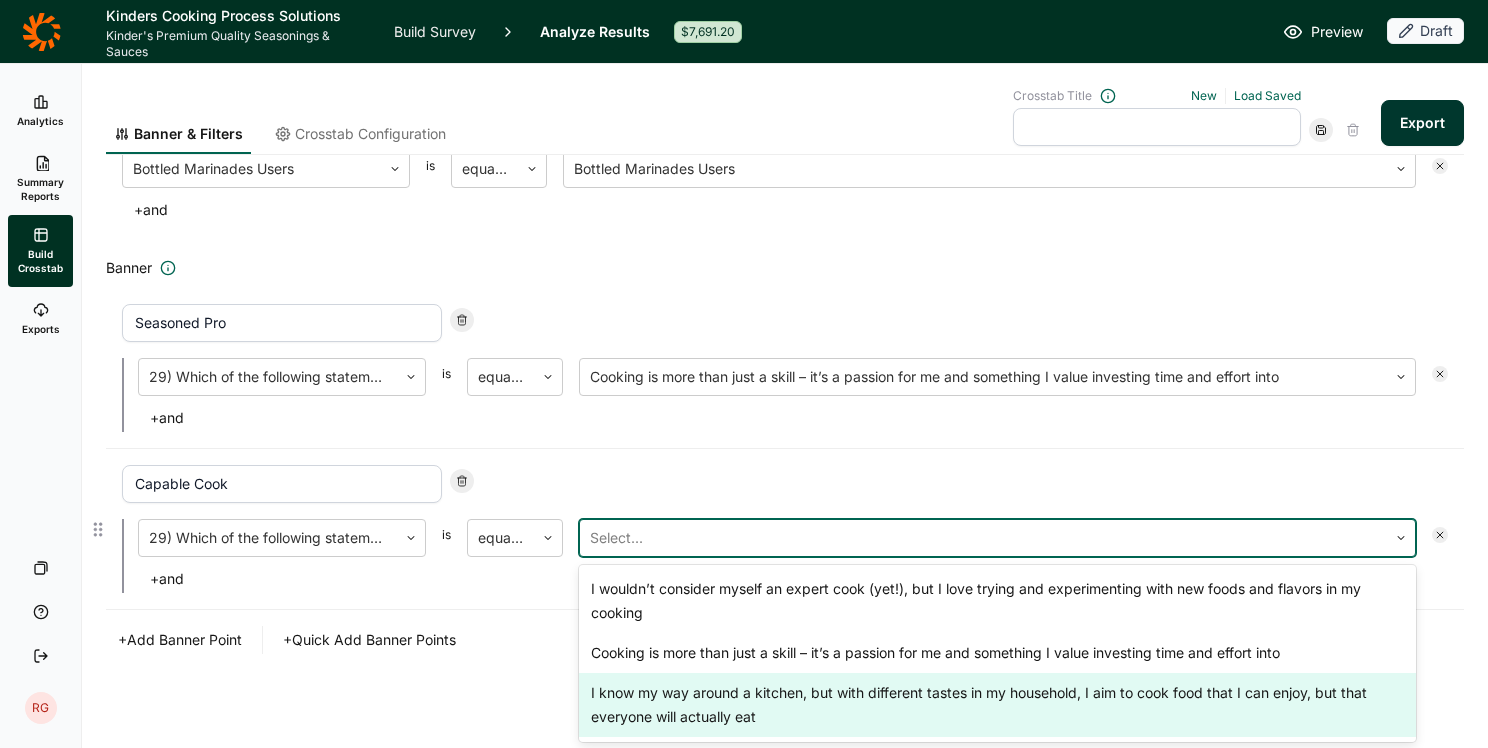 click on "I know my way around a kitchen, but with different tastes in my household, I aim to cook food that I can enjoy, but that everyone will actually eat" at bounding box center (997, 705) 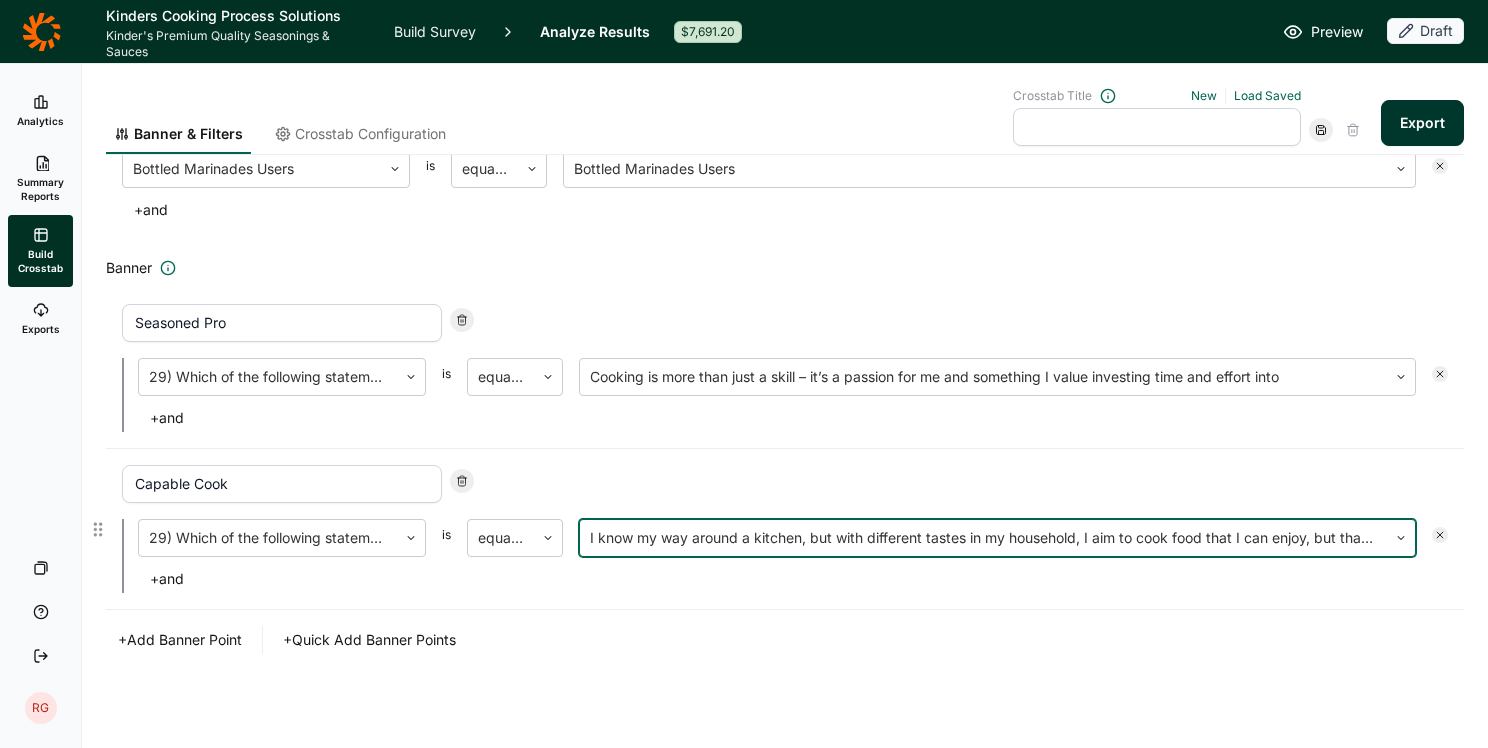 click on "+  Add Banner Point" at bounding box center [180, 640] 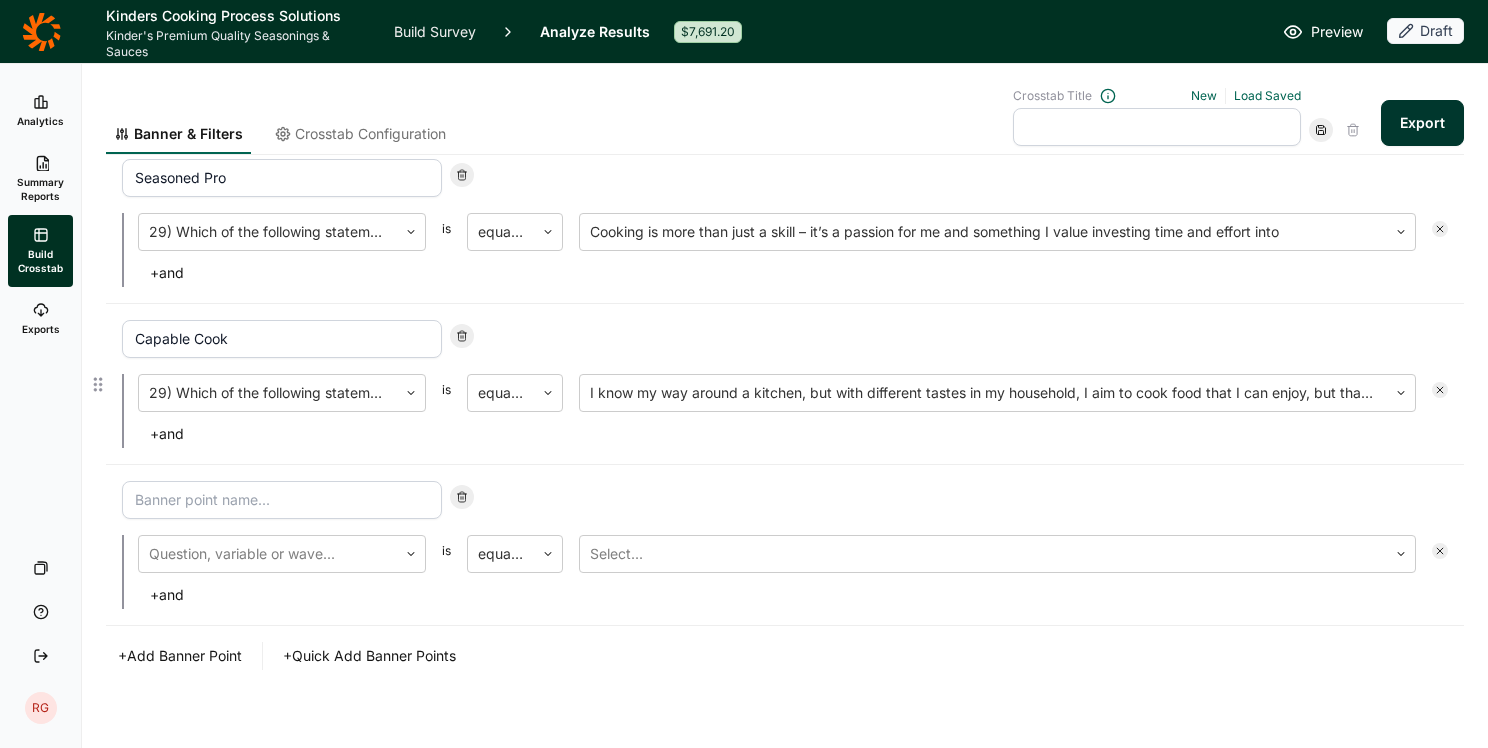 scroll, scrollTop: 283, scrollLeft: 0, axis: vertical 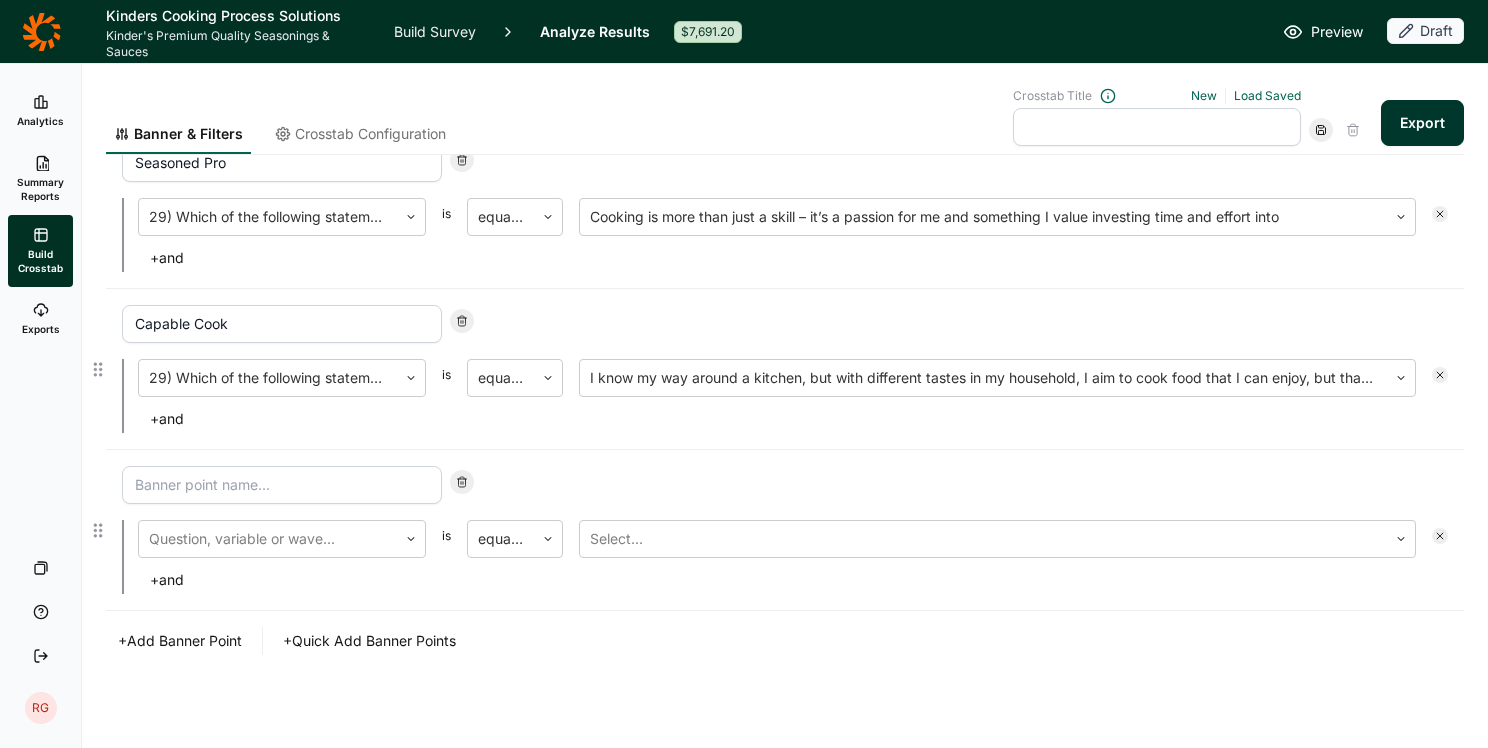 click at bounding box center [282, 485] 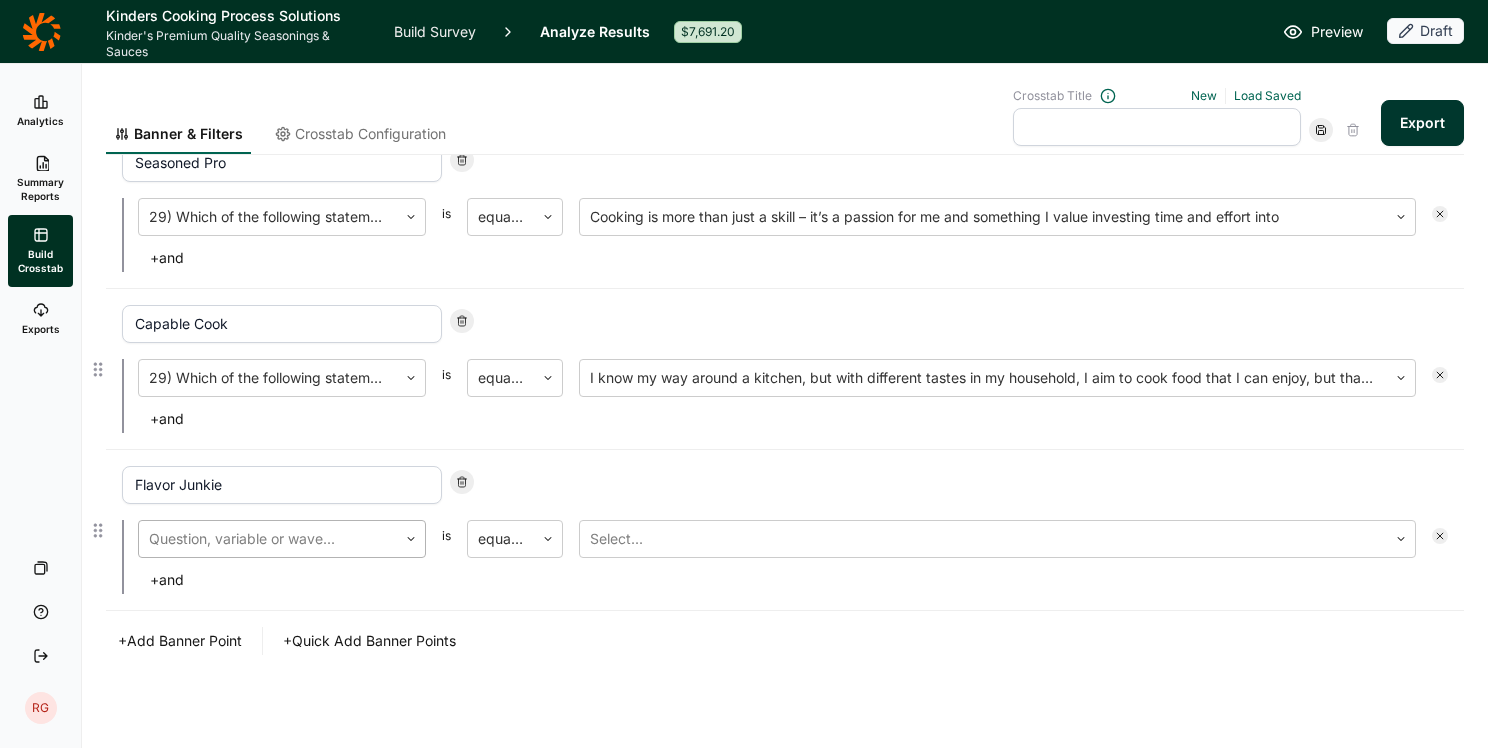 type on "Flavor Junkie" 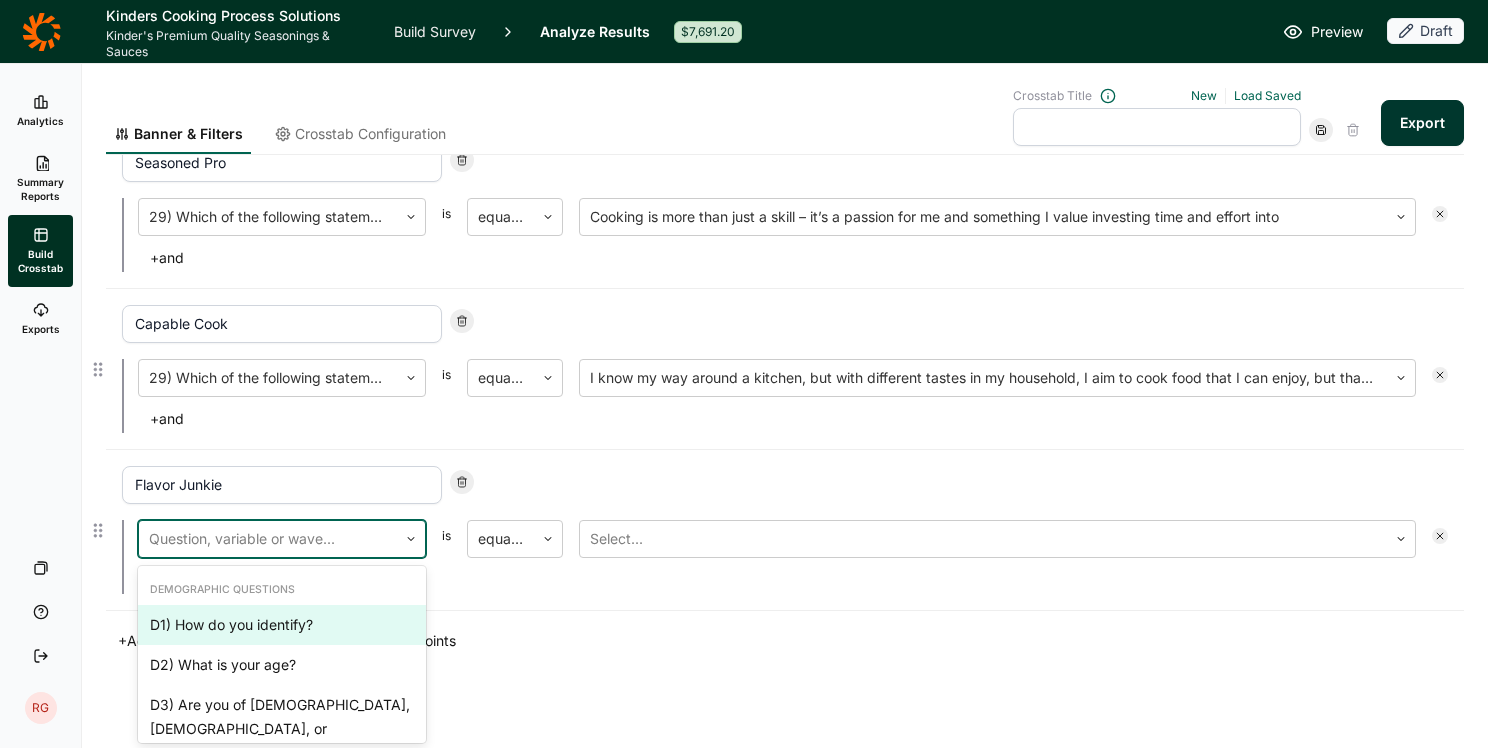 click at bounding box center (268, 539) 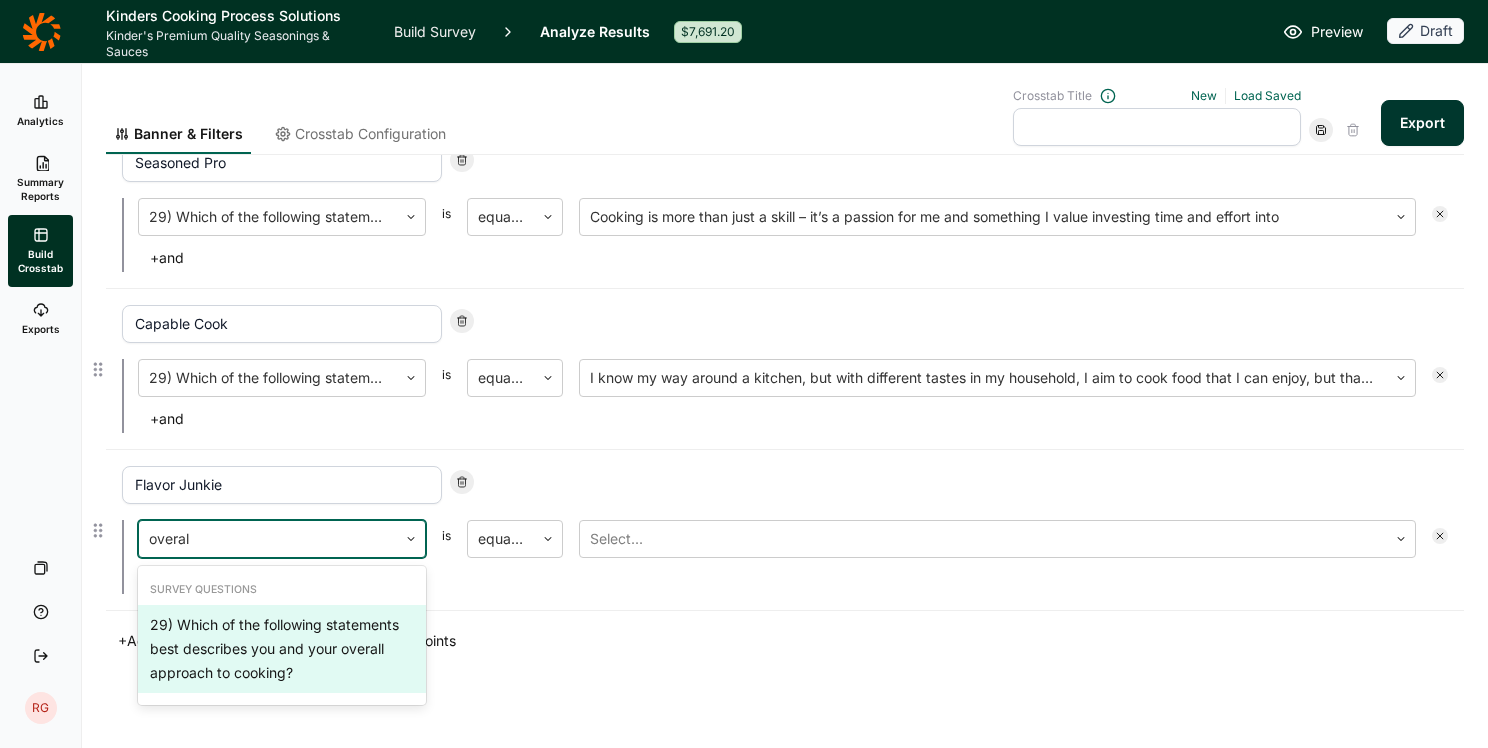 type on "overall" 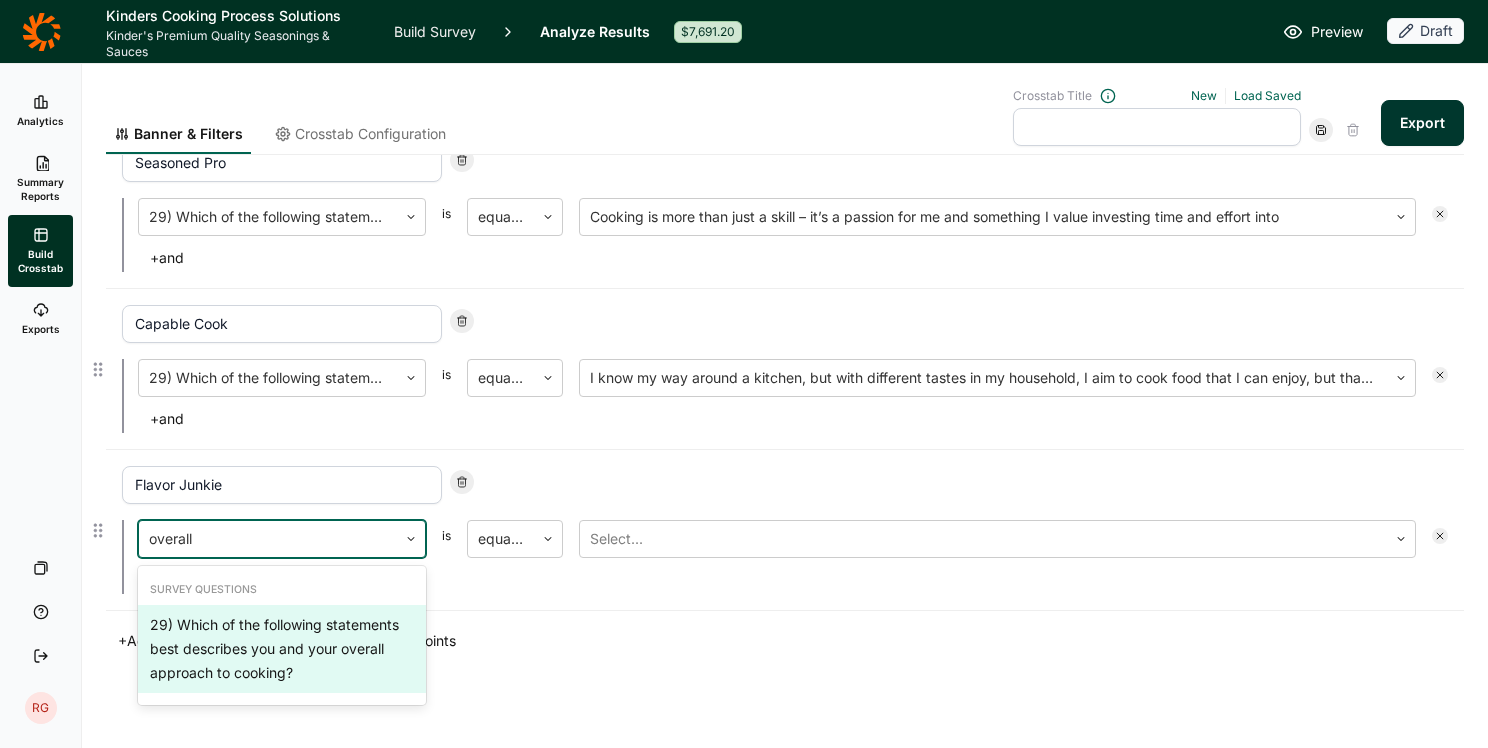 click on "29) Which of the following statements best describes you and your overall approach to cooking?" at bounding box center (282, 649) 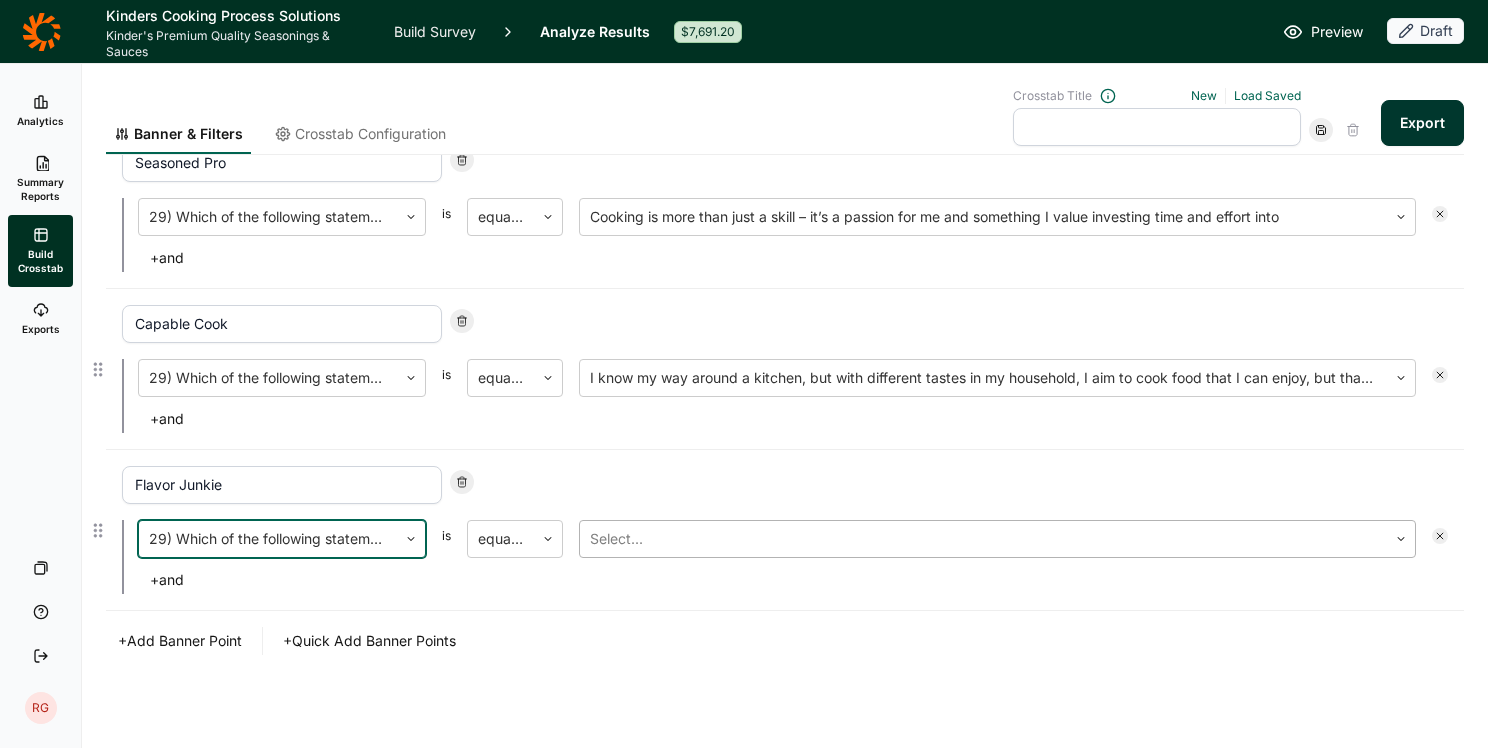click at bounding box center (983, 539) 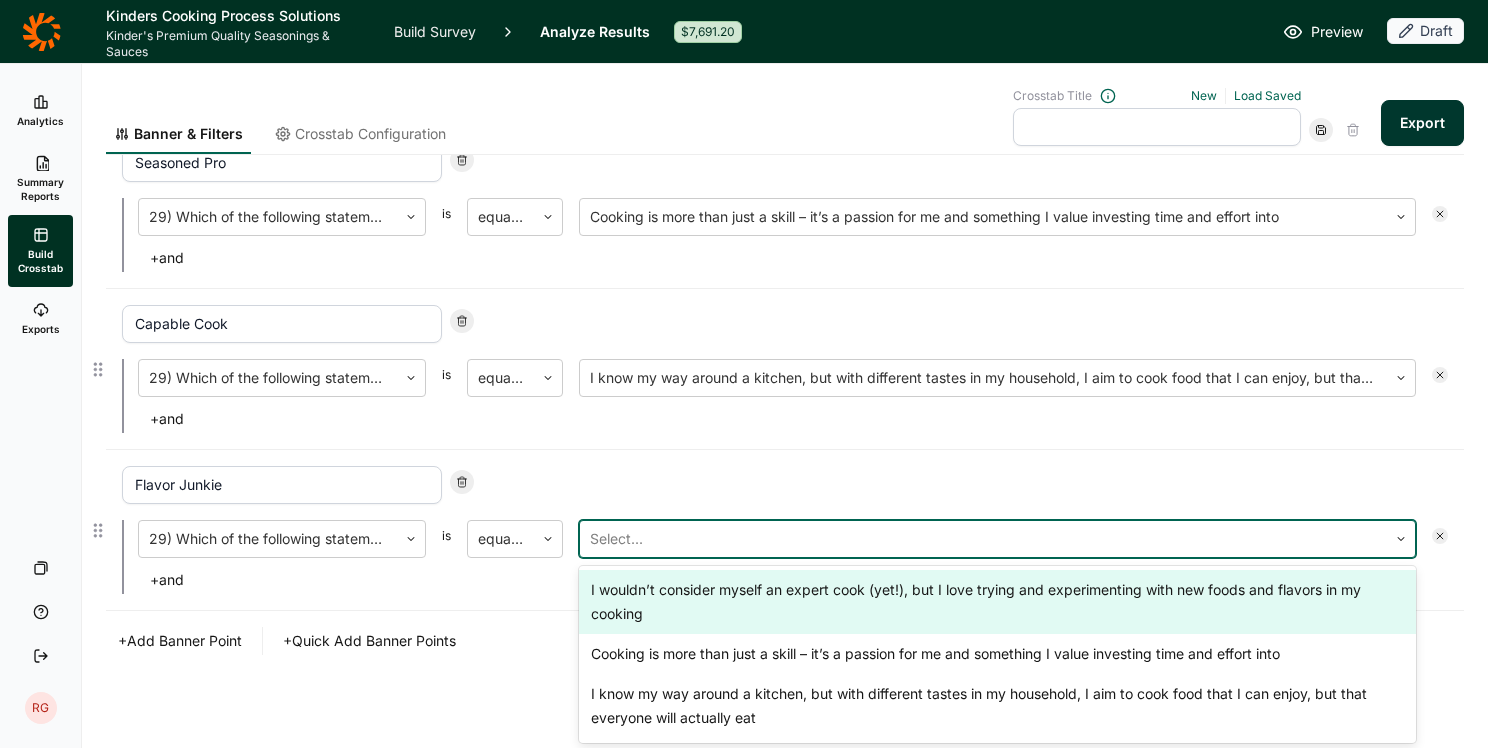 click on "I wouldn’t consider myself an expert cook (yet!), but I love trying and experimenting with new foods and flavors in my cooking" at bounding box center [997, 602] 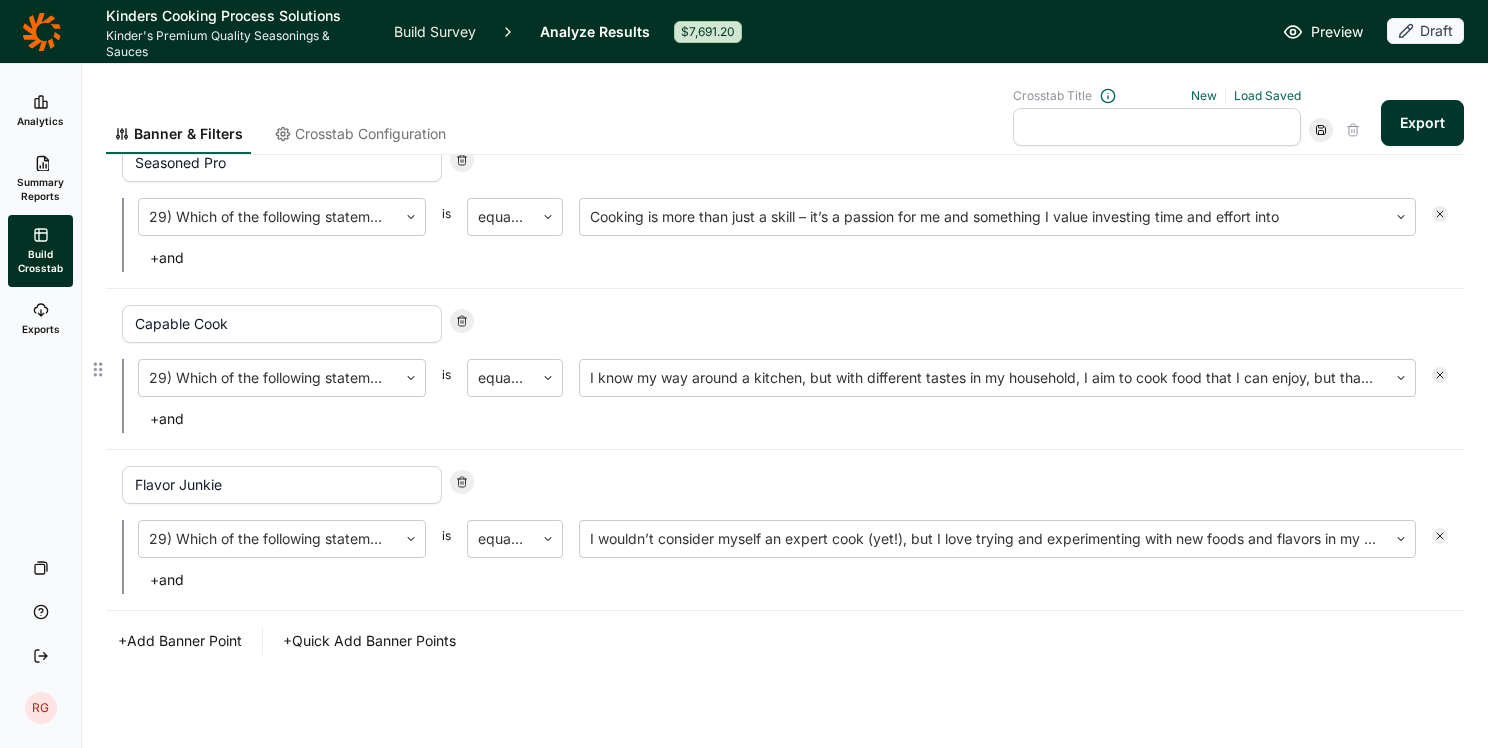 click on "+  Add Banner Point" at bounding box center (180, 641) 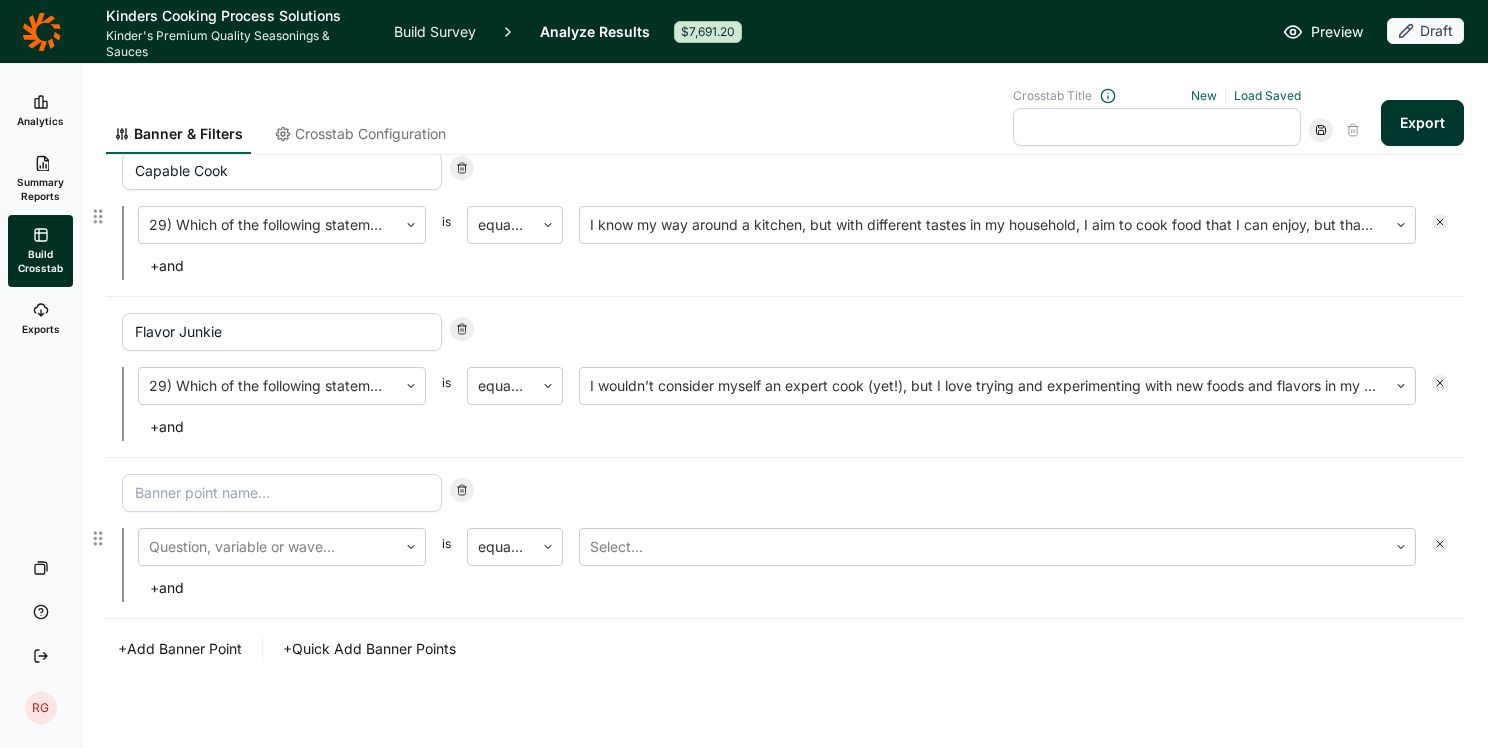 scroll, scrollTop: 444, scrollLeft: 0, axis: vertical 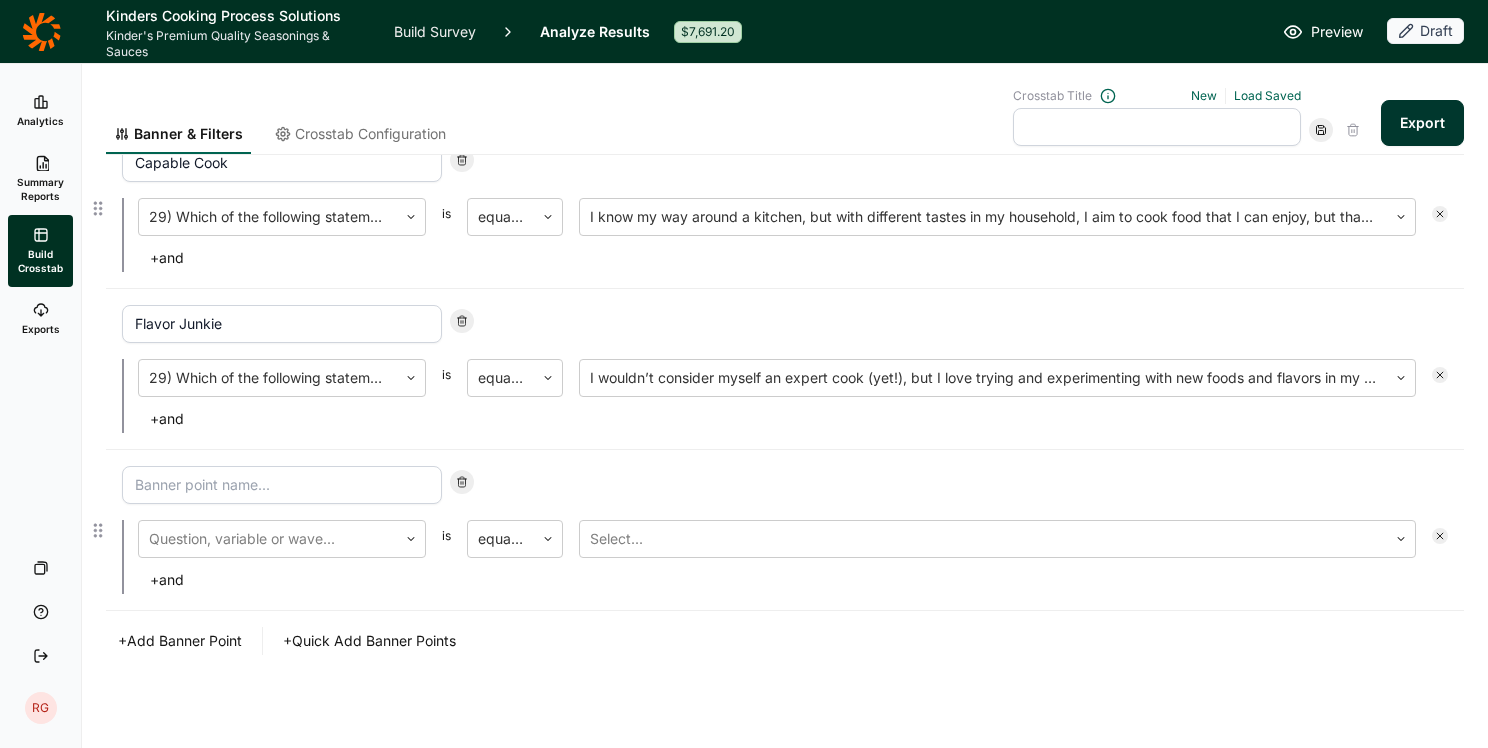click at bounding box center (282, 485) 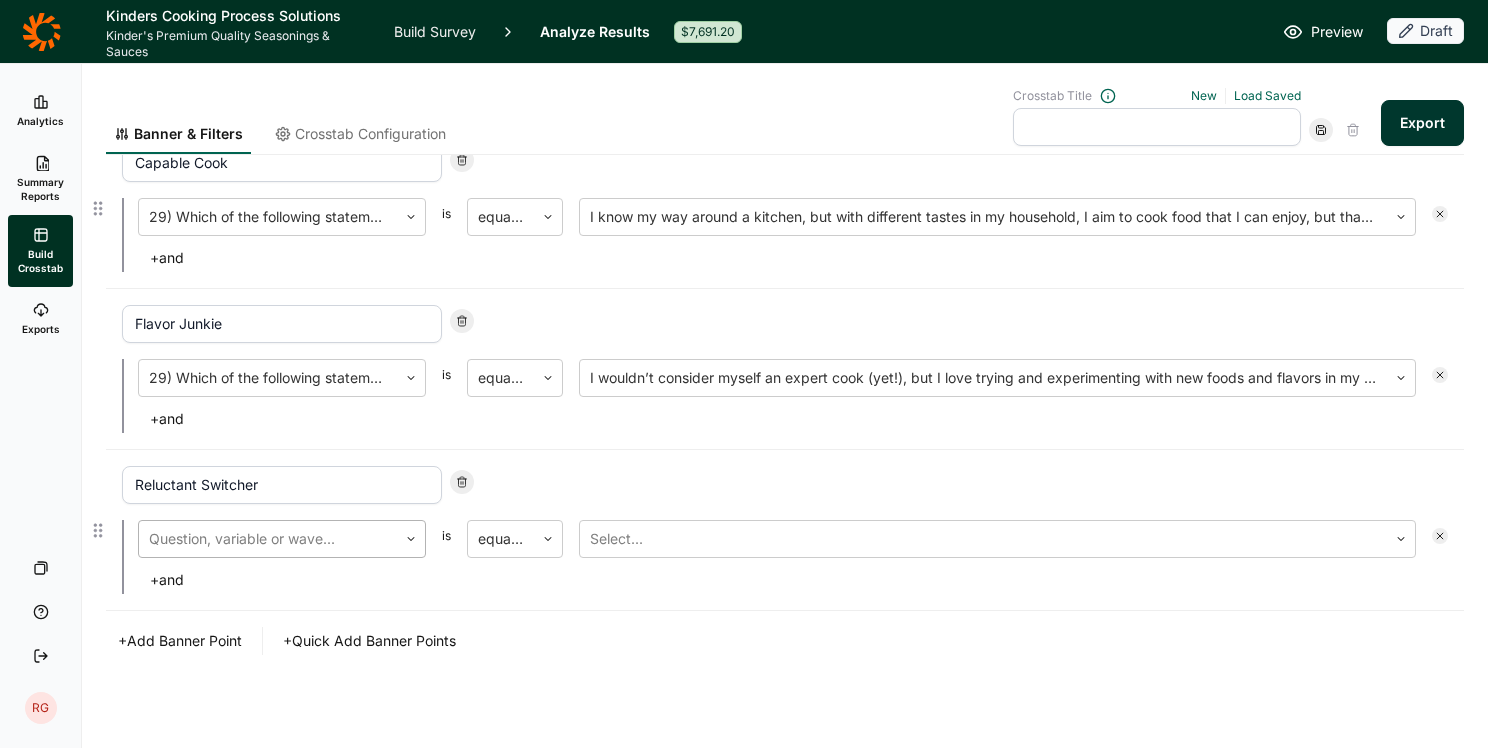 type on "Reluctant Switcher" 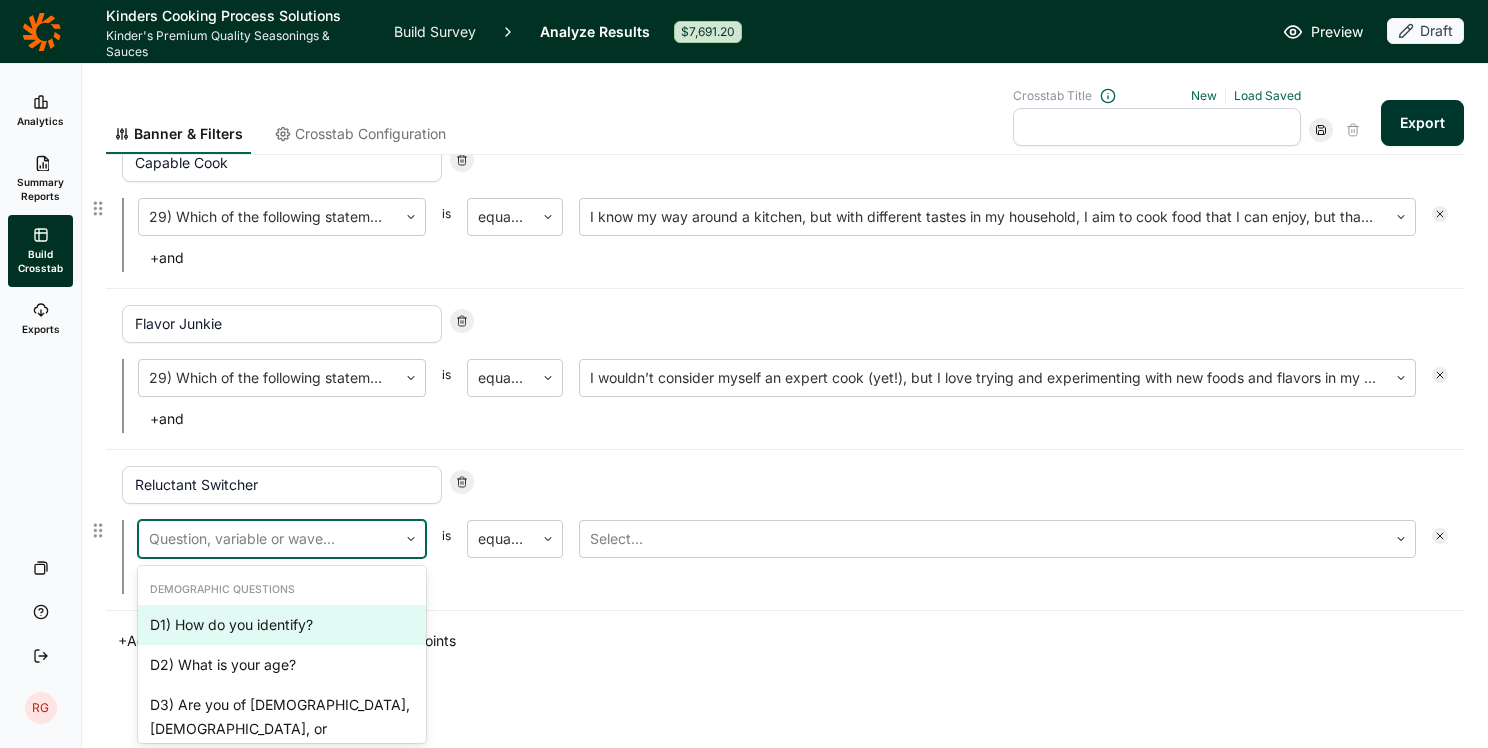 click at bounding box center (268, 539) 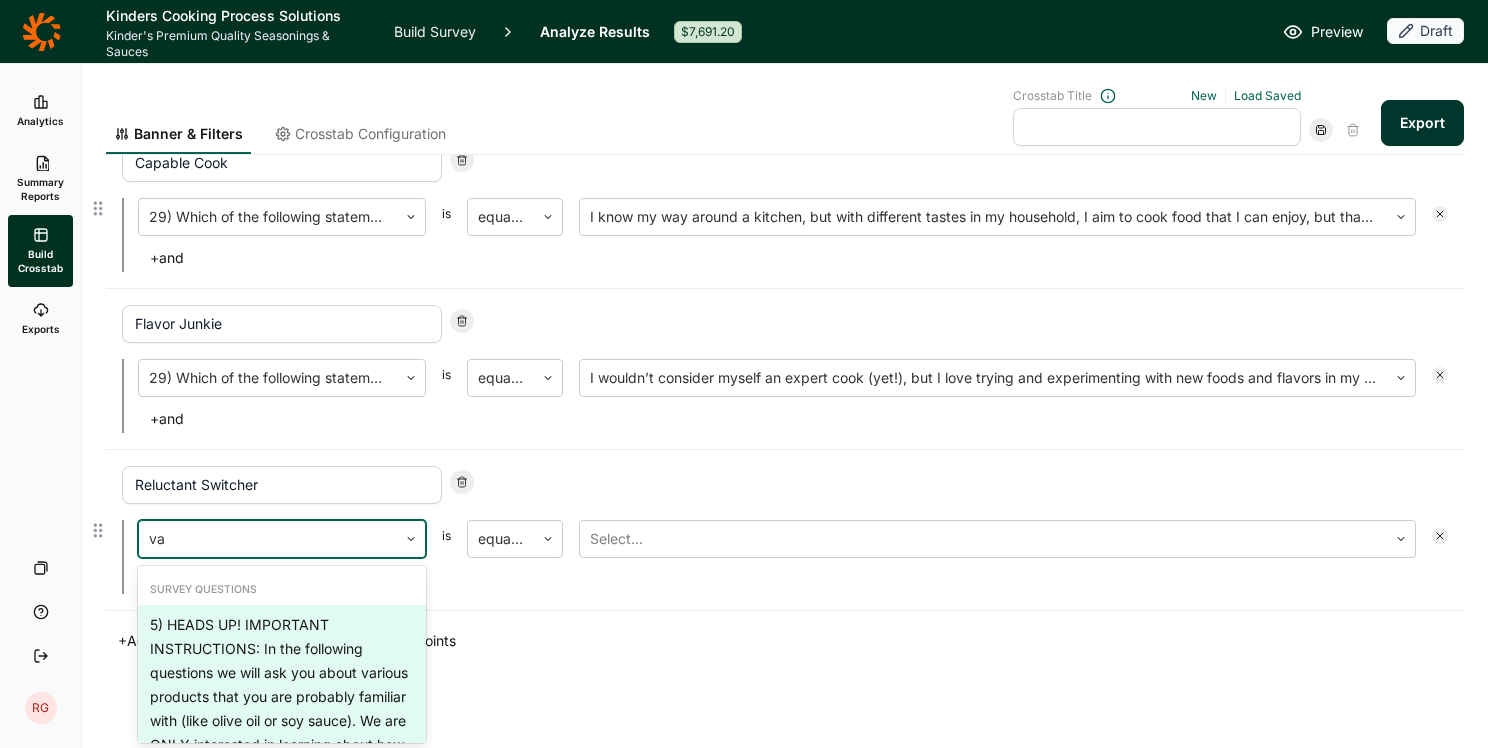 type on "v" 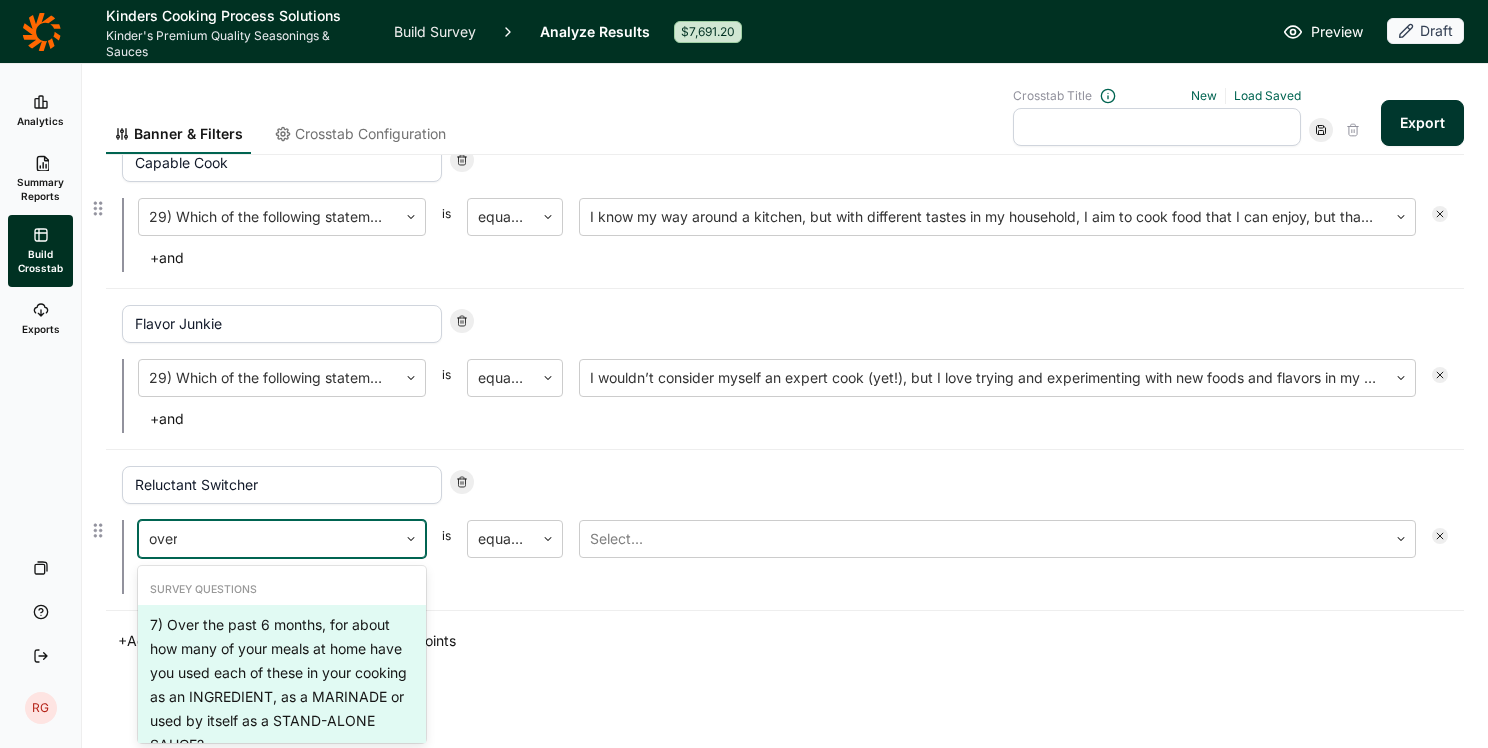 type on "overal" 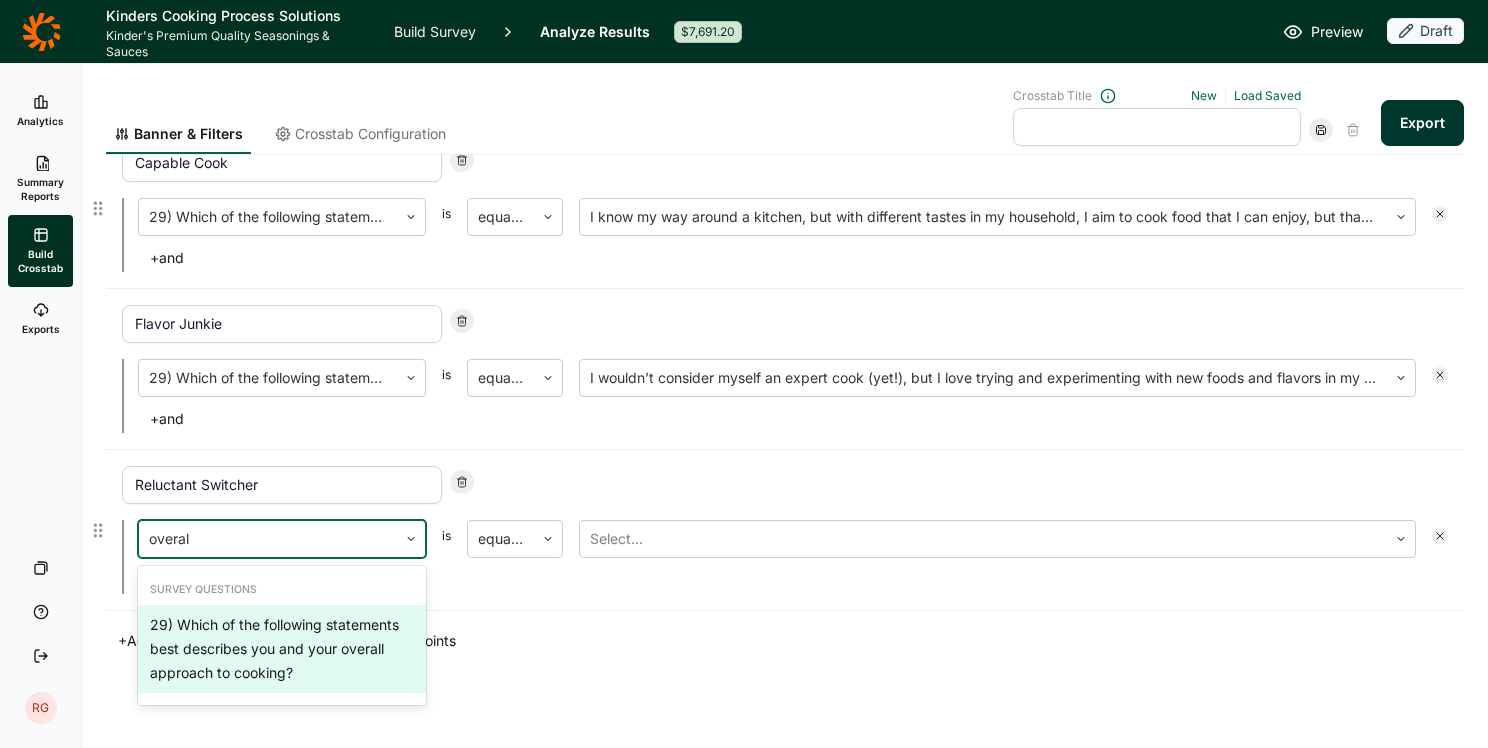 click on "29) Which of the following statements best describes you and your overall approach to cooking?" at bounding box center (282, 649) 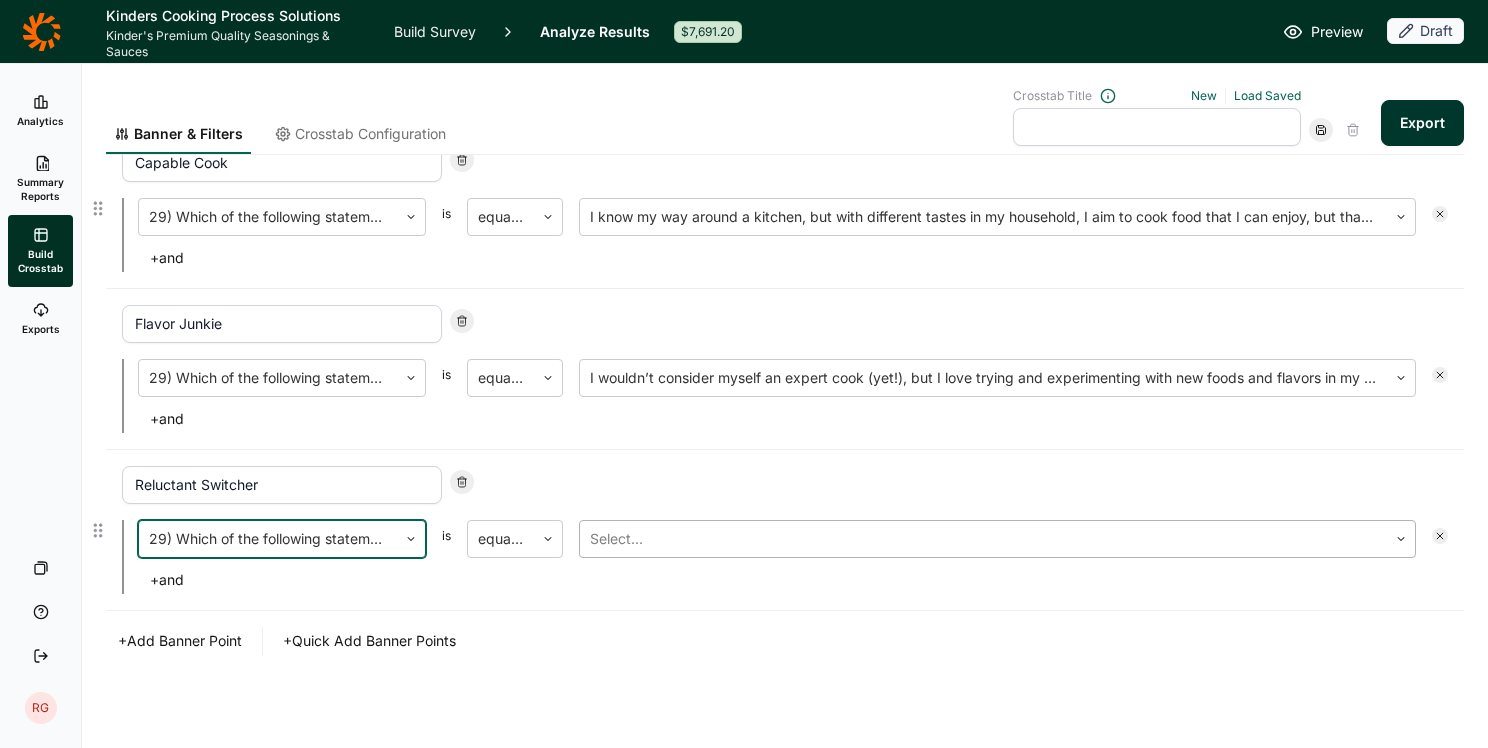 click at bounding box center [983, 539] 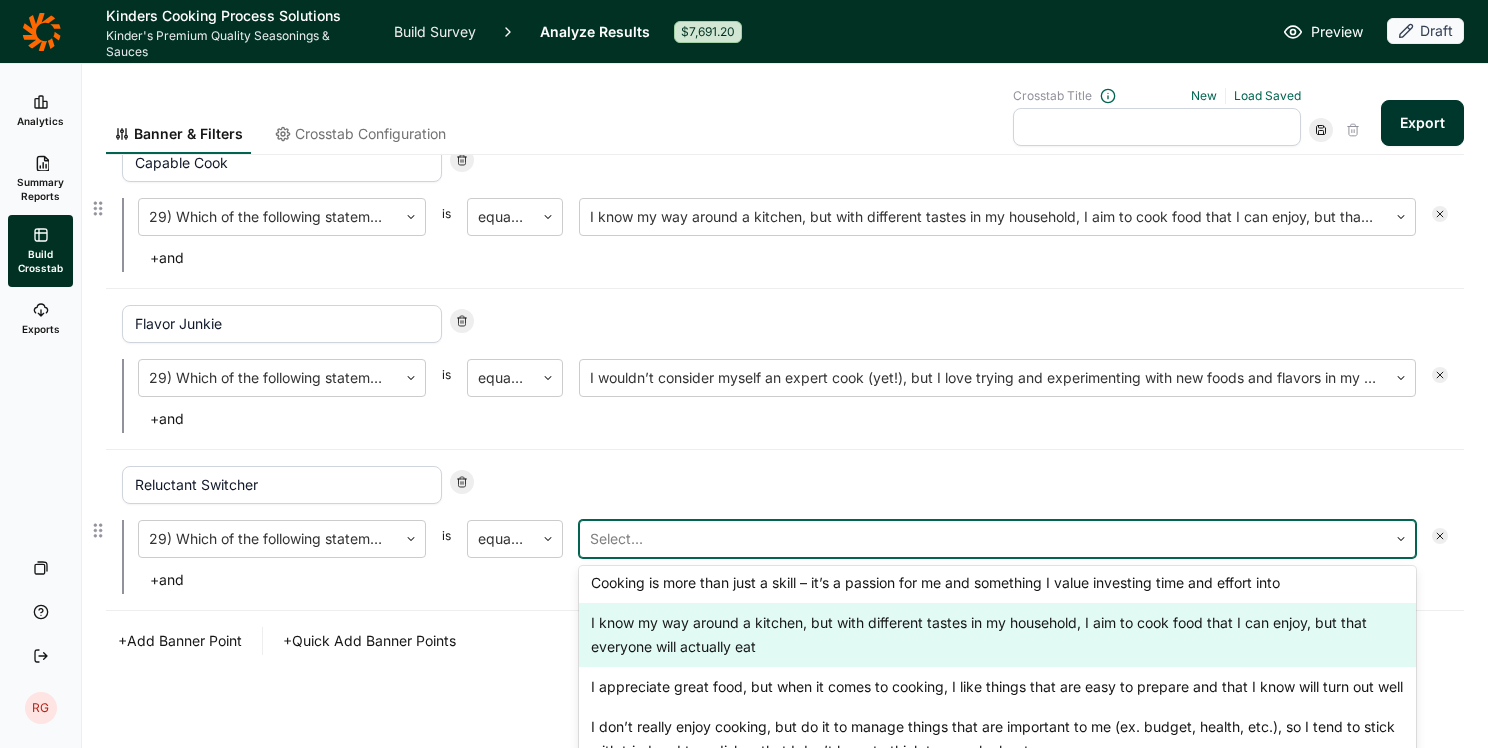 scroll, scrollTop: 100, scrollLeft: 0, axis: vertical 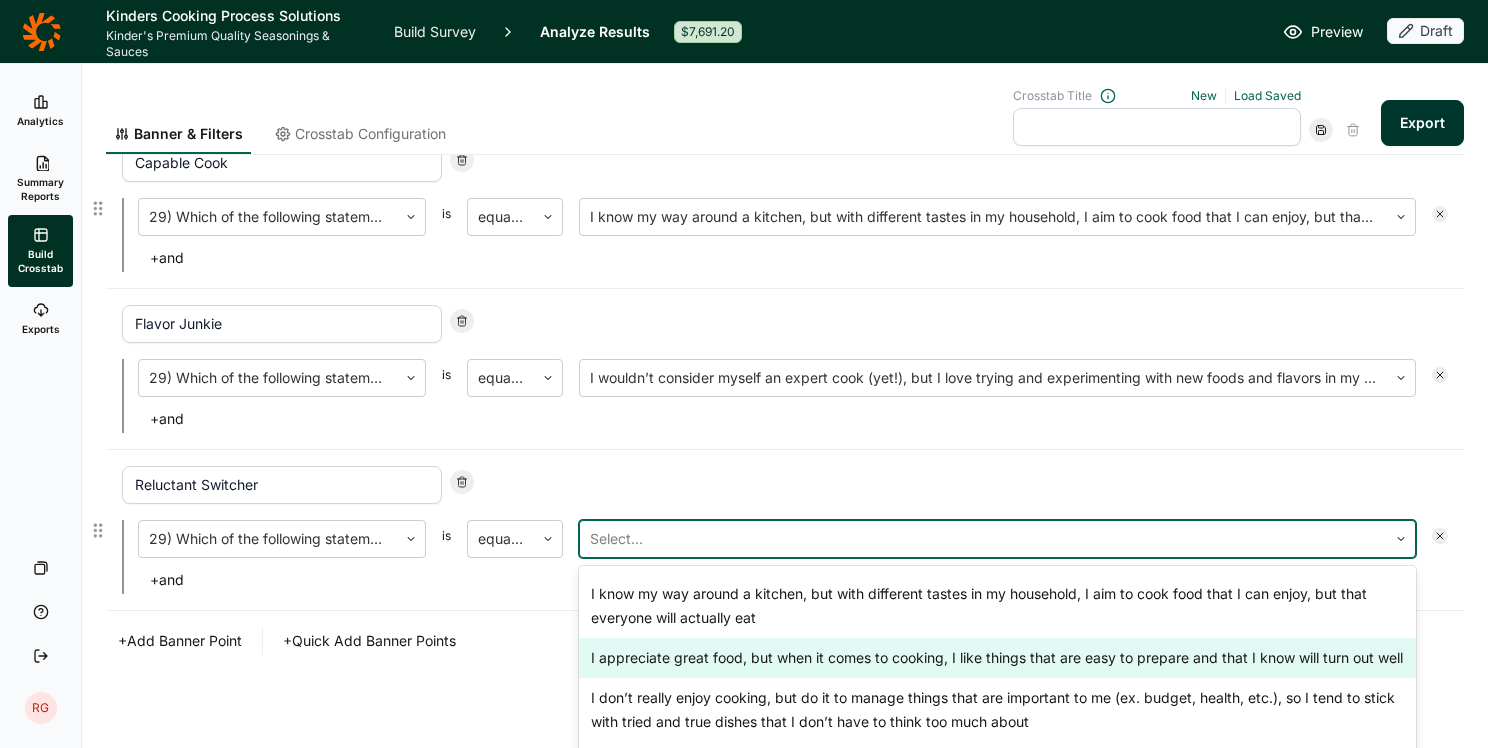 click on "I appreciate great food, but when it comes to cooking, I like things that are easy to prepare and that I know will turn out well" at bounding box center (997, 658) 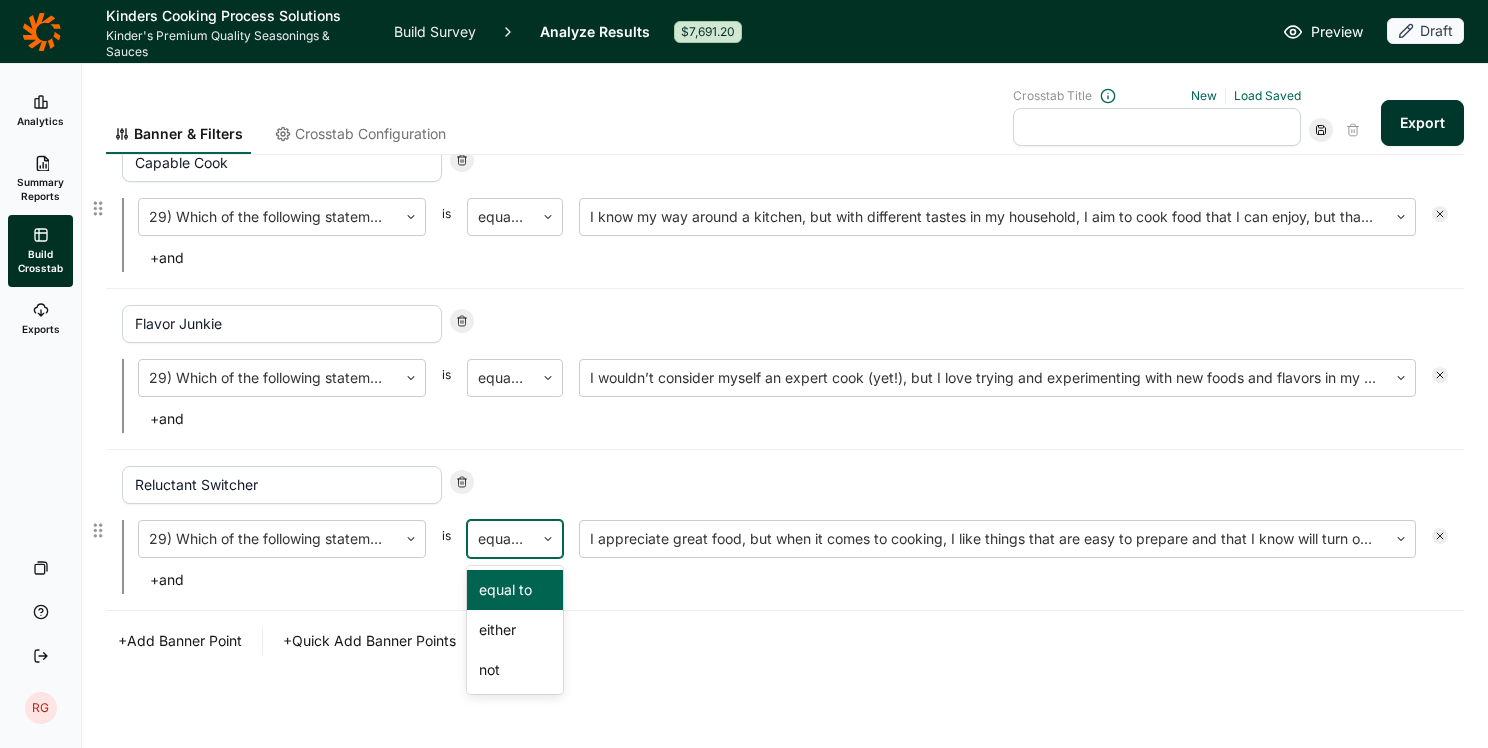 click at bounding box center (548, 539) 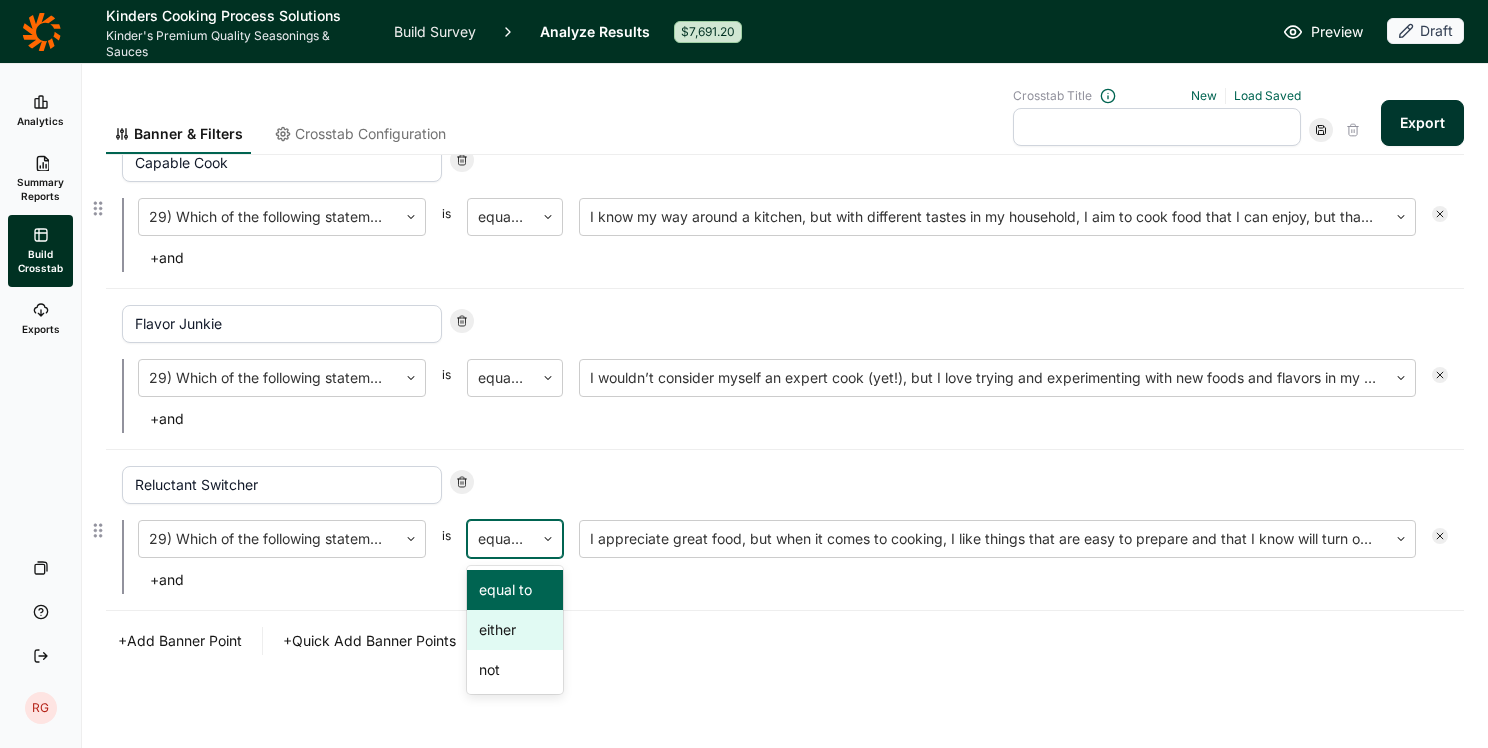 click on "either" at bounding box center (515, 630) 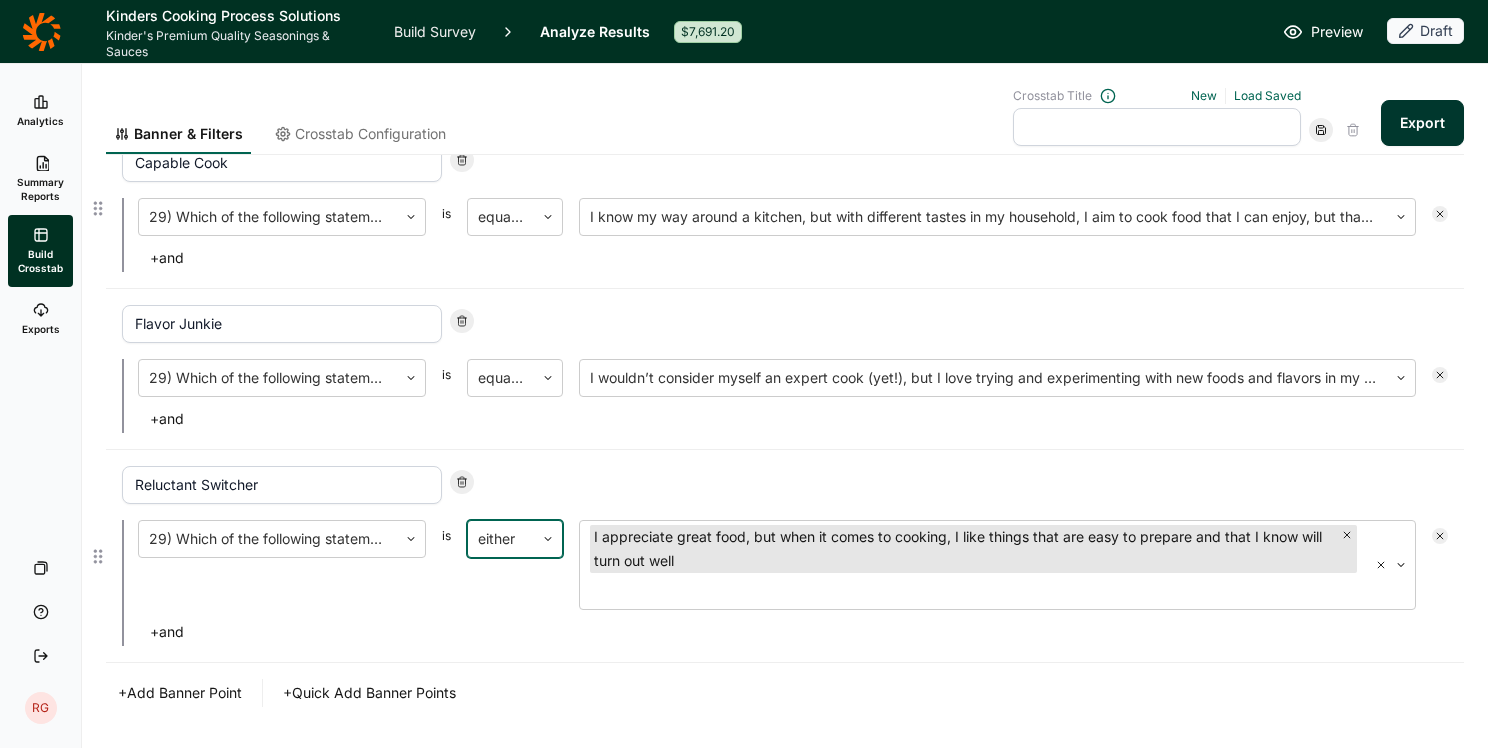 scroll, scrollTop: 495, scrollLeft: 0, axis: vertical 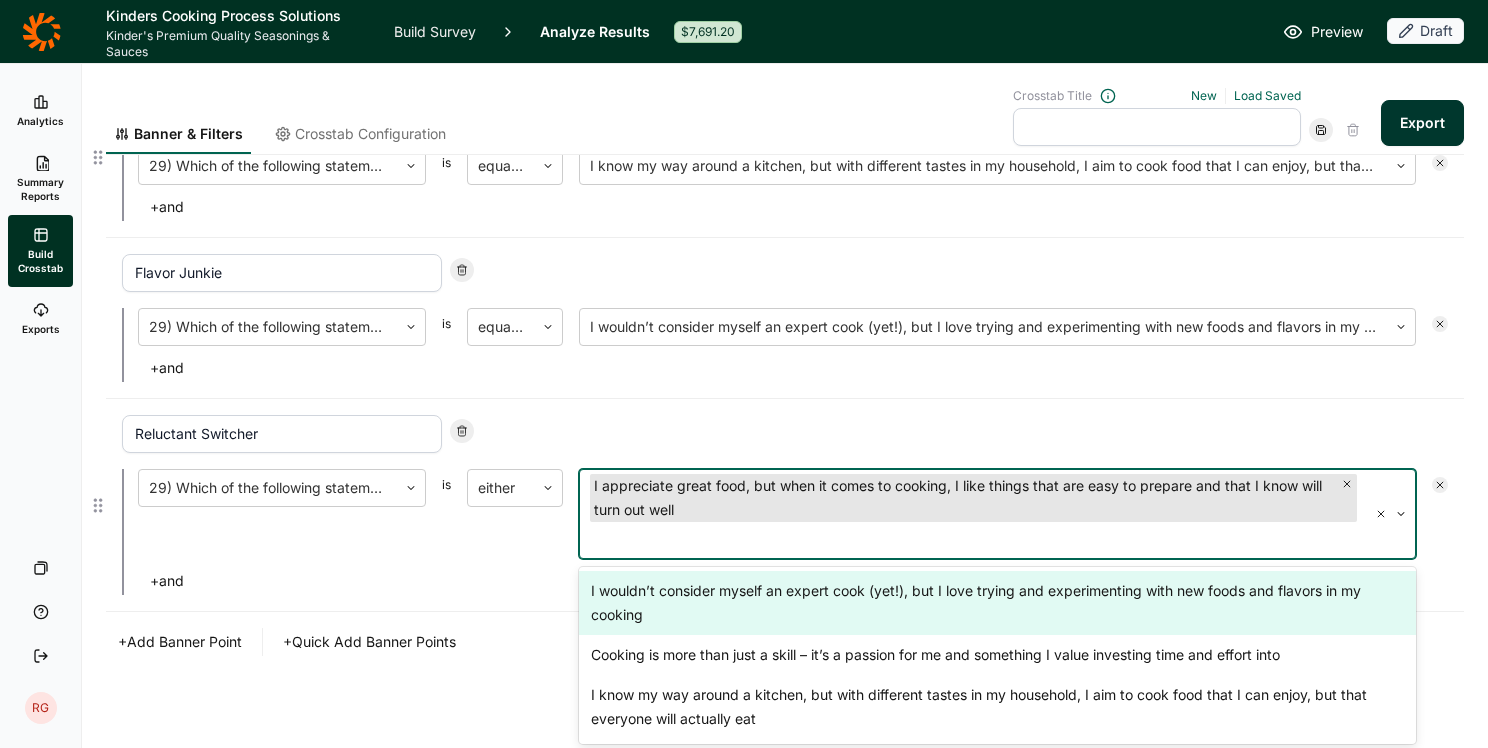 click at bounding box center (973, 540) 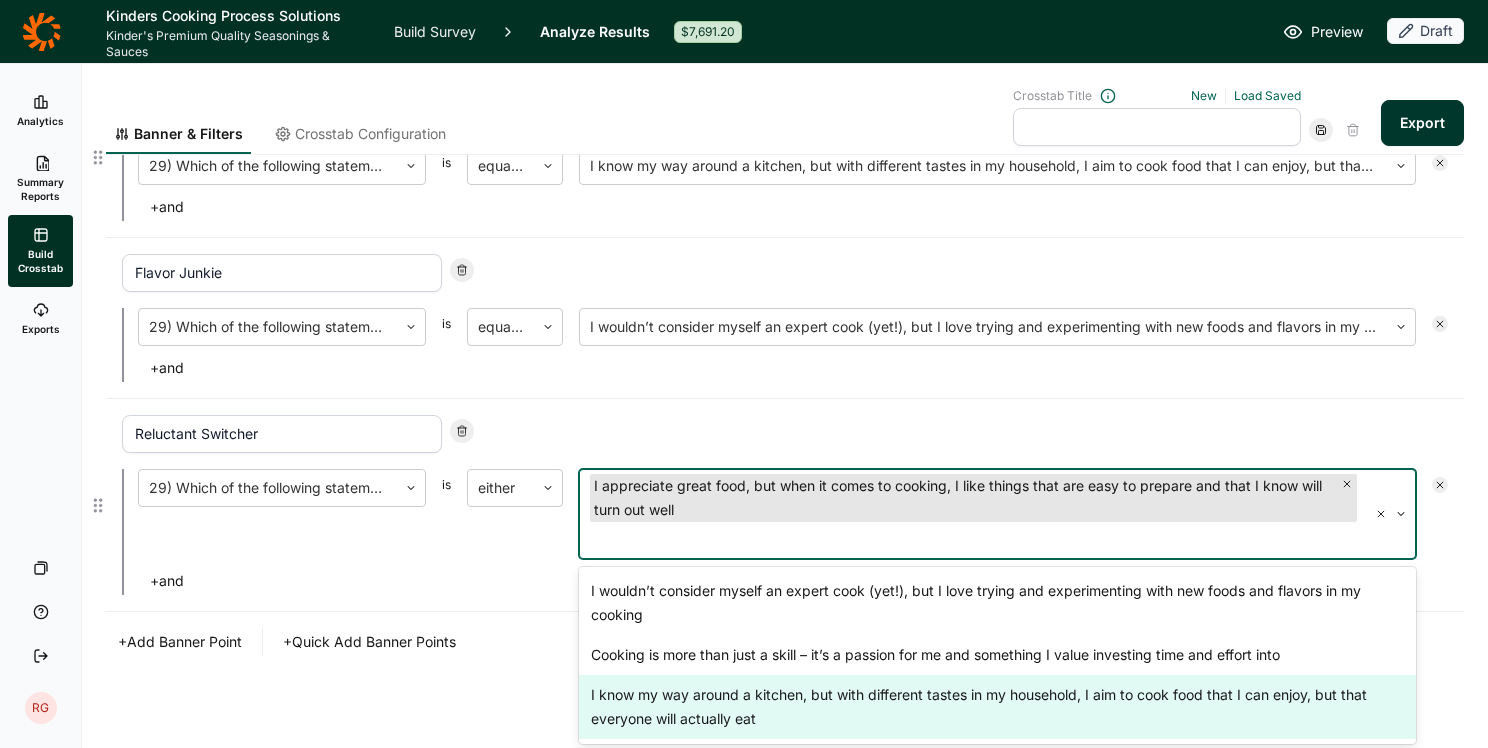 scroll, scrollTop: 103, scrollLeft: 0, axis: vertical 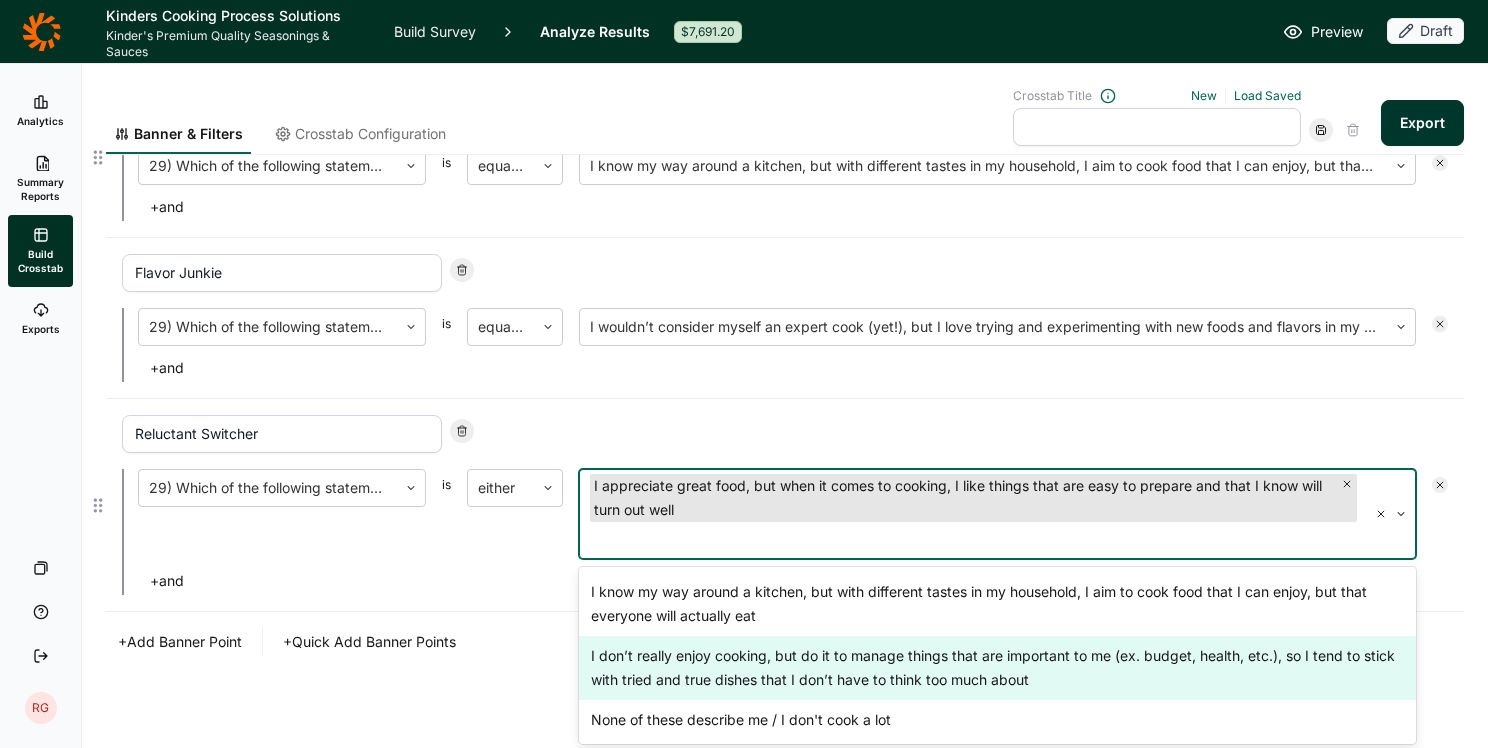 click on "I don’t really enjoy cooking, but do it to manage things that are important to me (ex. budget, health, etc.), so I tend to stick with tried and true dishes that I don’t have to think too much about" at bounding box center [997, 668] 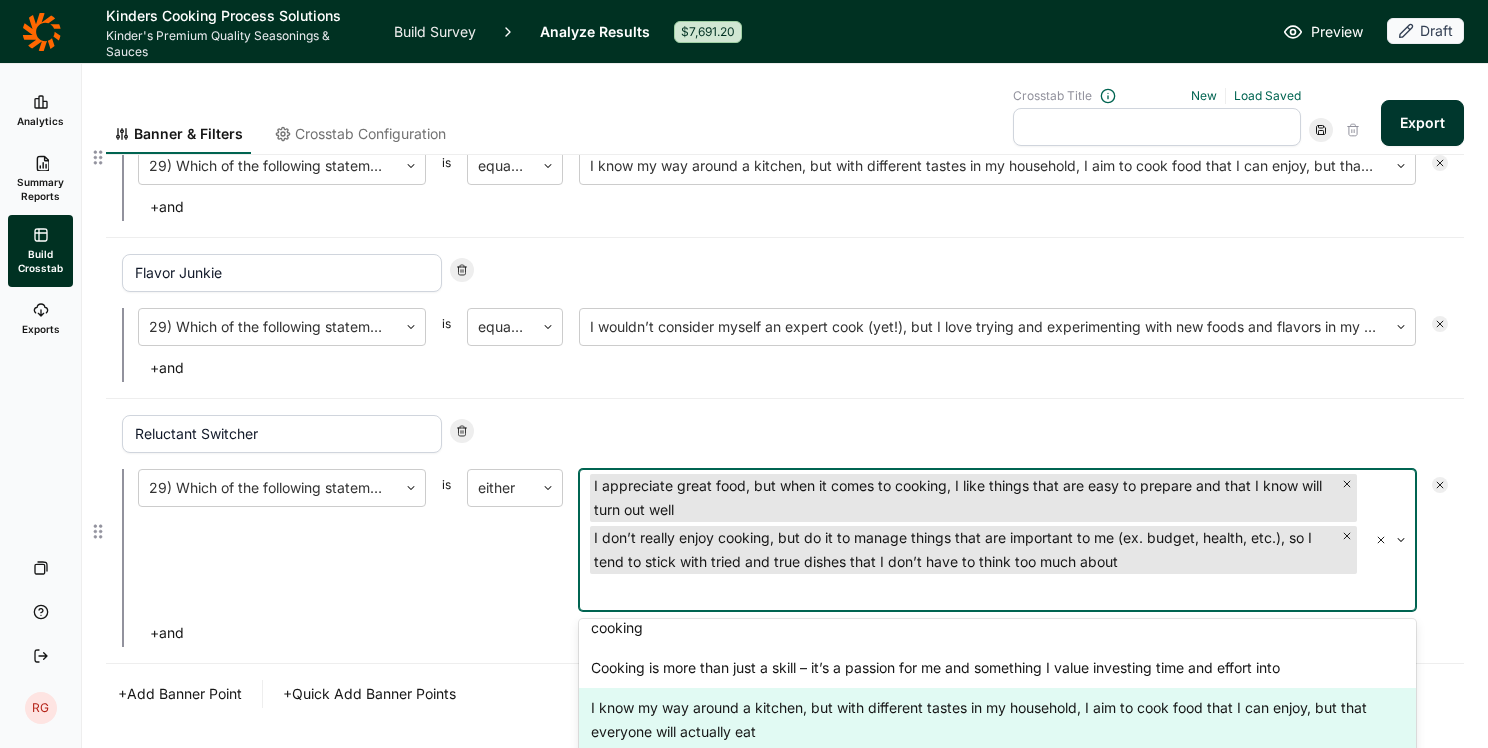 scroll, scrollTop: 39, scrollLeft: 0, axis: vertical 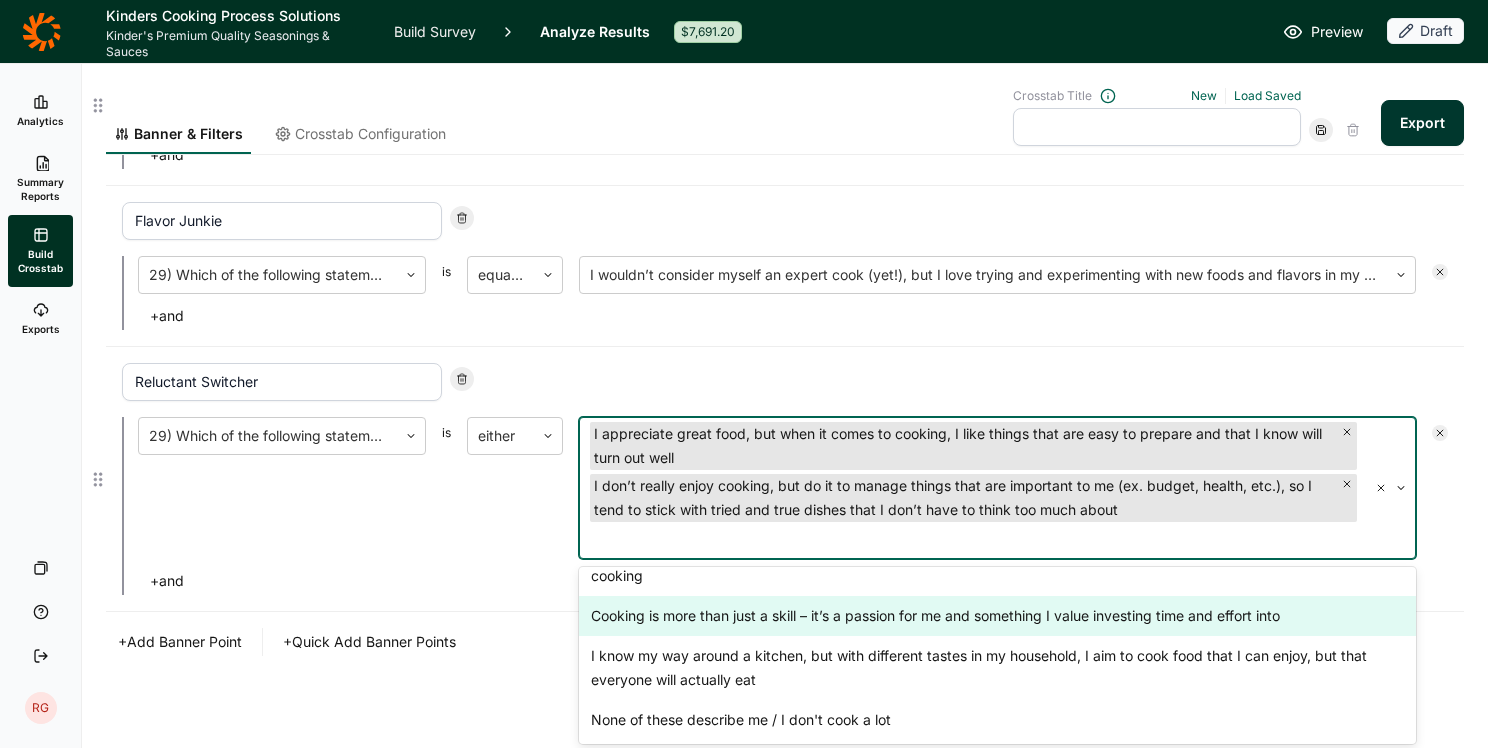 click on "29) Which of the following statements best describes you and your overall approach to cooking? is either option I don’t really enjoy cooking, but do it to manage things that are important to me (ex. budget, health, etc.), so I tend to stick with tried and true dishes that I don’t have to think too much about, selected. 4 results available. Use Up and Down to choose options, press Enter to select the currently focused option, press Escape to exit the menu, press Tab to select the option and exit the menu. I appreciate great food, but when it comes to cooking, I like things that are easy to prepare and that I know will turn out well I don’t really enjoy cooking, but do it to manage things that are important to me (ex. budget, health, etc.), so I tend to stick with tried and true dishes that I don’t have to think too much about I wouldn’t consider myself an expert cook (yet!), but I love trying and experimenting with new foods and flavors in my cooking None of these describe me / I don't cook a lot" at bounding box center [785, 506] 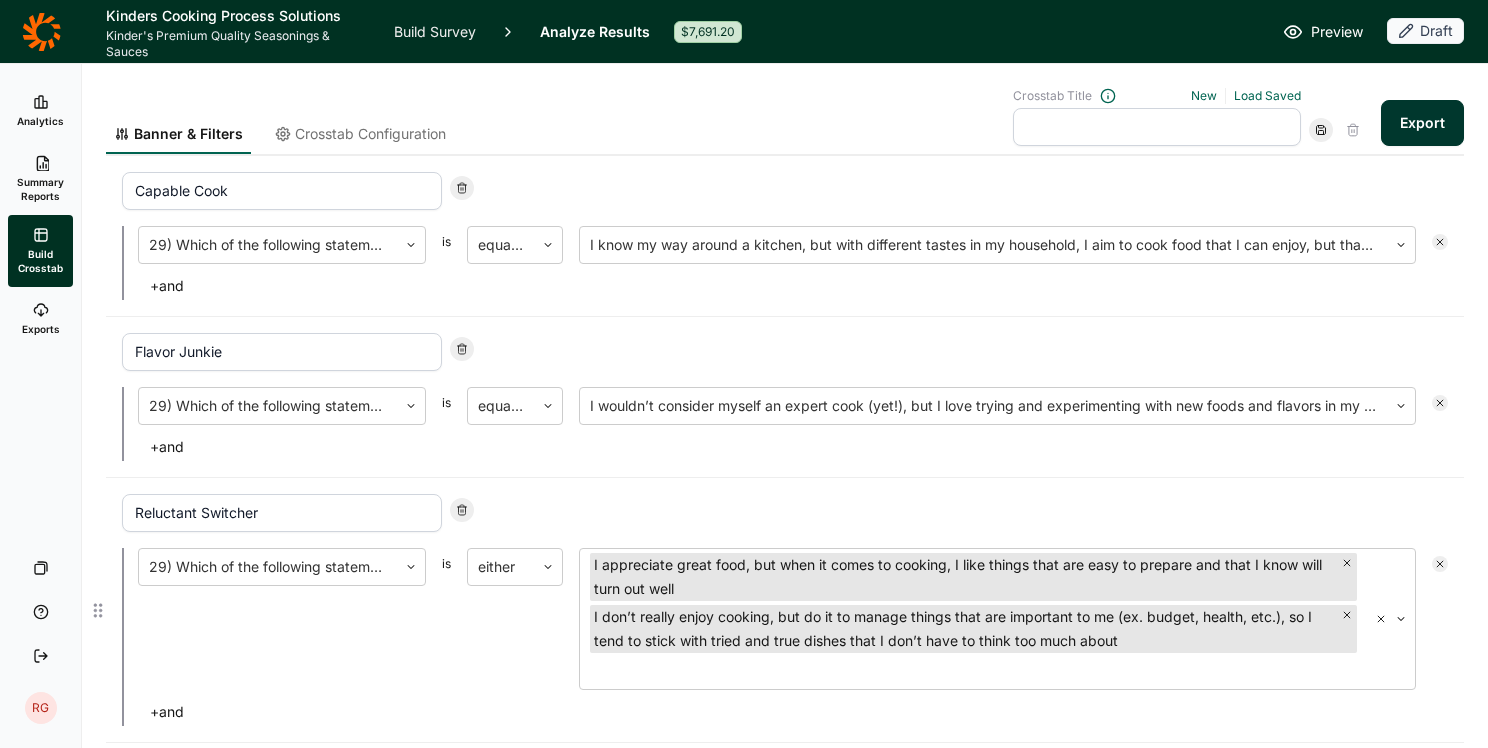 scroll, scrollTop: 547, scrollLeft: 0, axis: vertical 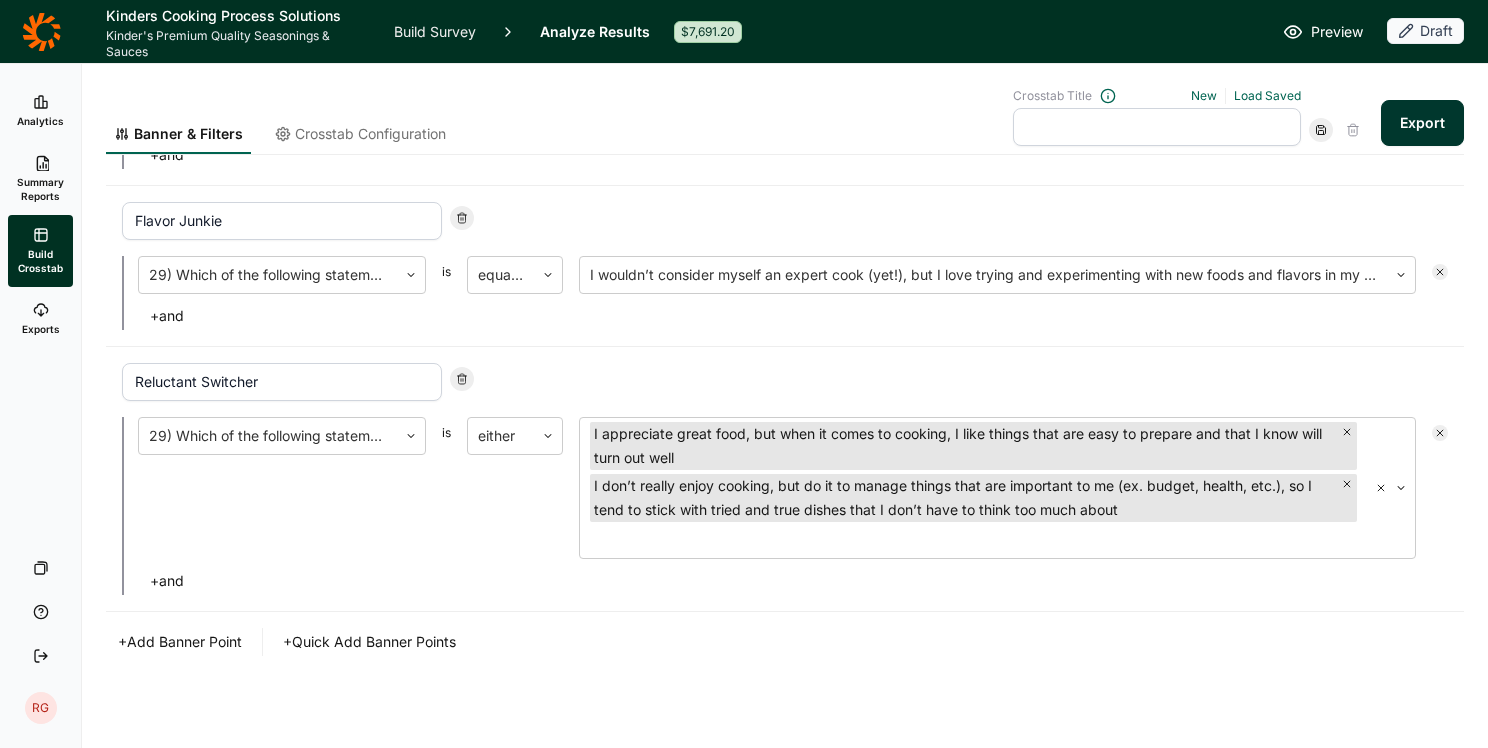 click on "+  Add Banner Point" at bounding box center [180, 642] 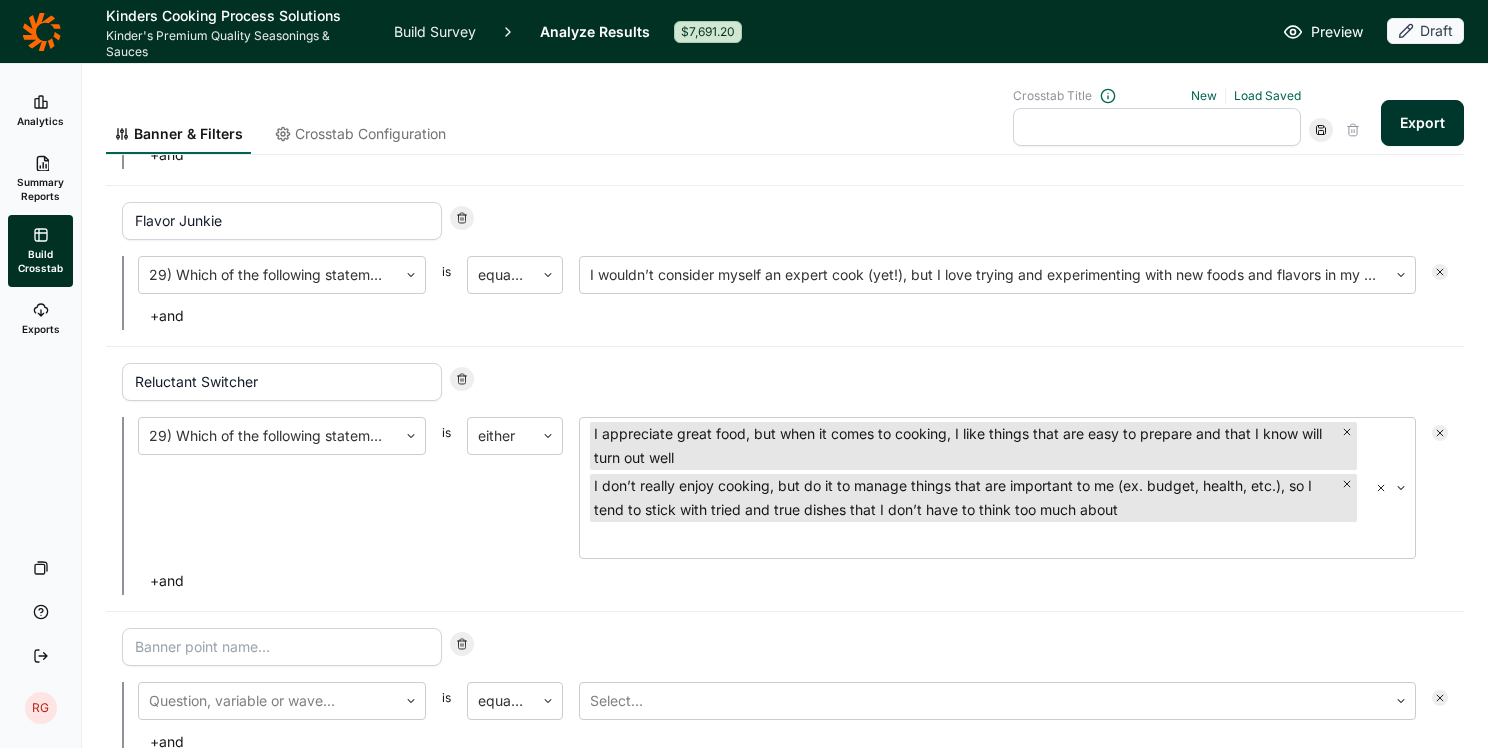 scroll, scrollTop: 708, scrollLeft: 0, axis: vertical 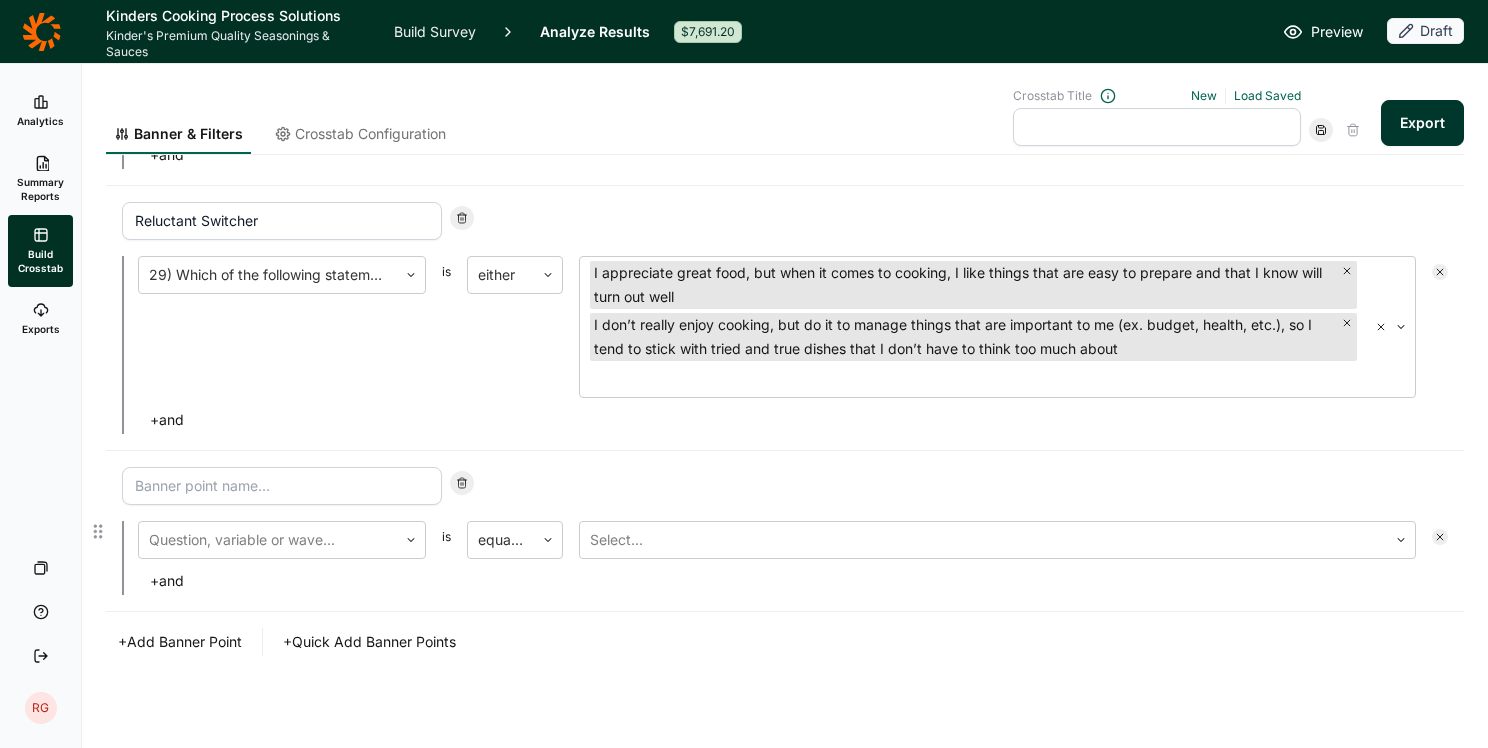click at bounding box center [282, 486] 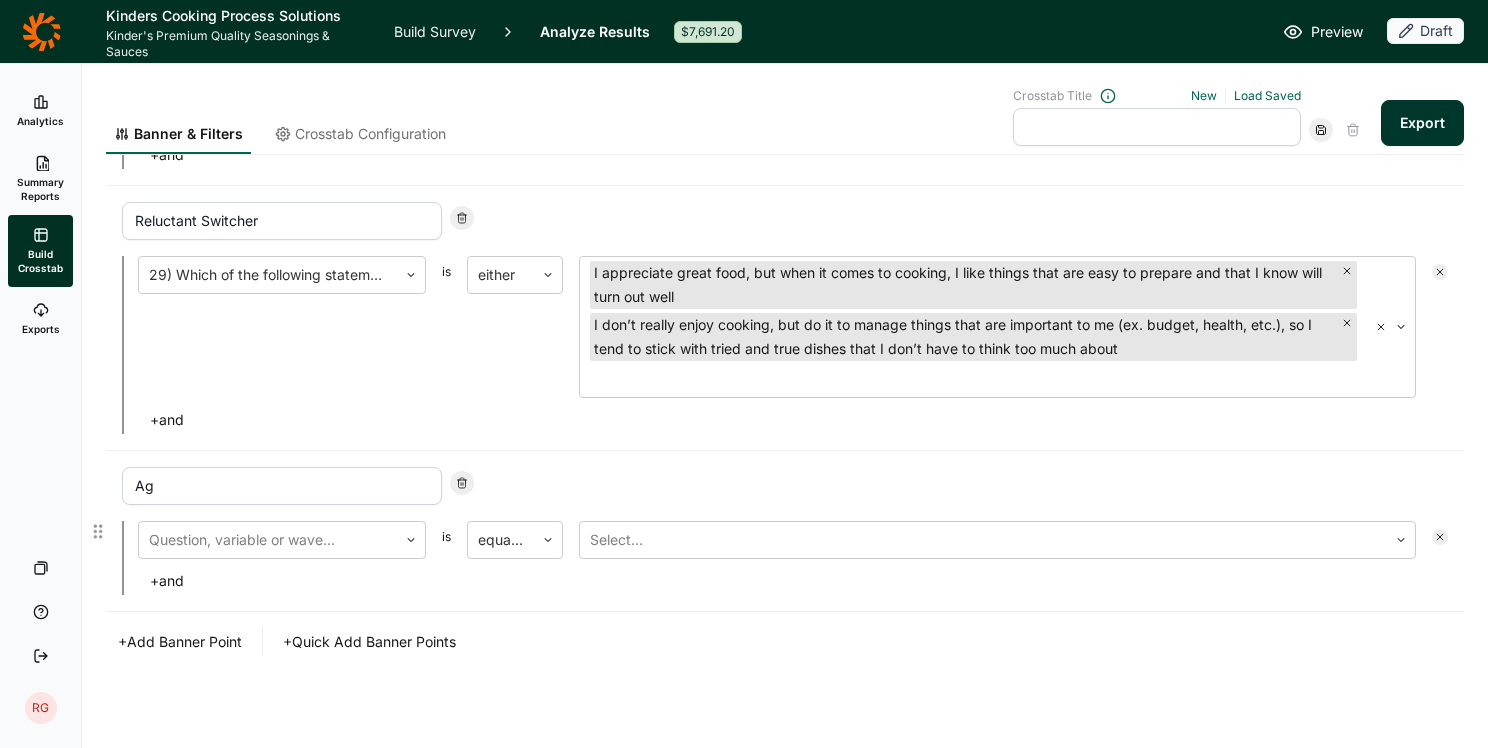 type on "A" 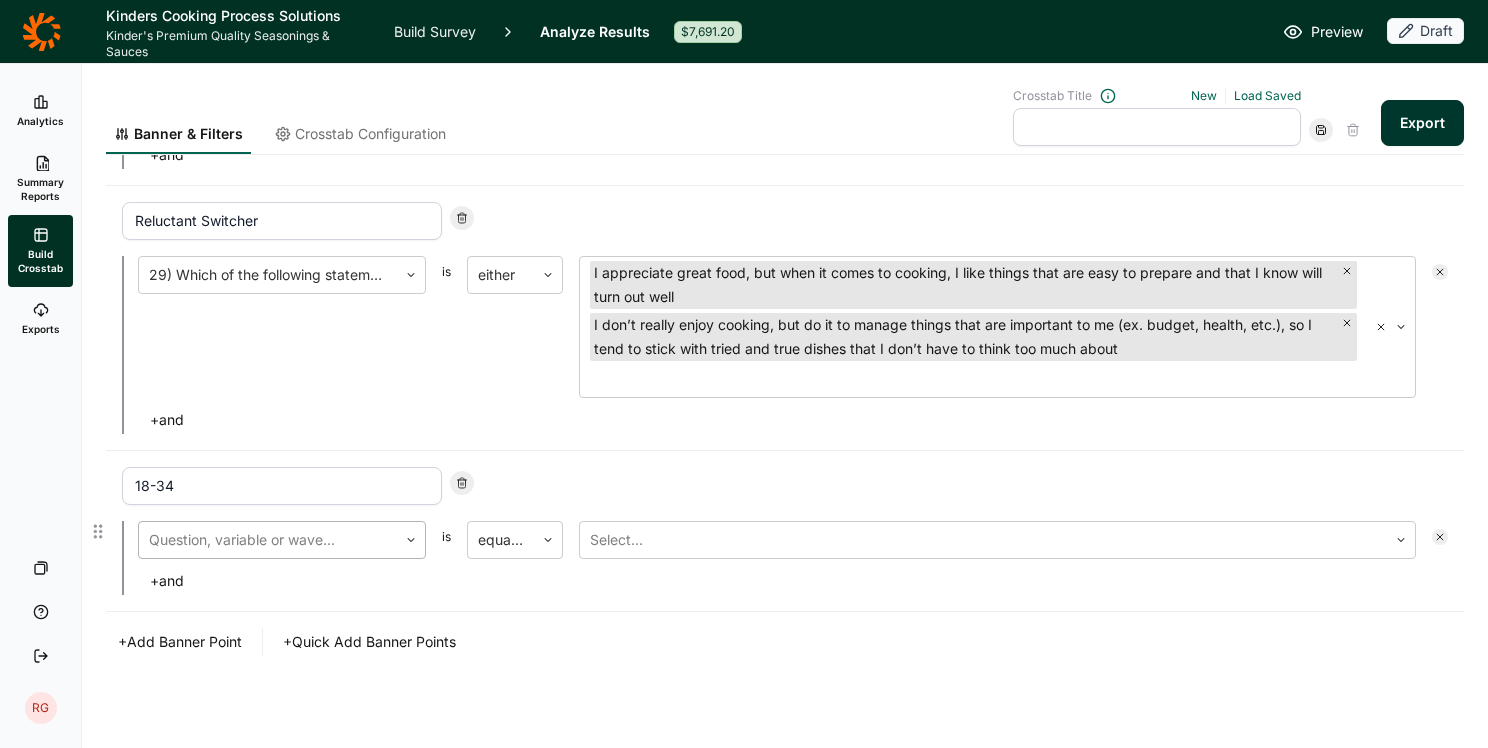 type on "18-34" 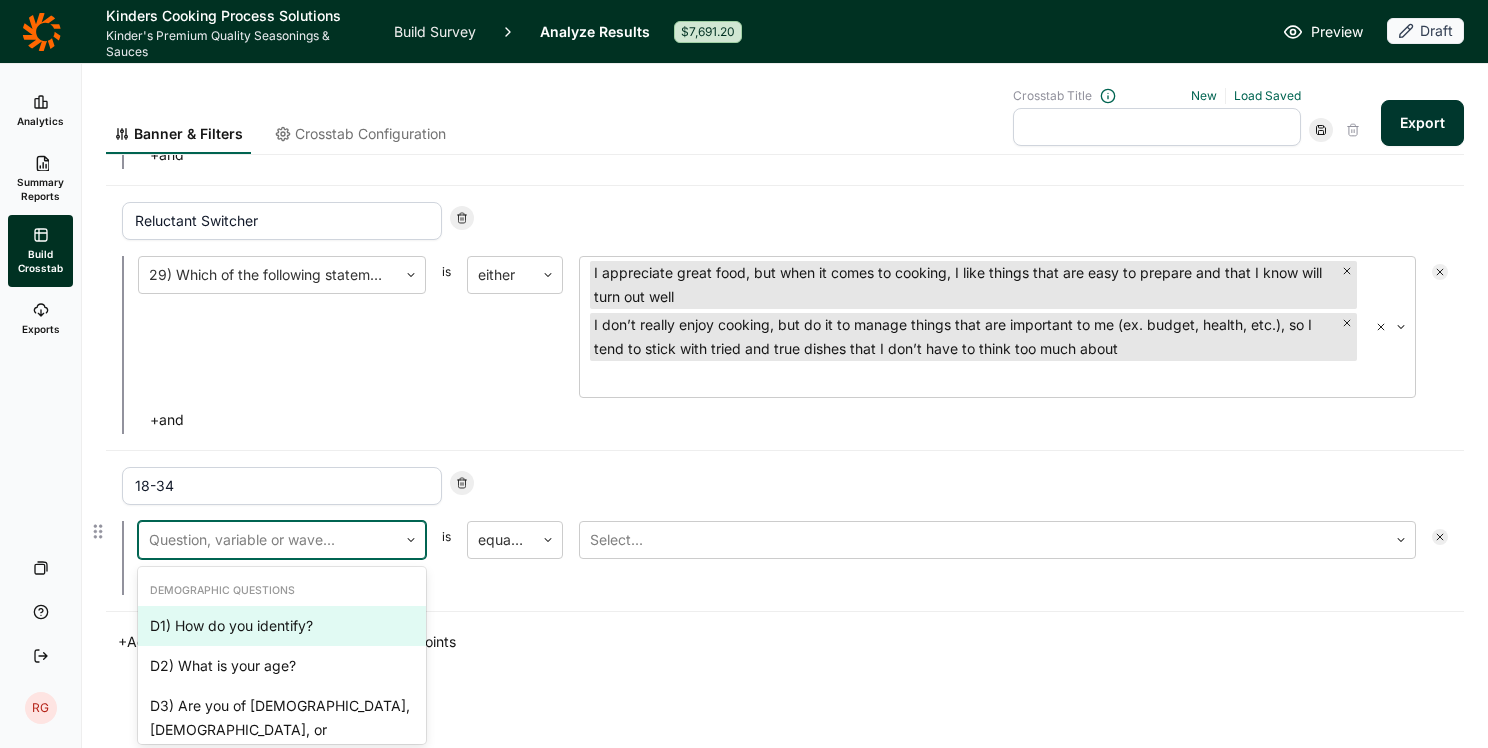 click at bounding box center (268, 540) 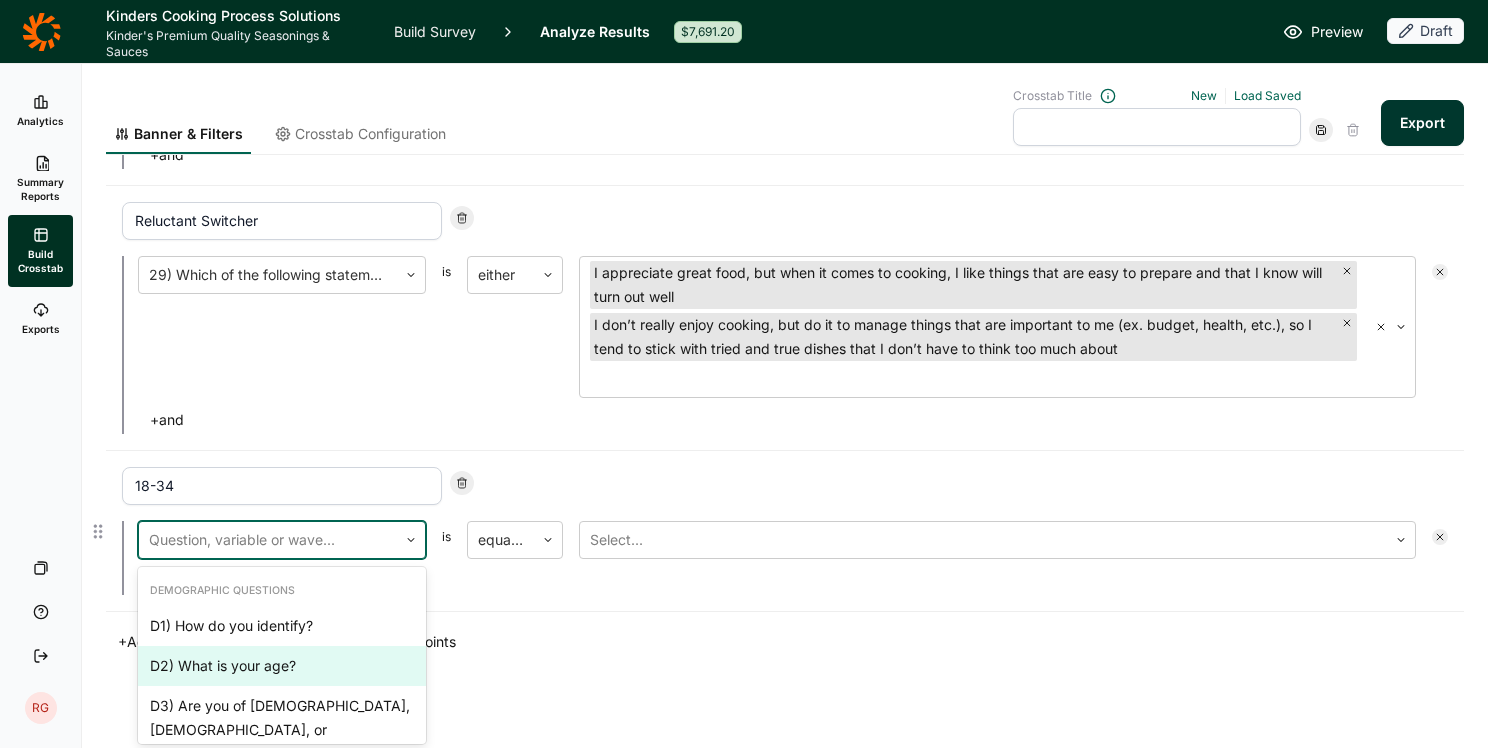 click on "D2) What is your age?" at bounding box center [282, 666] 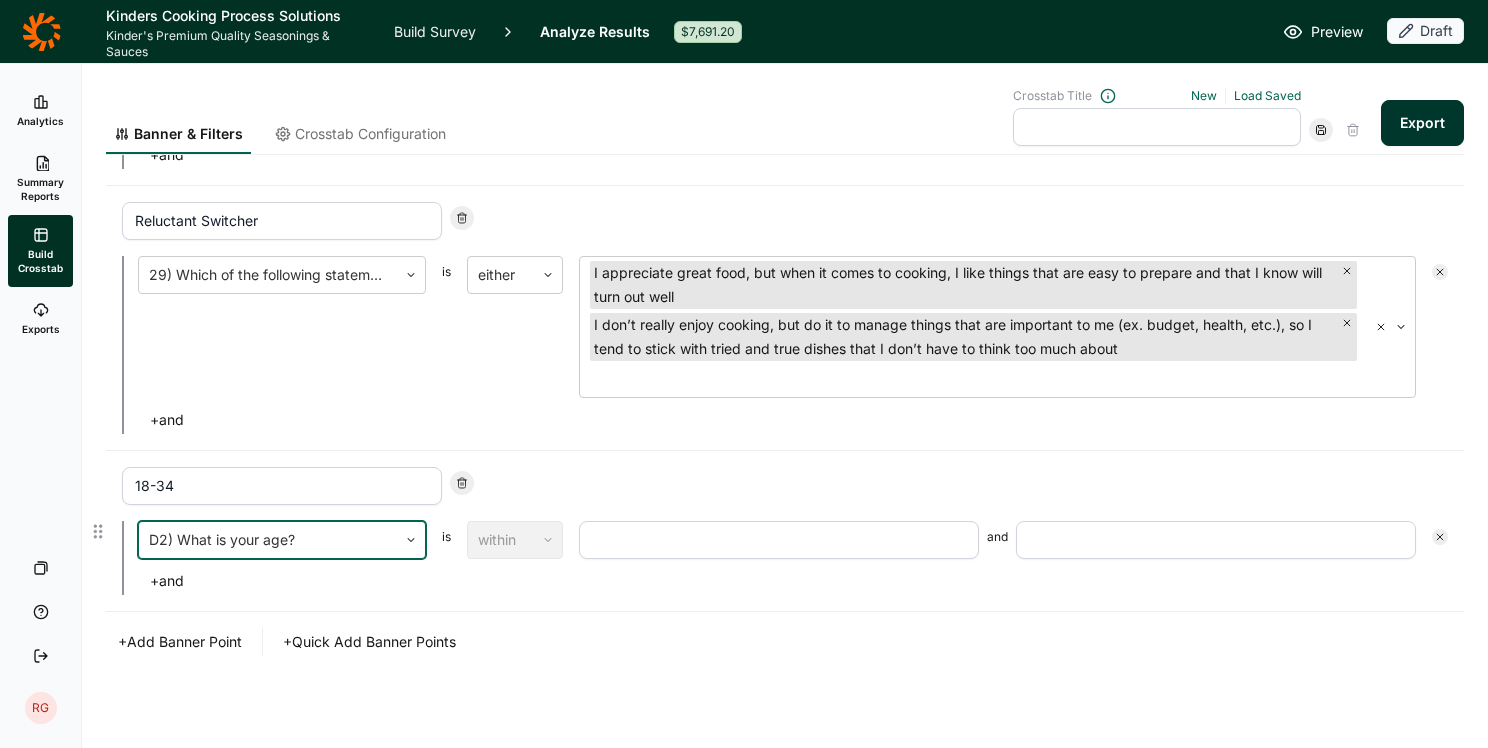 click at bounding box center (779, 540) 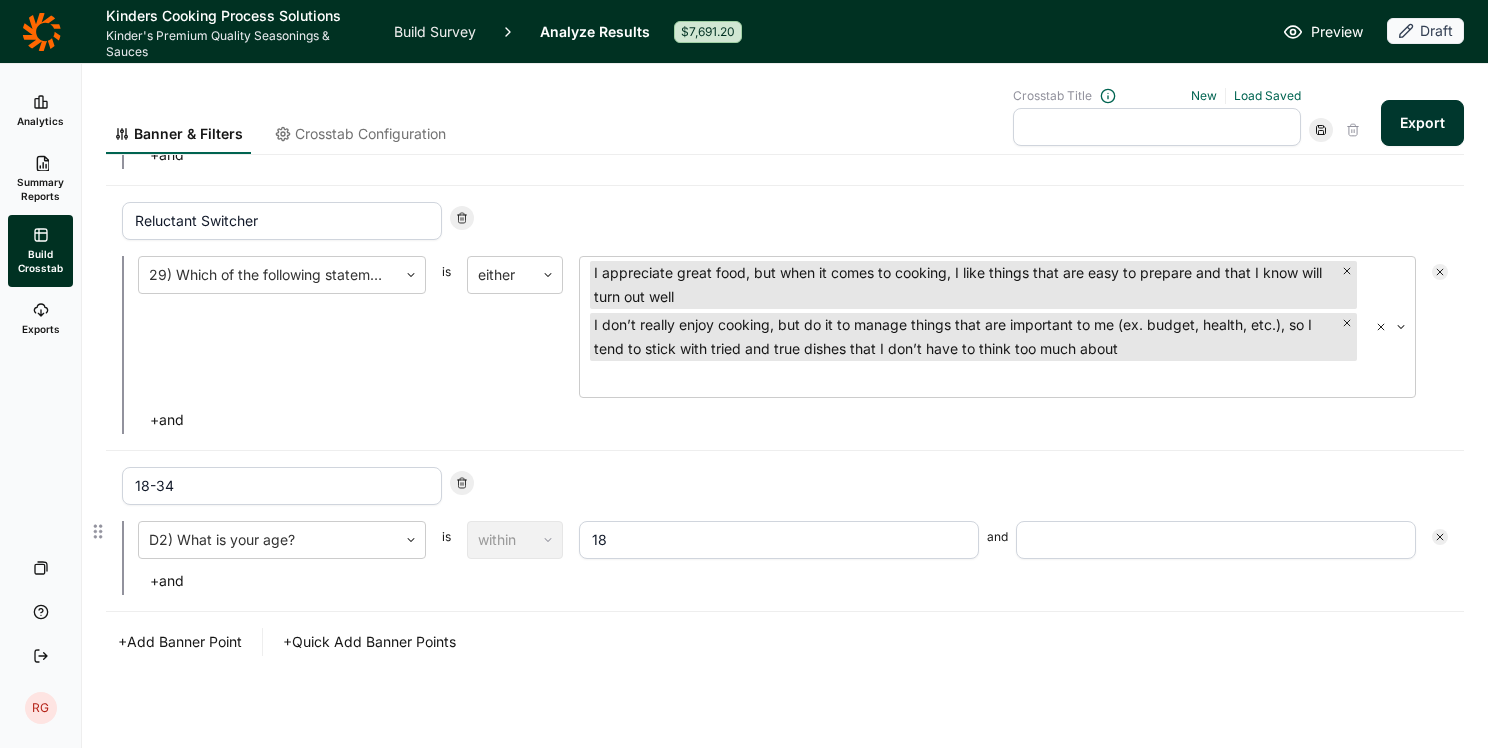 type on "18" 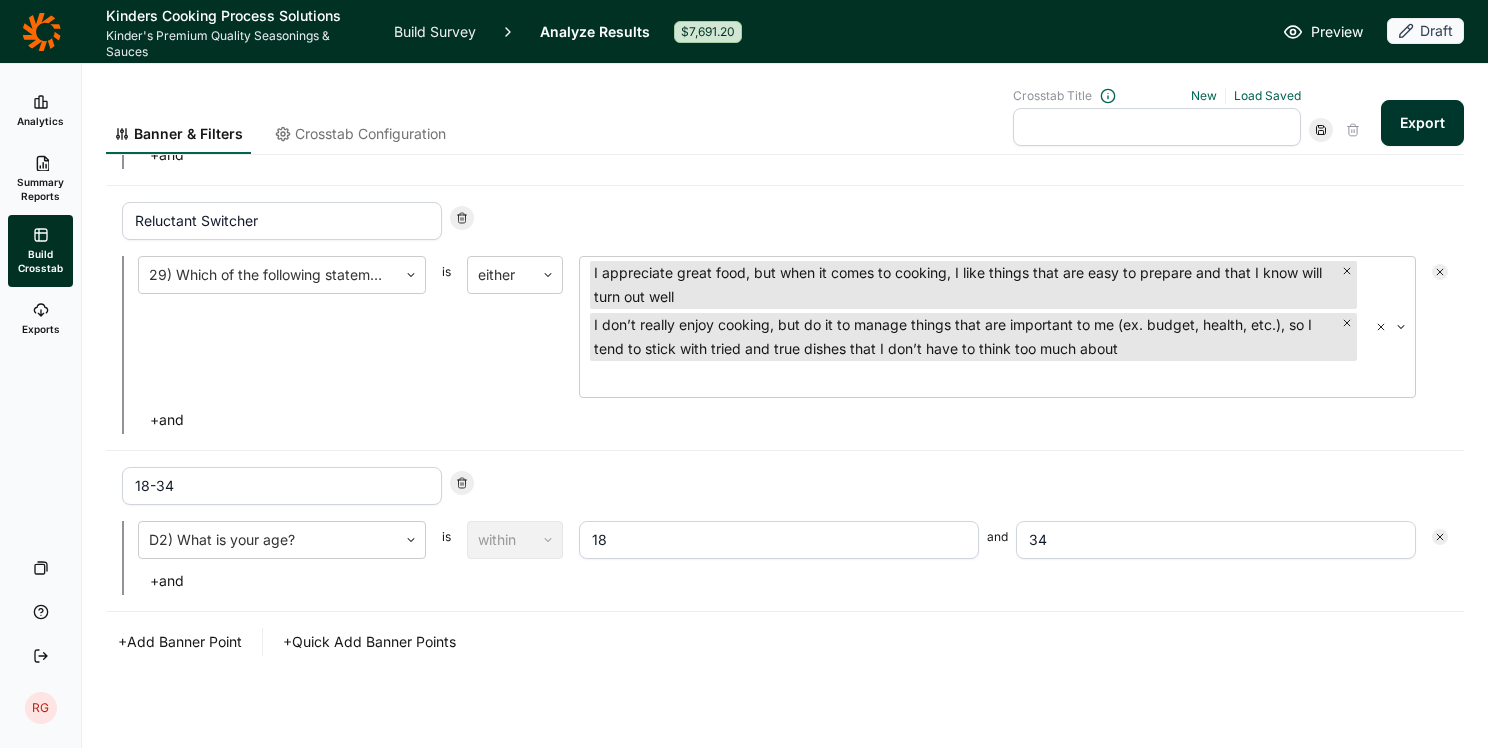 type on "34" 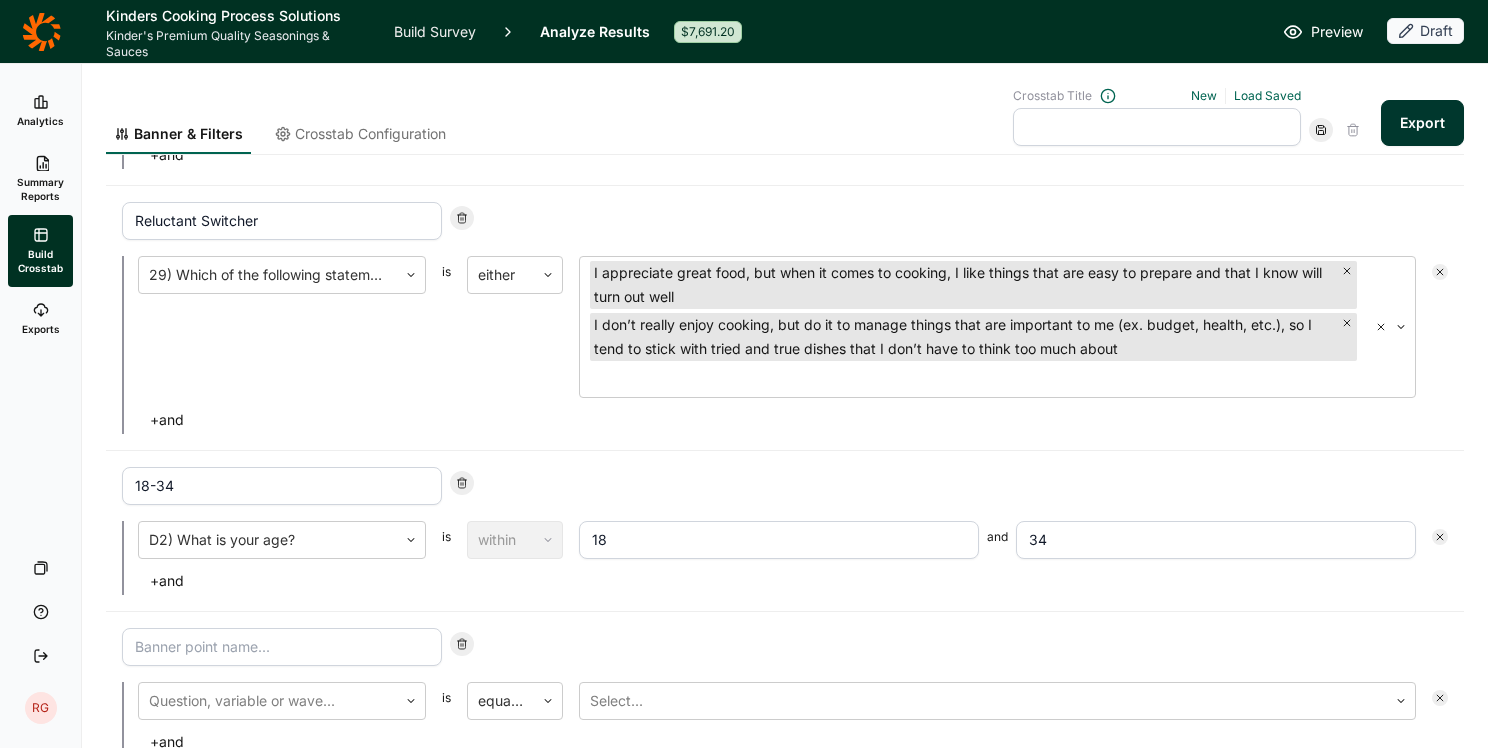 scroll, scrollTop: 868, scrollLeft: 0, axis: vertical 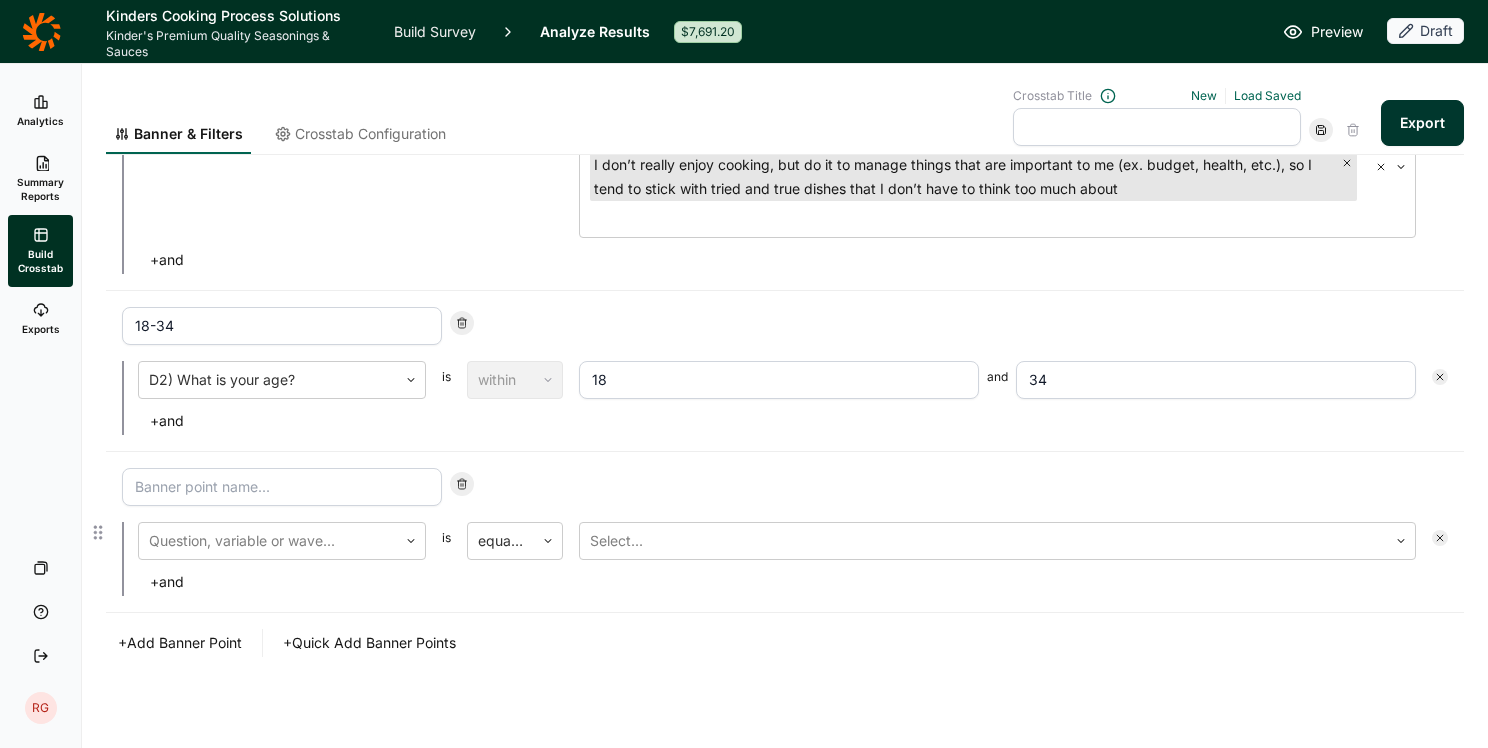 click at bounding box center [282, 487] 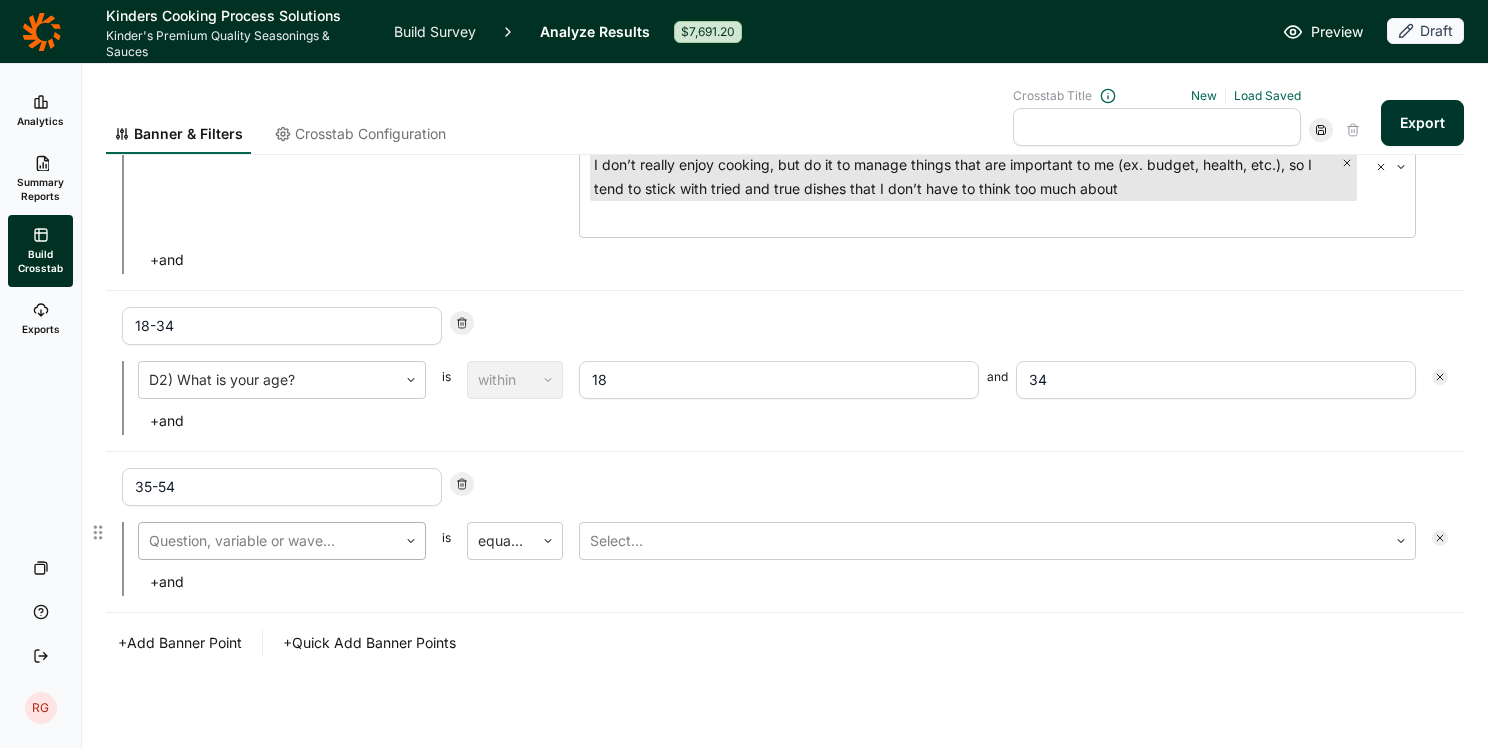 type on "35-54" 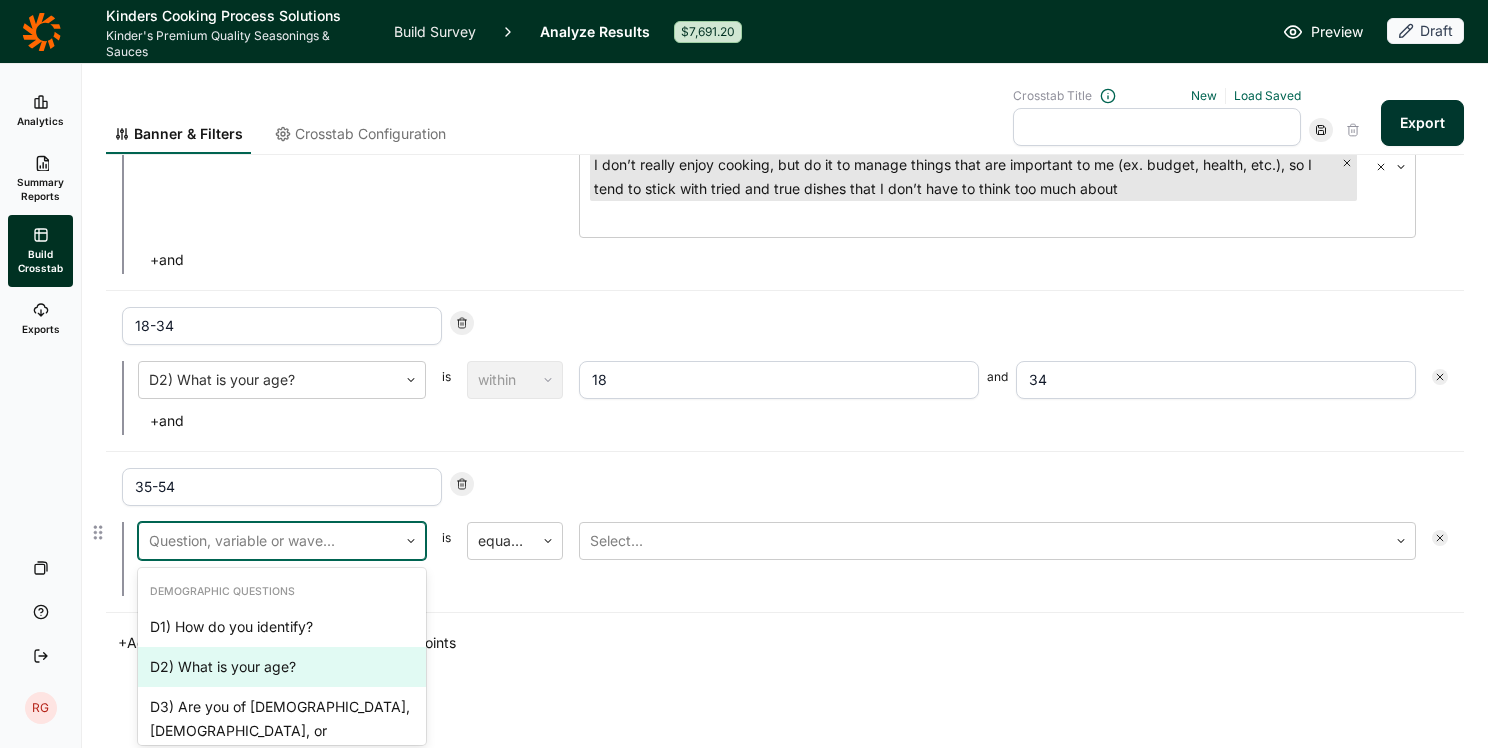click on "D2) What is your age?" at bounding box center [282, 667] 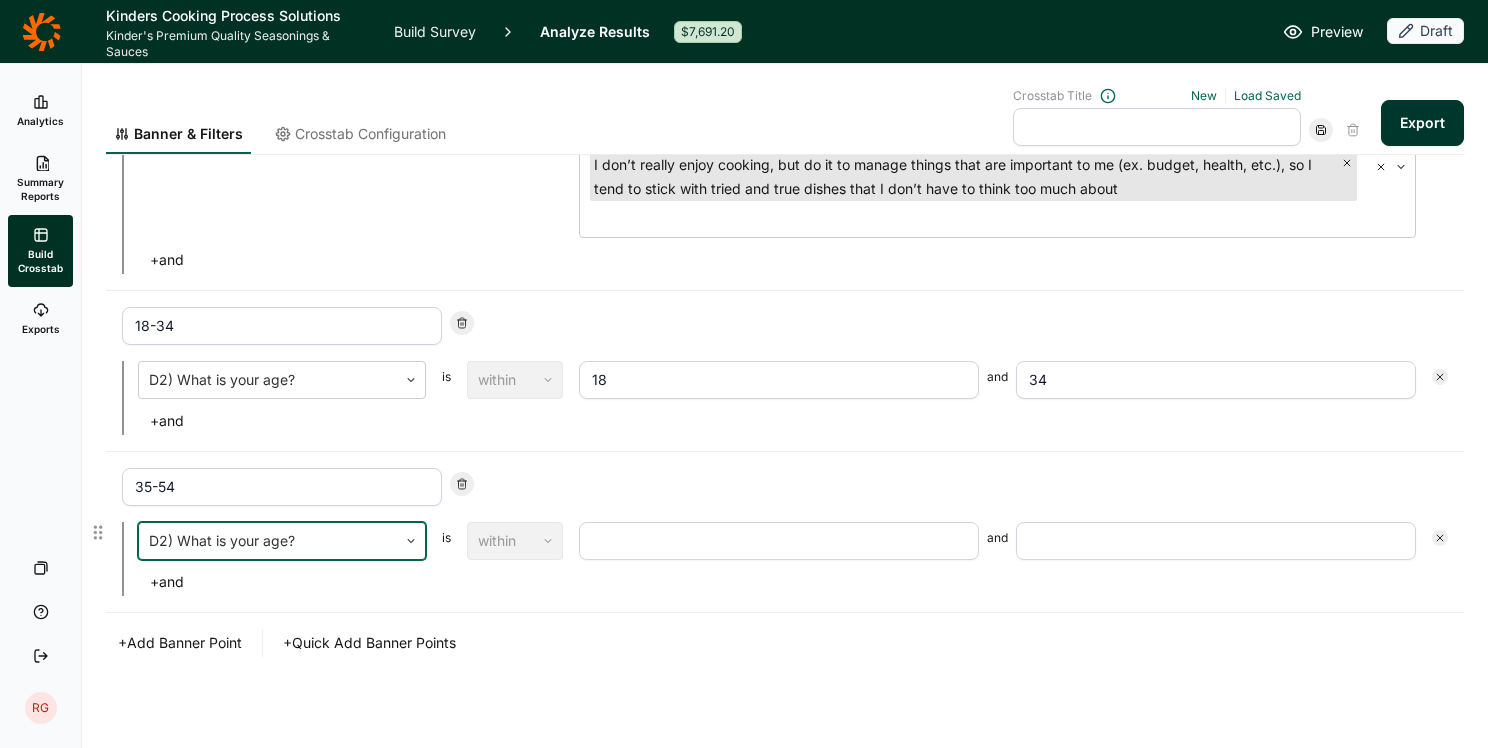 click at bounding box center [779, 541] 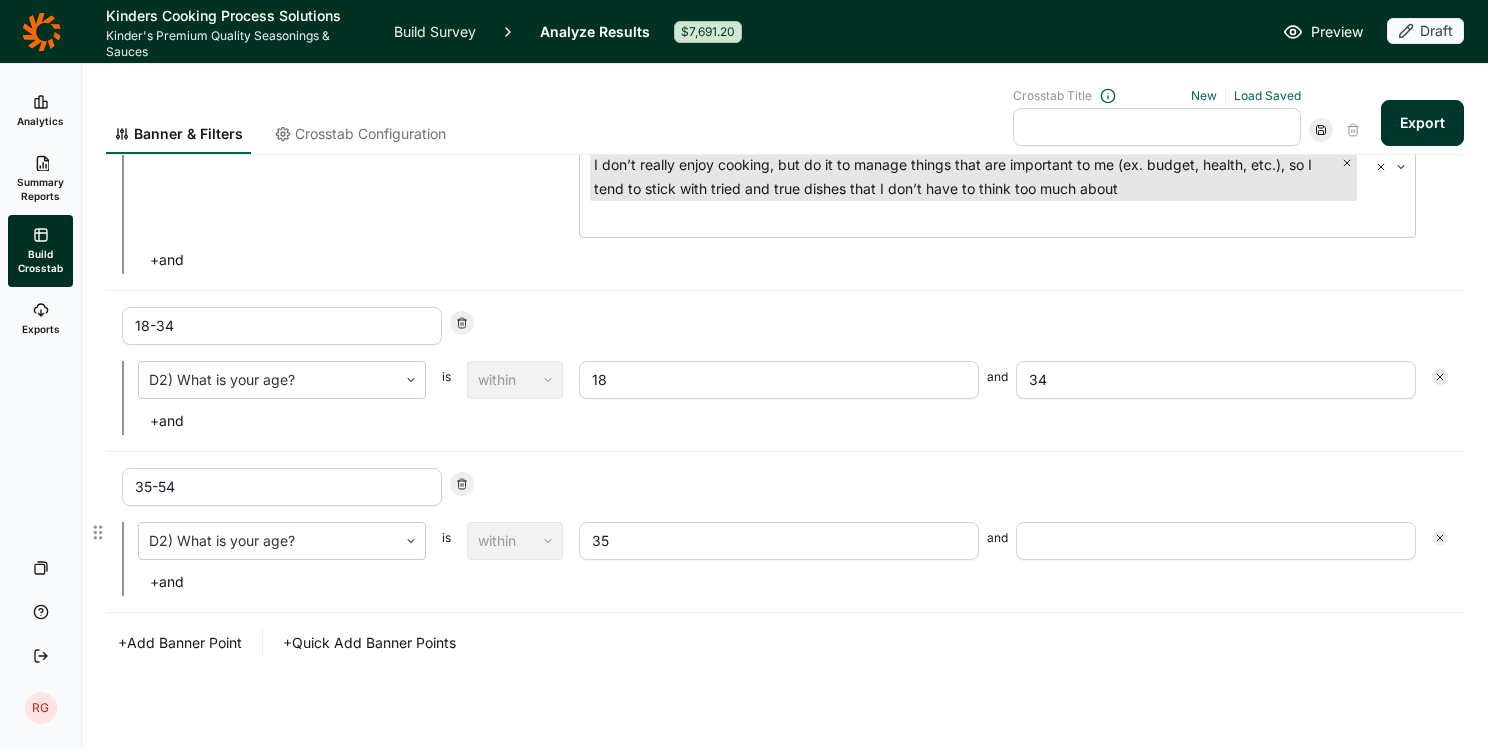 type on "35" 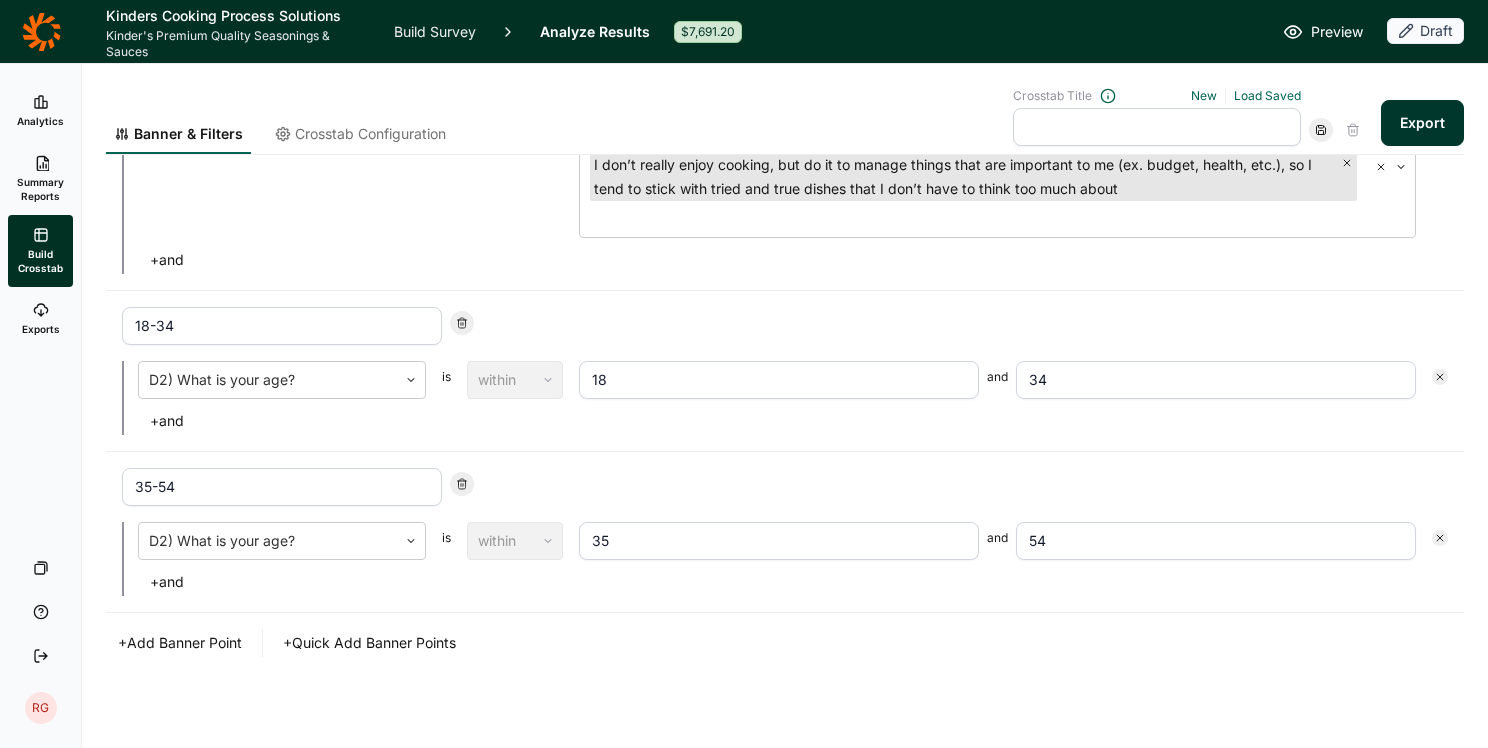 type on "54" 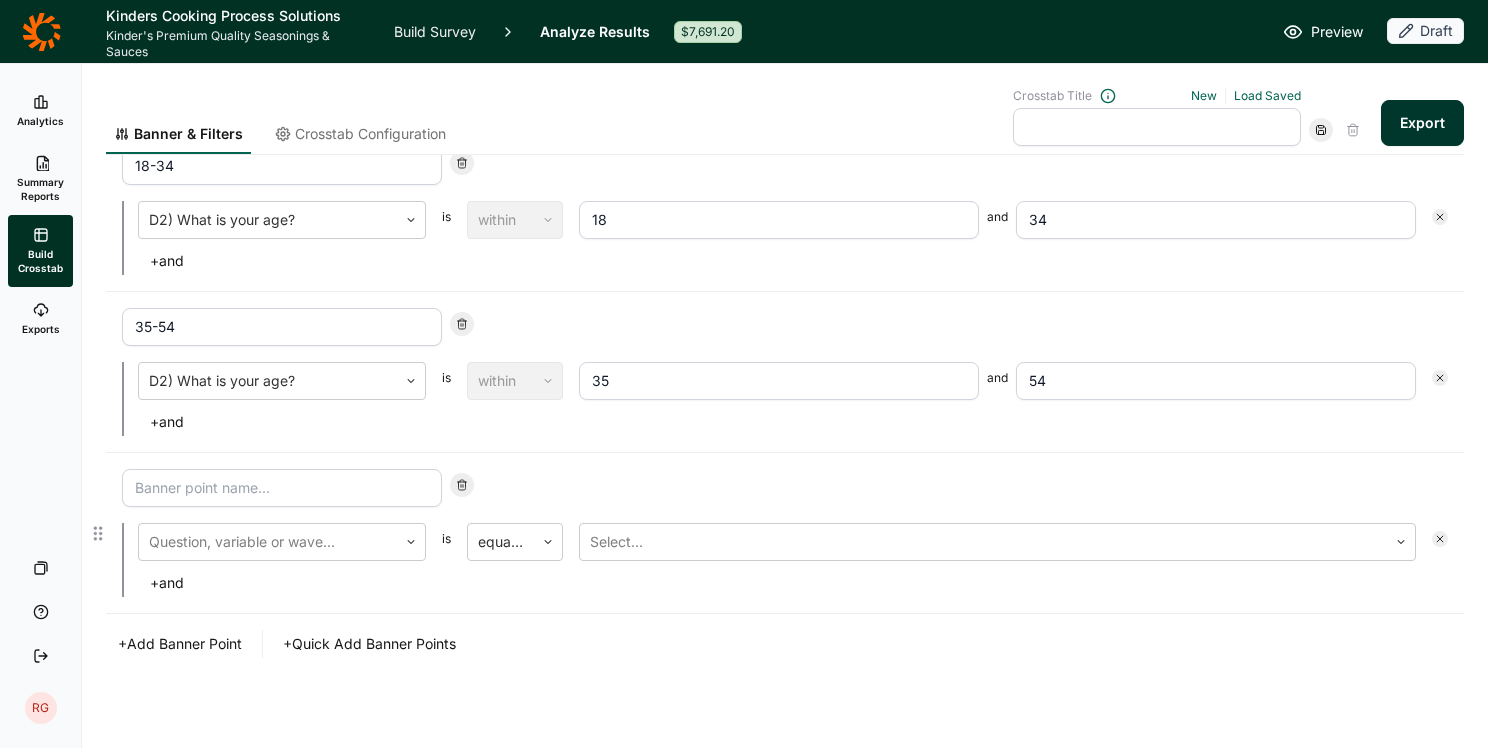 click at bounding box center (282, 488) 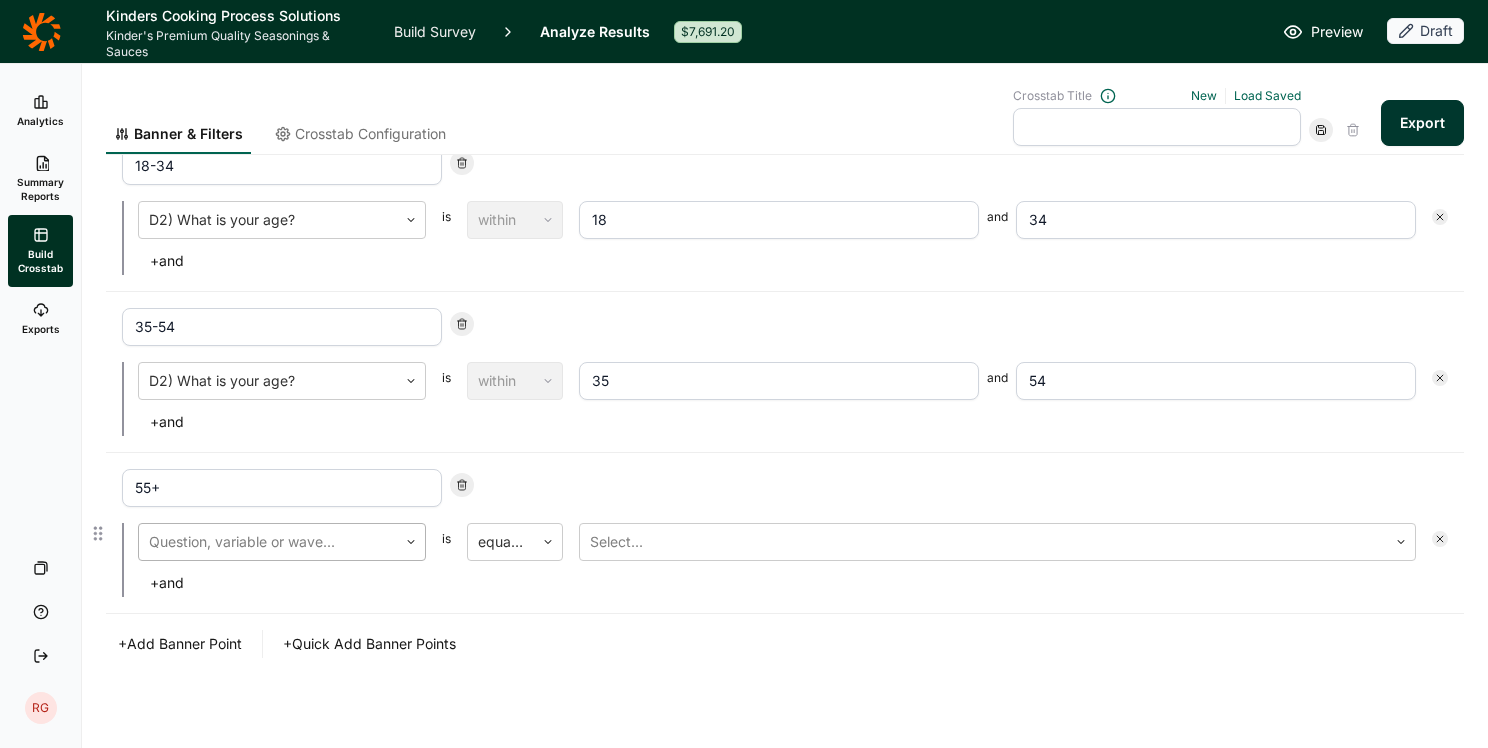 type on "55+" 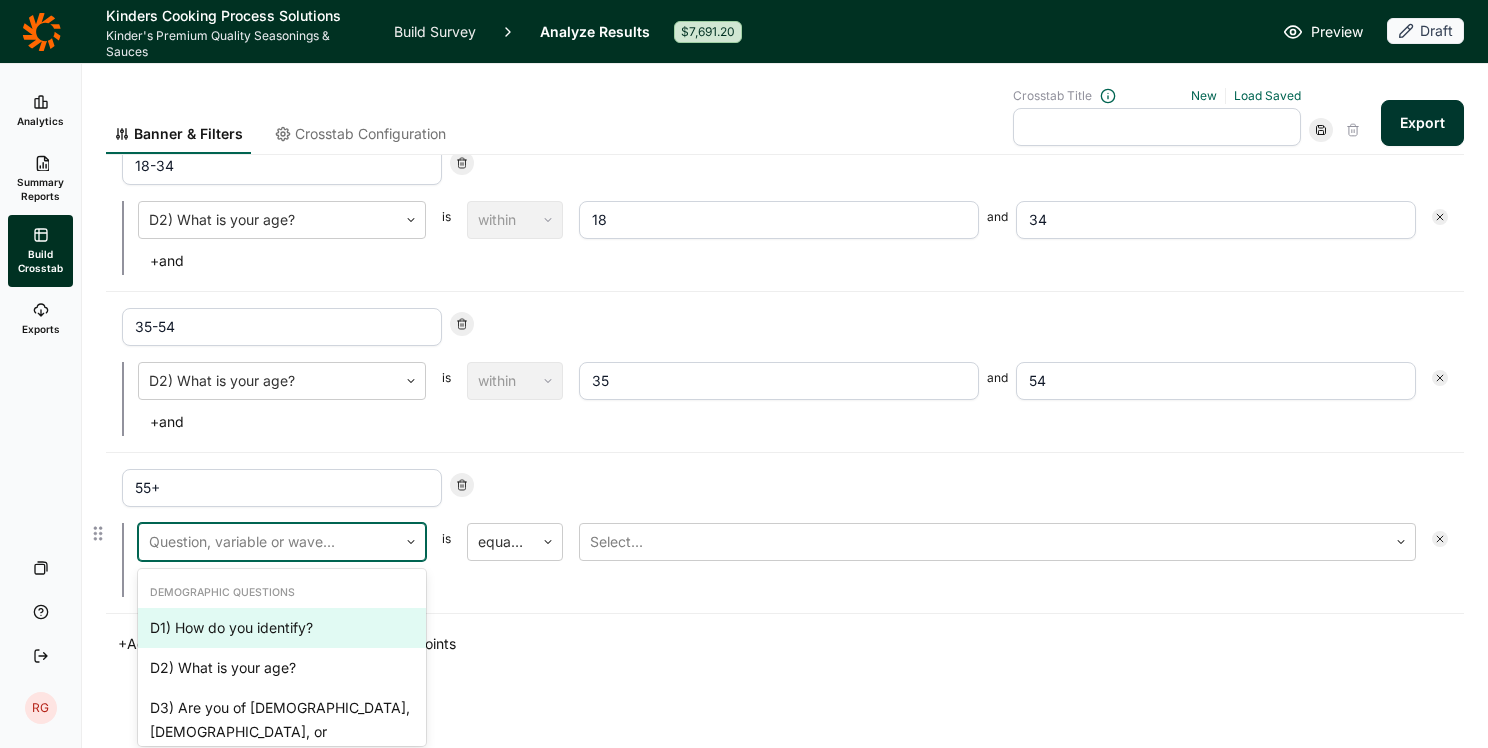 click at bounding box center [268, 542] 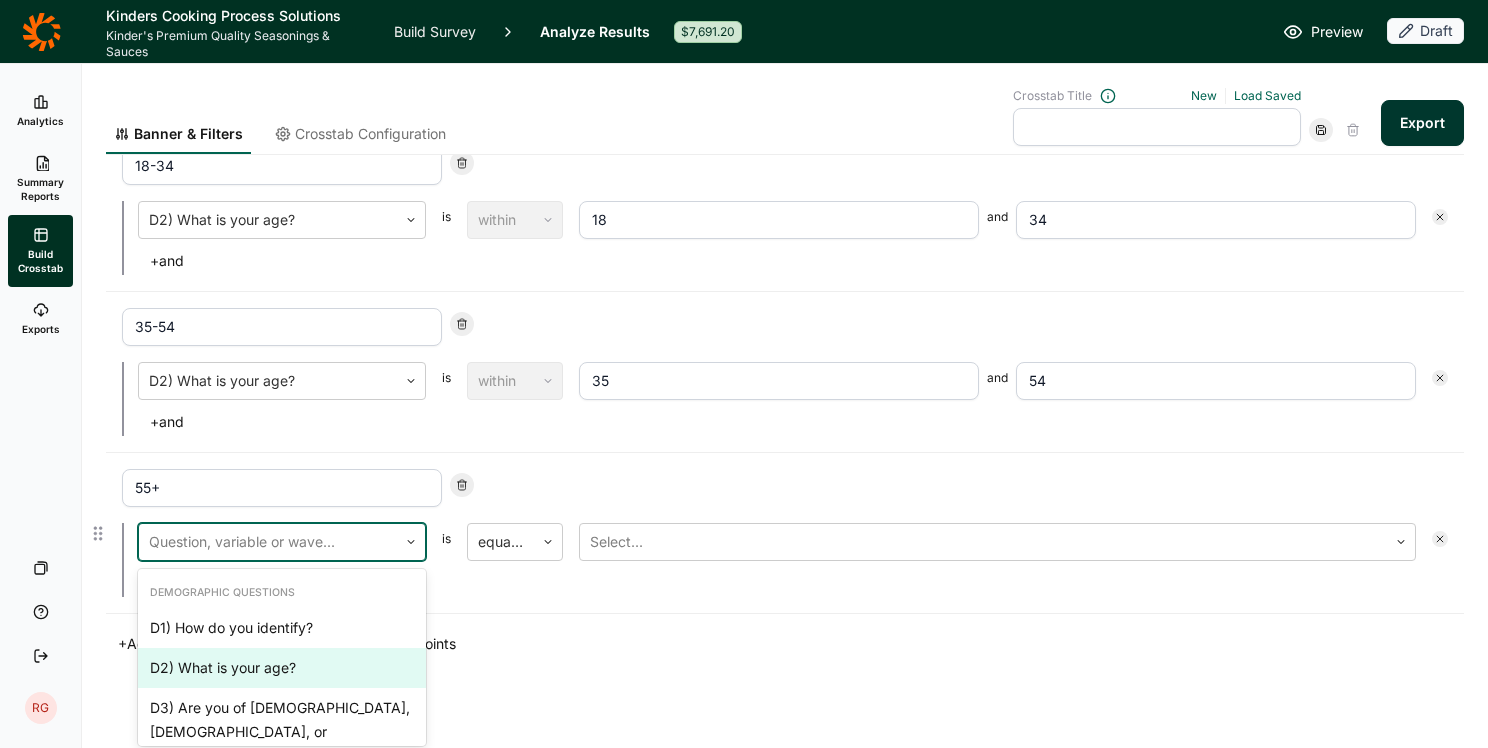 click on "D2) What is your age?" at bounding box center (282, 668) 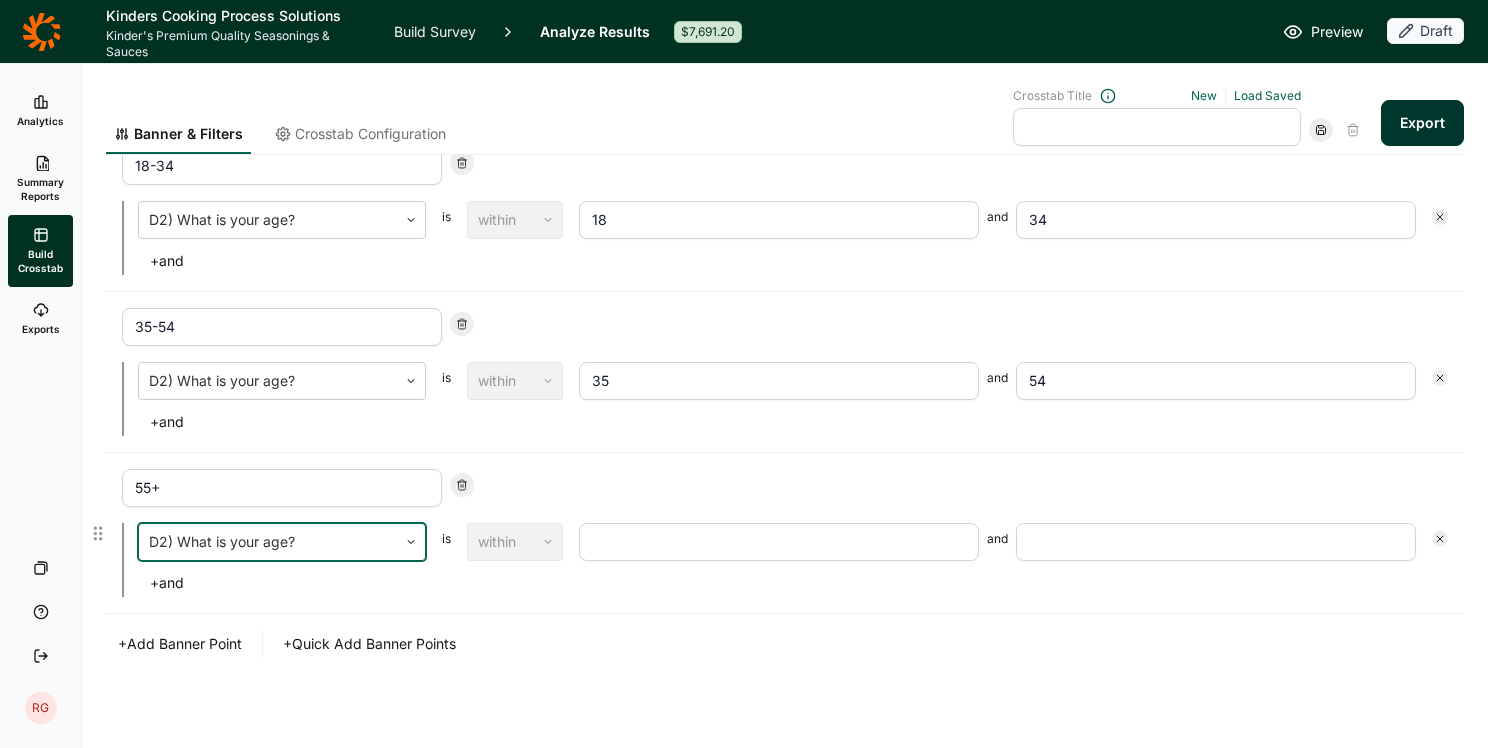 click at bounding box center [779, 542] 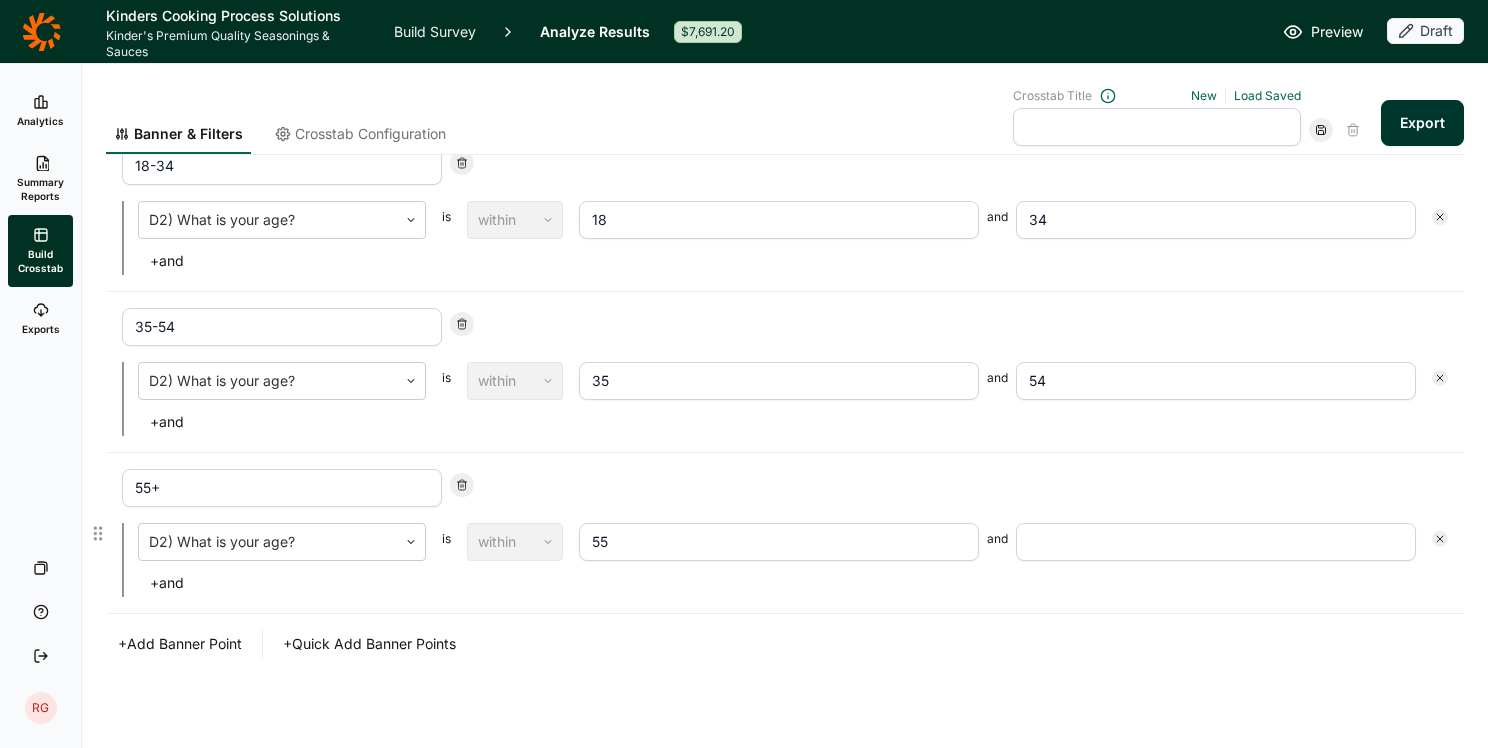 type on "55" 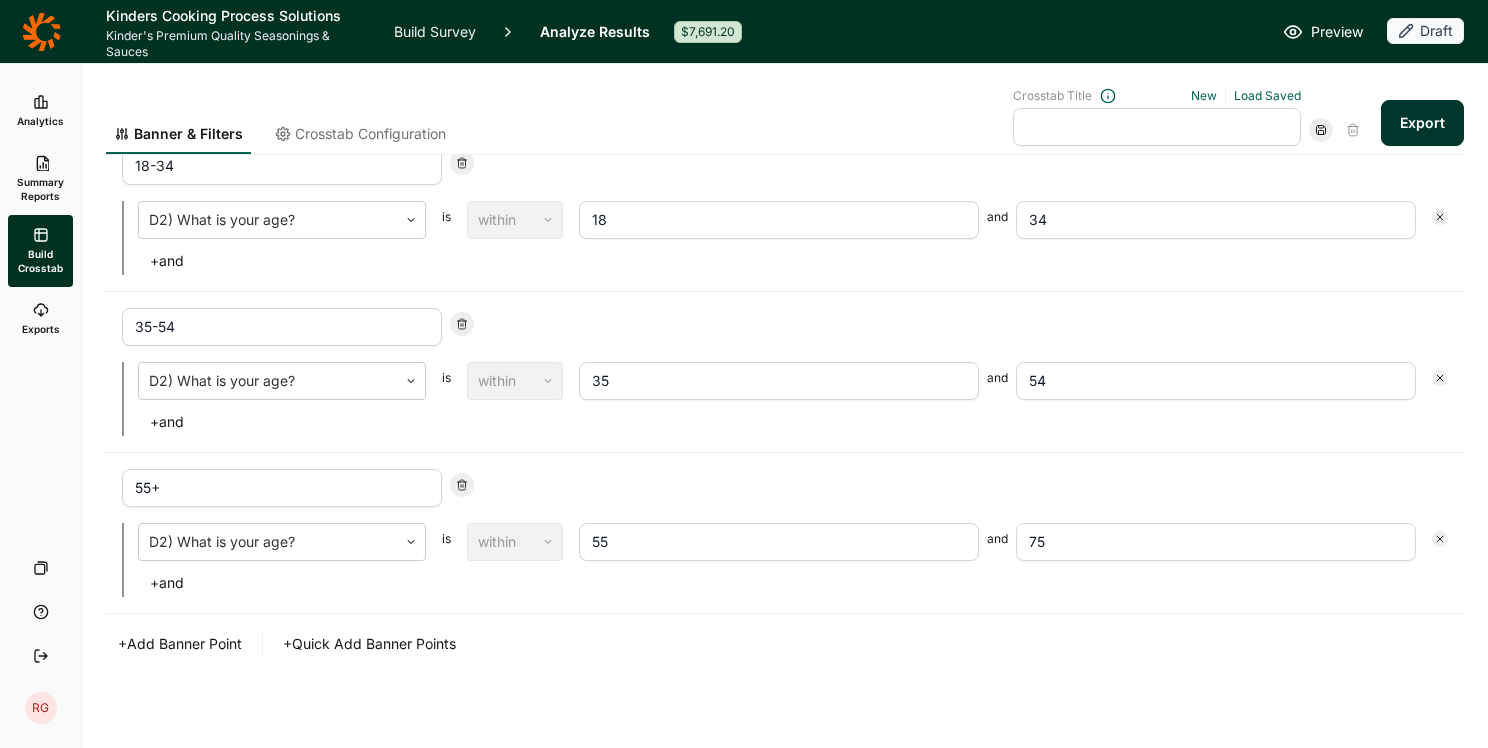 type on "75" 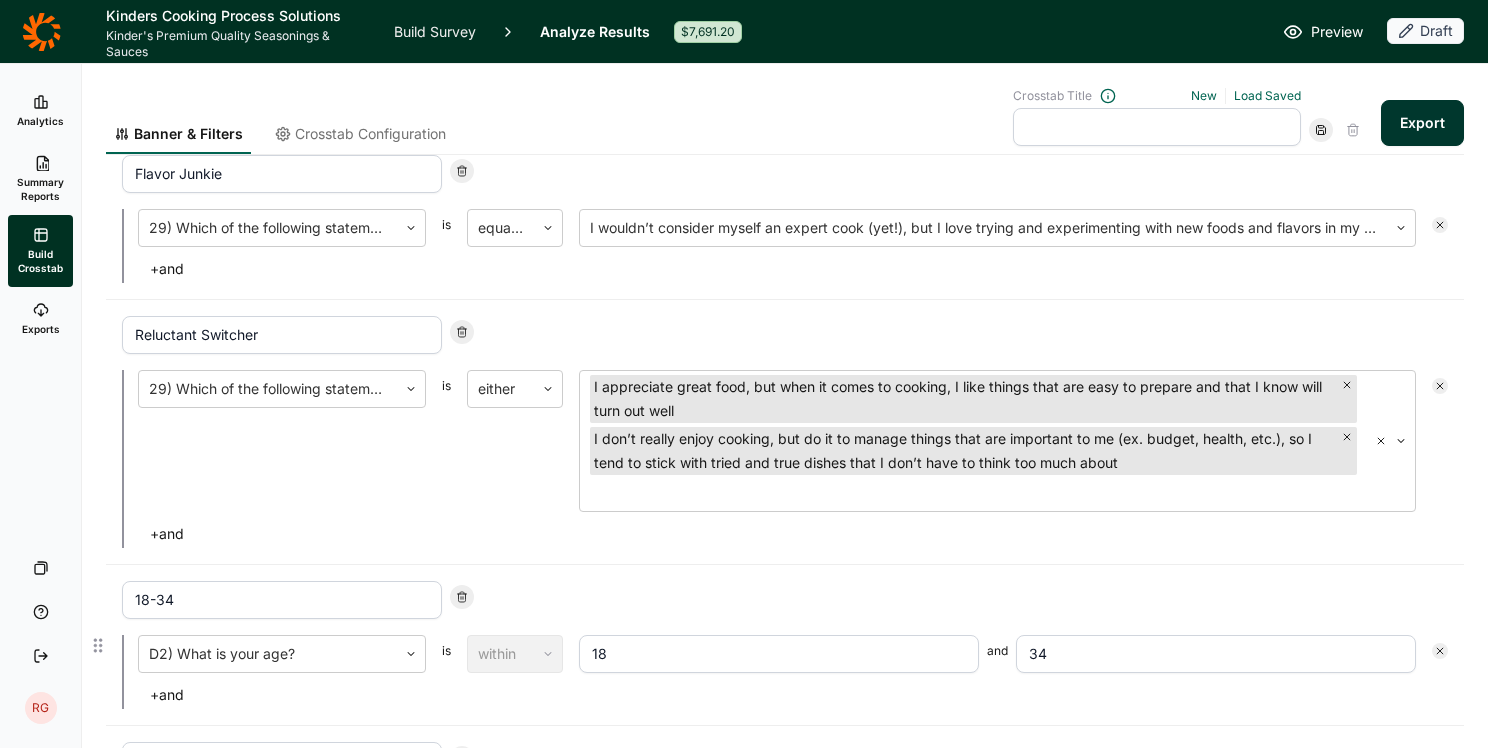 scroll, scrollTop: 528, scrollLeft: 0, axis: vertical 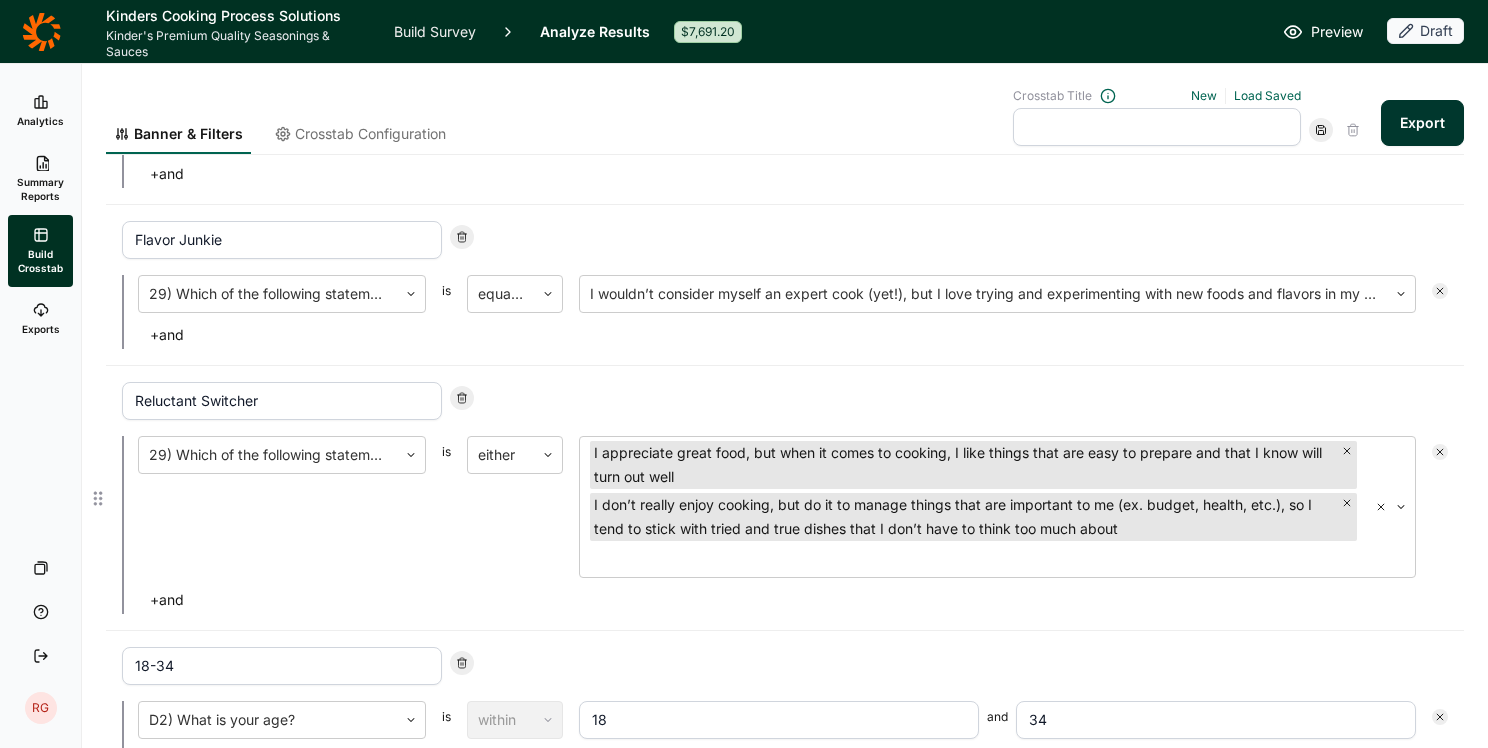 click on "29) Which of the following statements best describes you and your overall approach to cooking?" at bounding box center (282, 507) 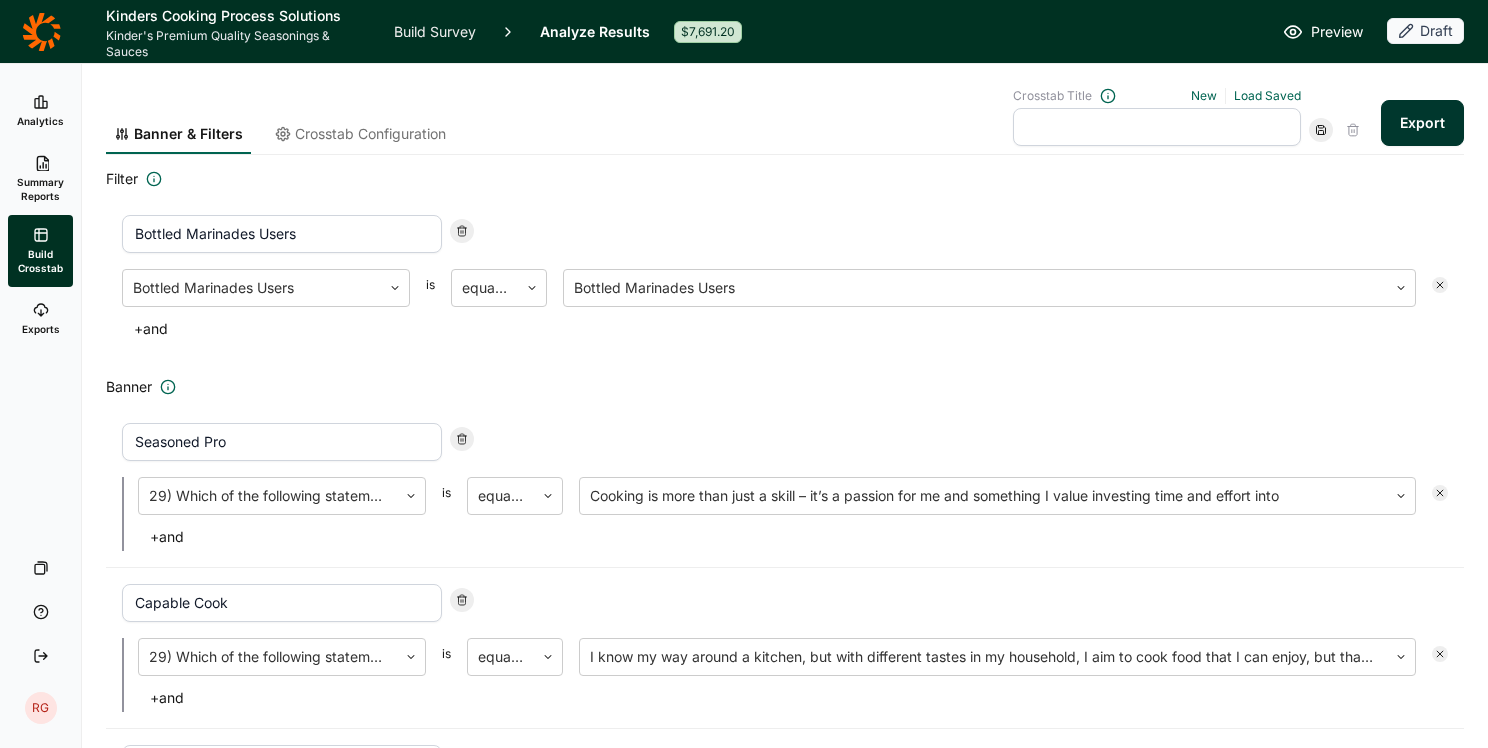 scroll, scrollTop: 0, scrollLeft: 0, axis: both 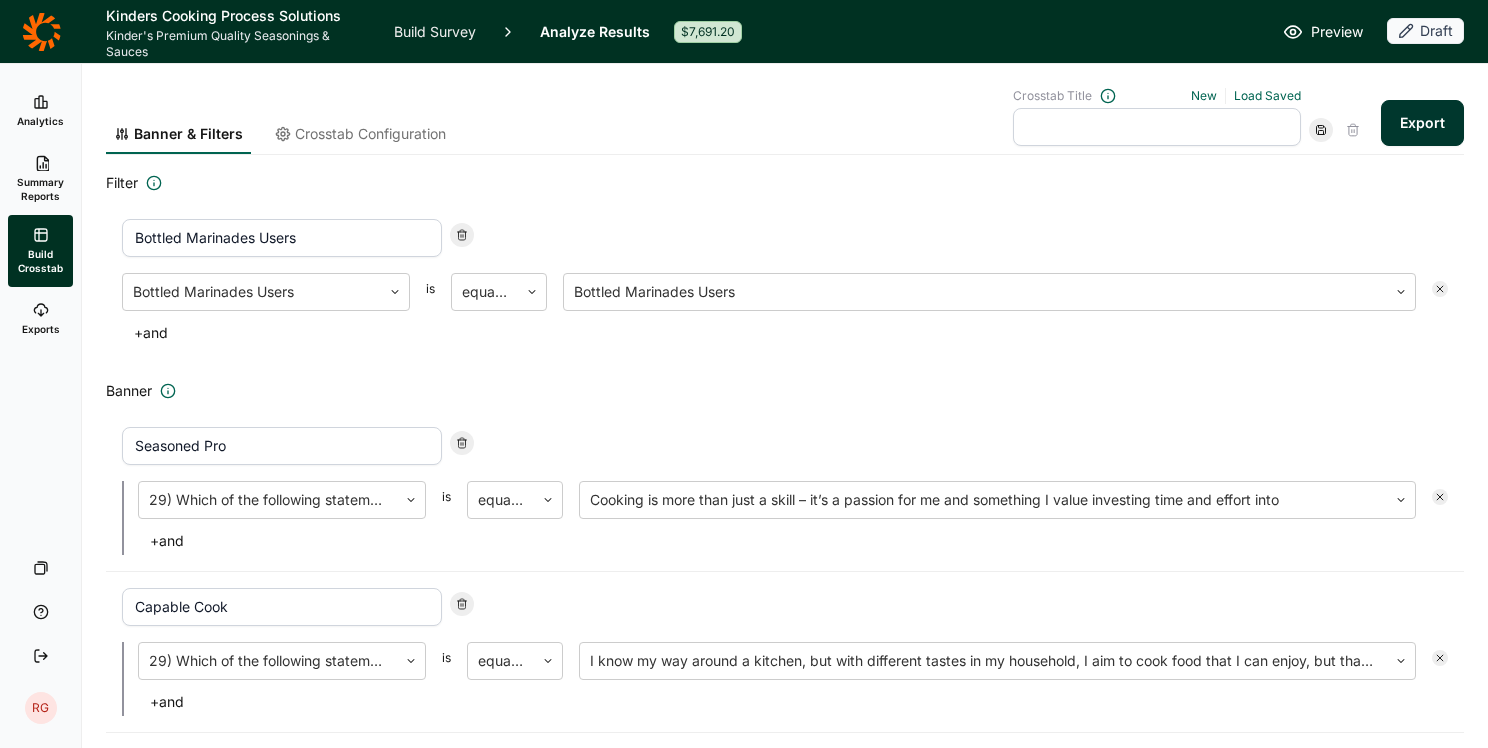 click on "Banner & Filters Crosstab Configuration Crosstab Title New Load Saved Export Filter Bottled Marinades Users Bottled Marinades Users is equal to Bottled Marinades Users +  and Banner Seasoned Pro 29) Which of the following statements best describes you and your overall approach to cooking? is equal to Cooking is more than just a skill – it’s a passion for me and something I value investing time and effort into +  and Capable Cook 29) Which of the following statements best describes you and your overall approach to cooking? is equal to I know my way around a kitchen, but with different tastes in my household, I aim to cook food that I can enjoy, but that everyone will actually eat +  and Flavor Junkie 29) Which of the following statements best describes you and your overall approach to cooking? is equal to I wouldn’t consider myself an expert cook (yet!), but I love trying and experimenting with new foods and flavors in my cooking +  and Reluctant Switcher is either +  and 18-34 D2) What is your age? is" at bounding box center (785, 875) 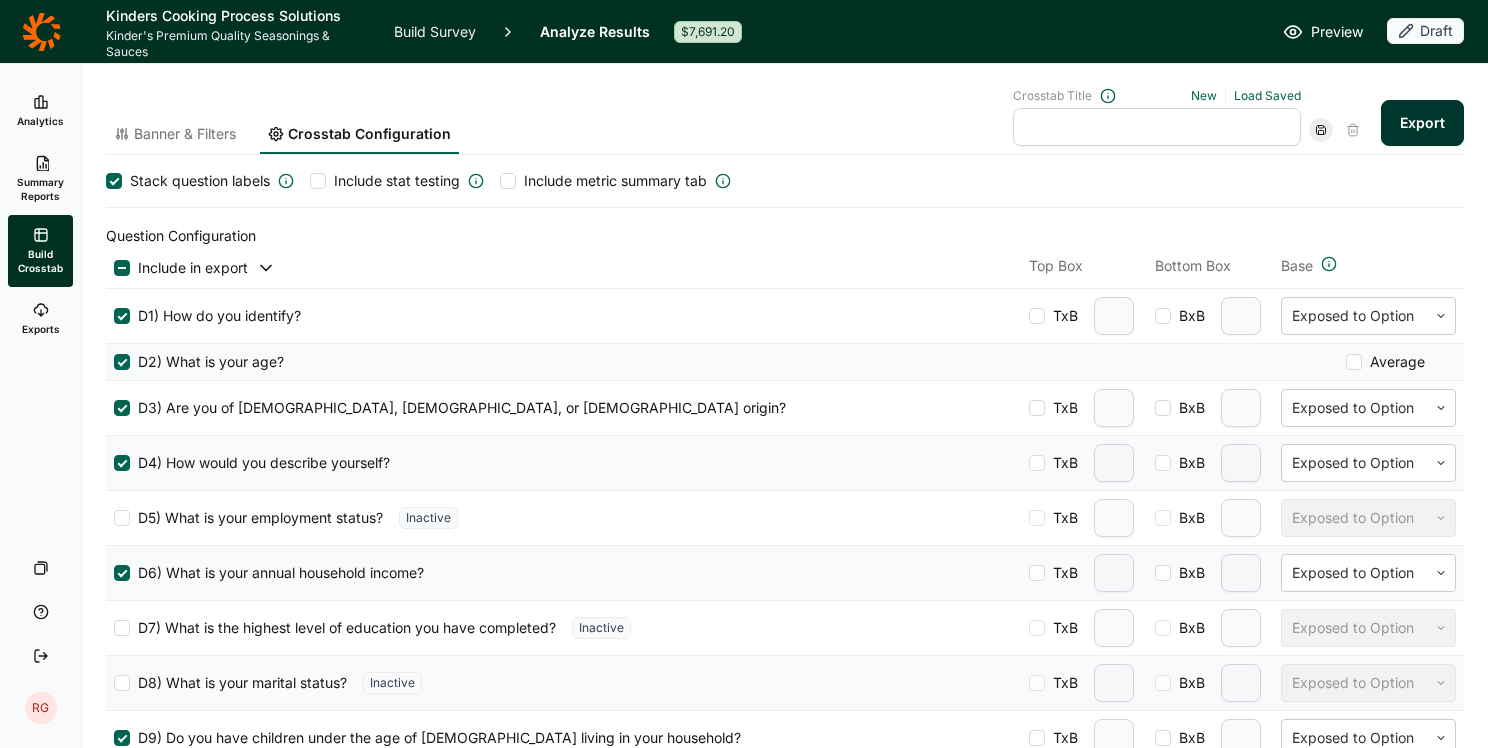 click at bounding box center (318, 181) 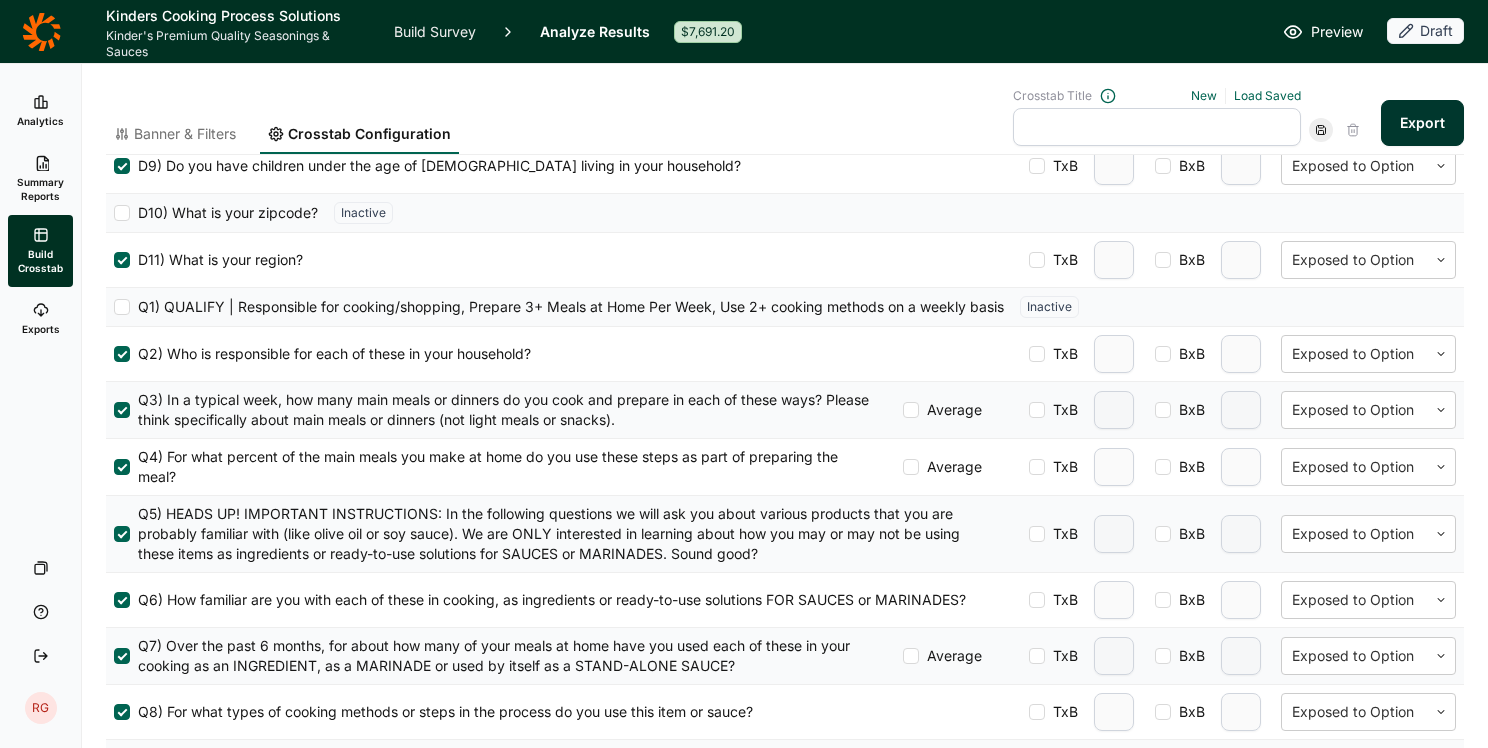 scroll, scrollTop: 600, scrollLeft: 0, axis: vertical 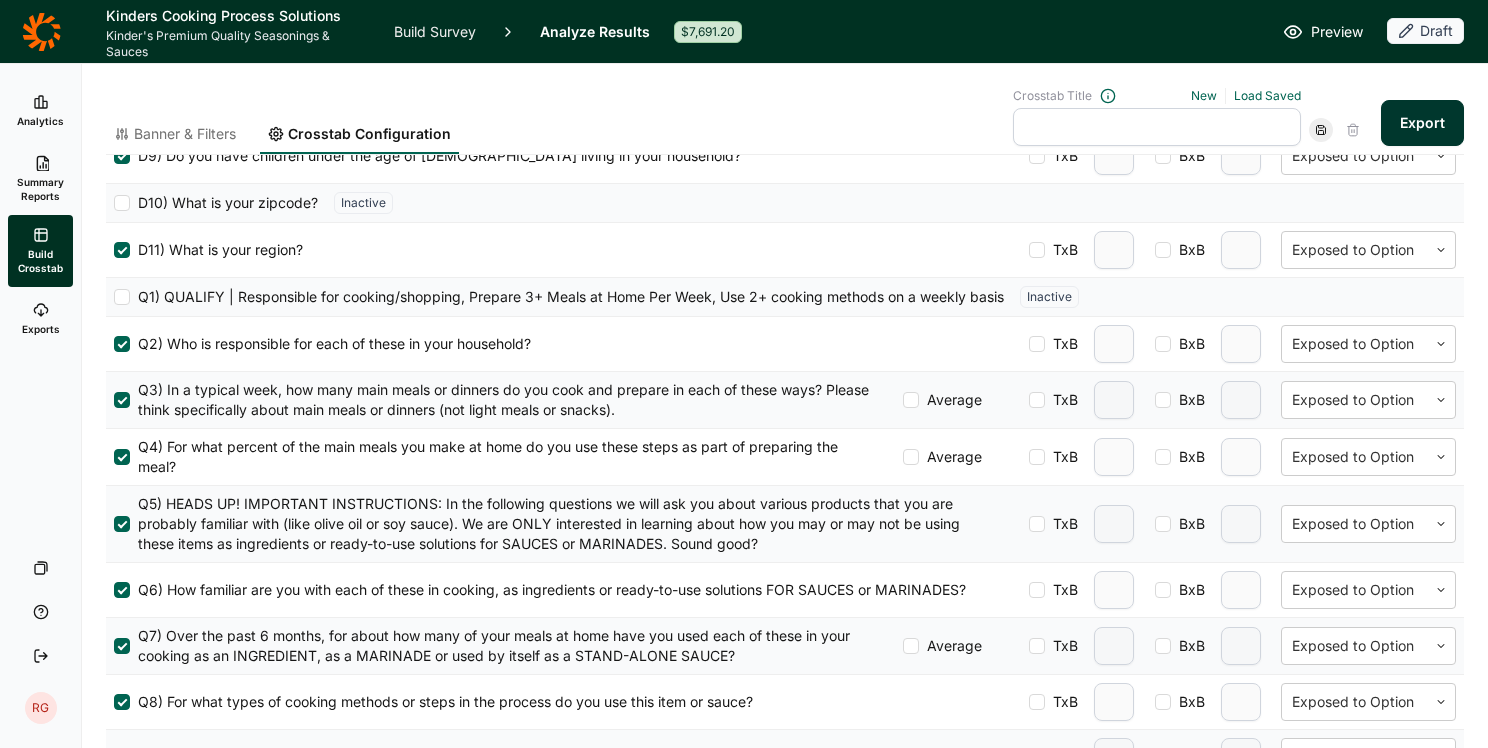 click at bounding box center [122, 524] 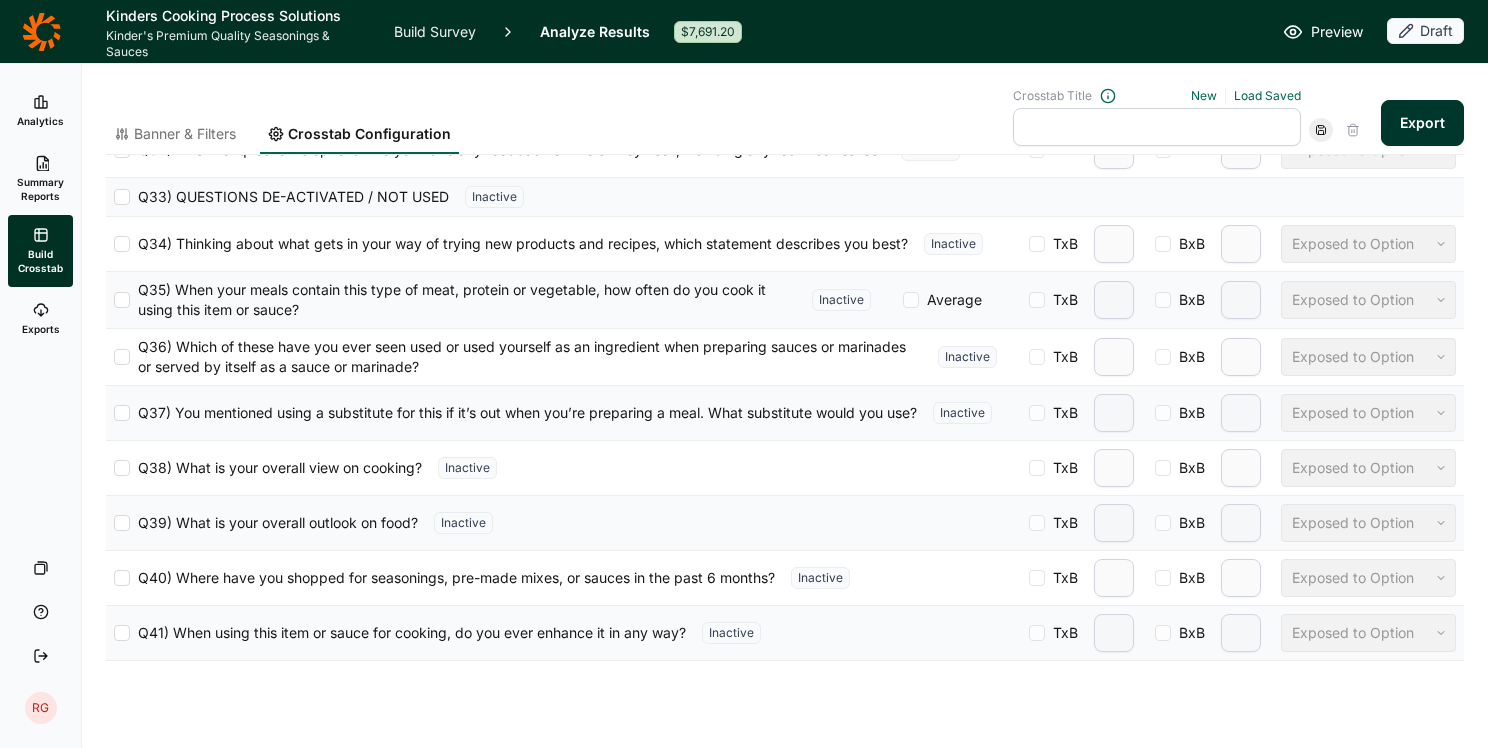 scroll, scrollTop: 1874, scrollLeft: 0, axis: vertical 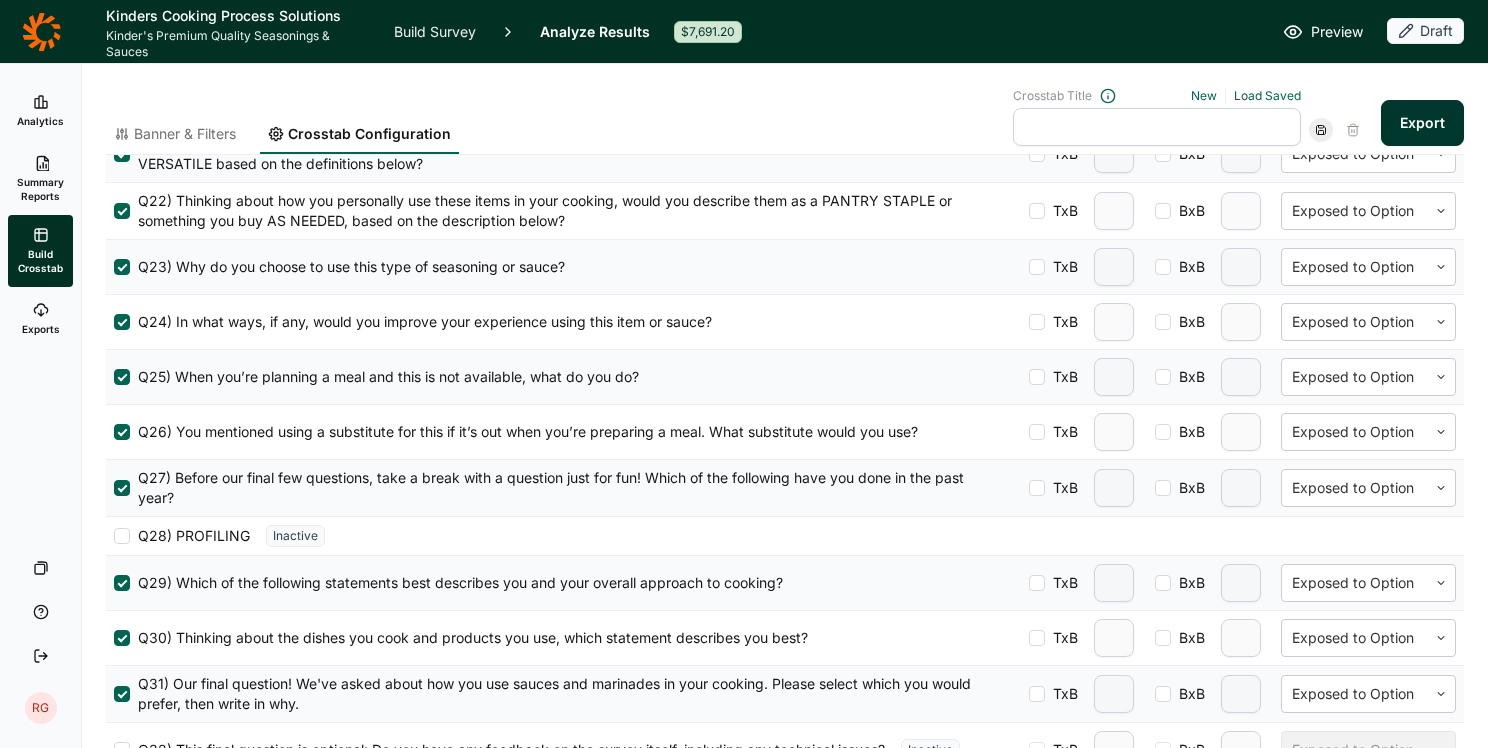 click at bounding box center [1157, 127] 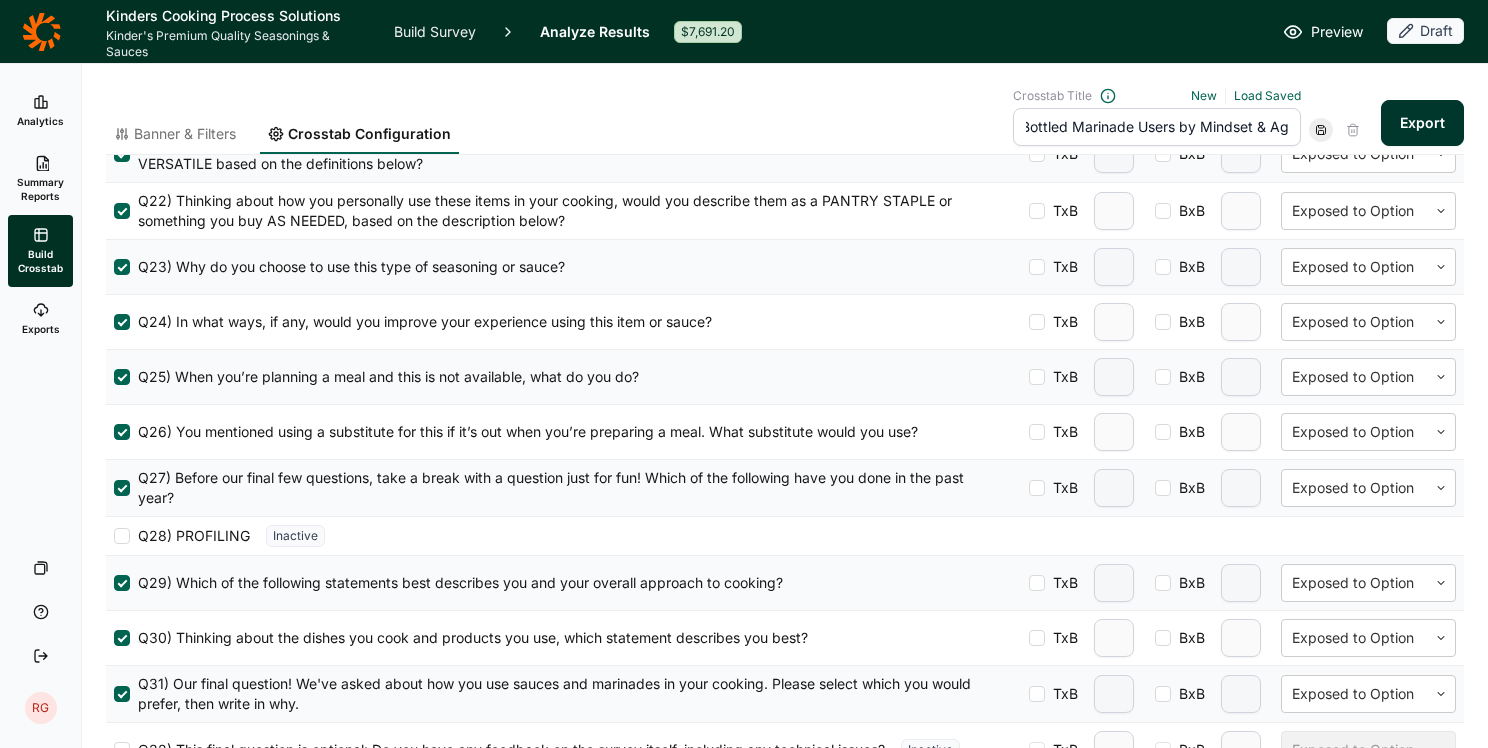 scroll, scrollTop: 0, scrollLeft: 13, axis: horizontal 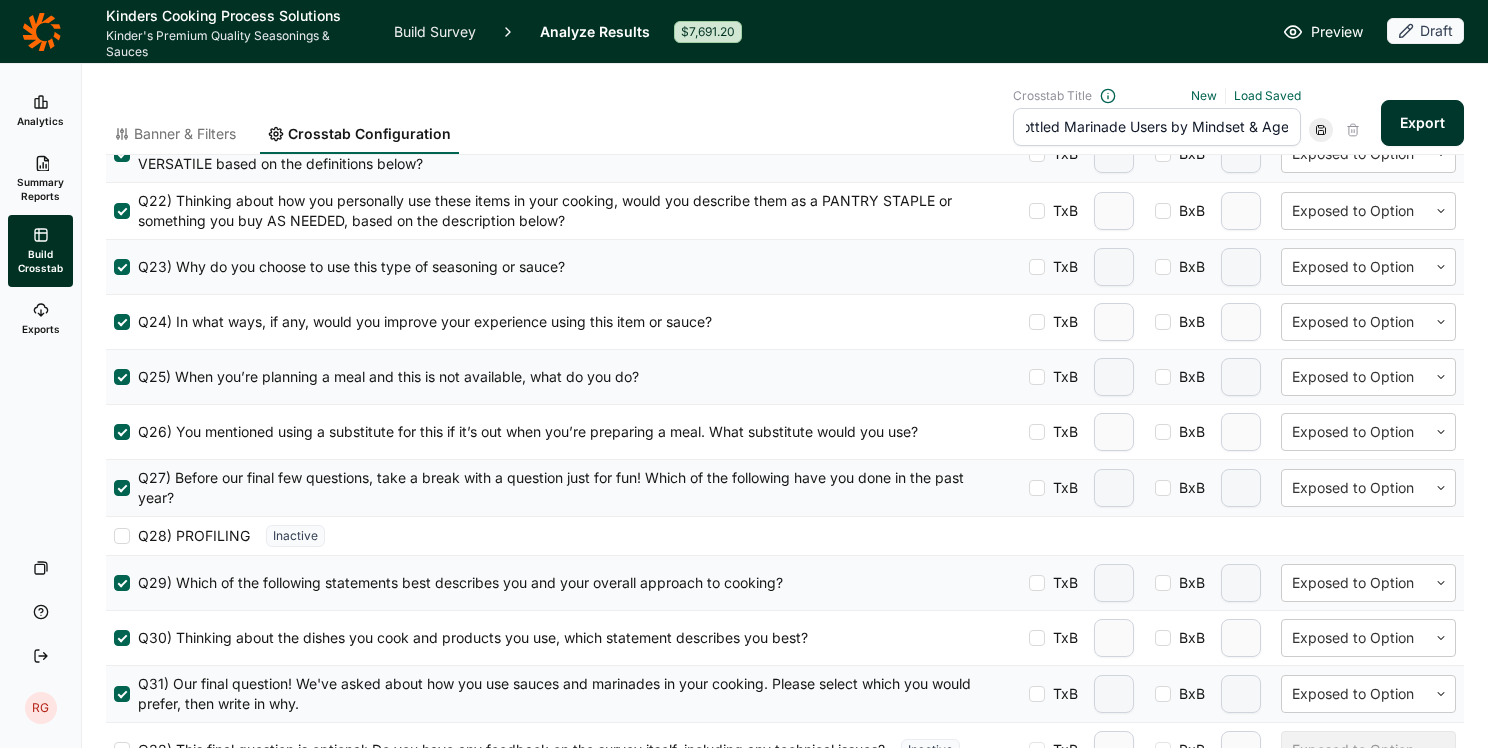 type on "Bottled Marinade Users by Mindset & Age" 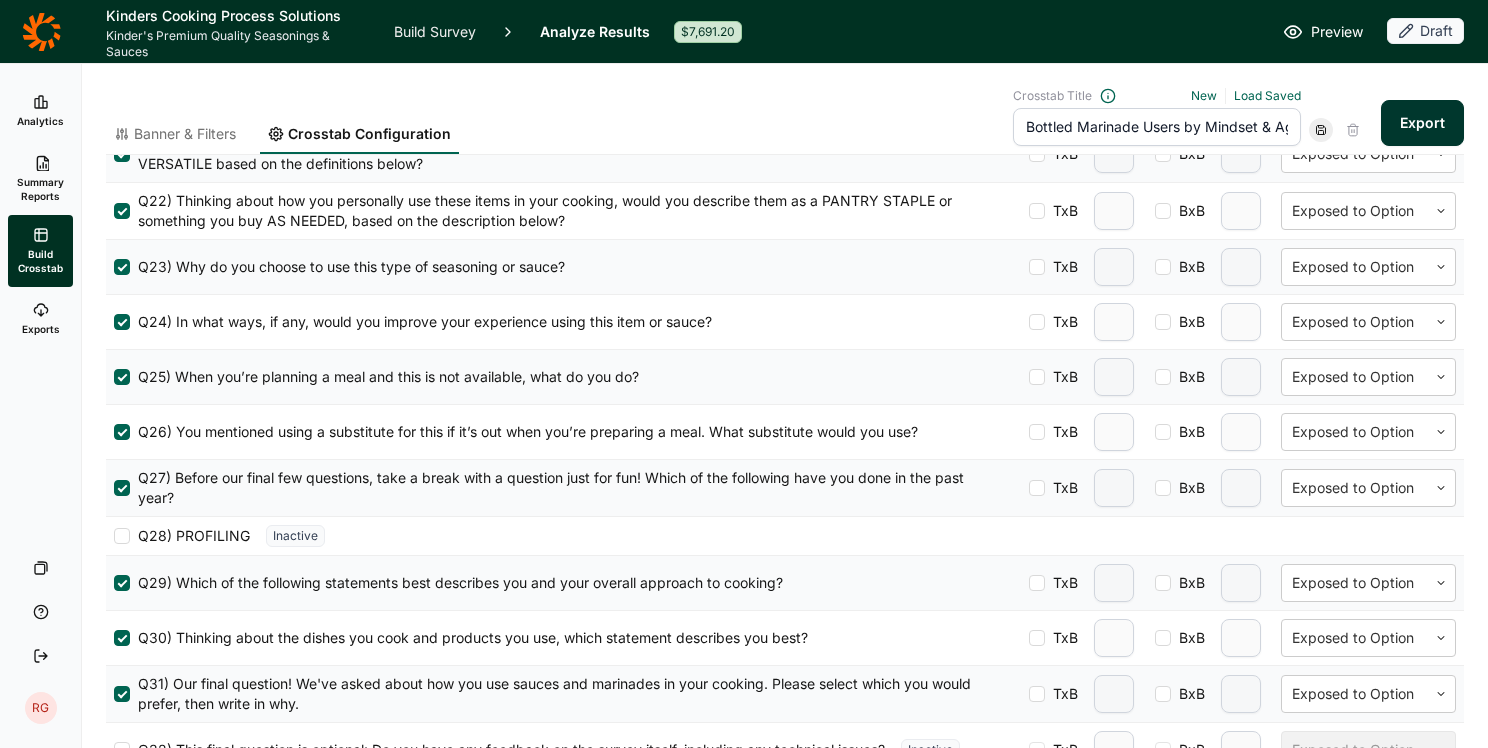 click 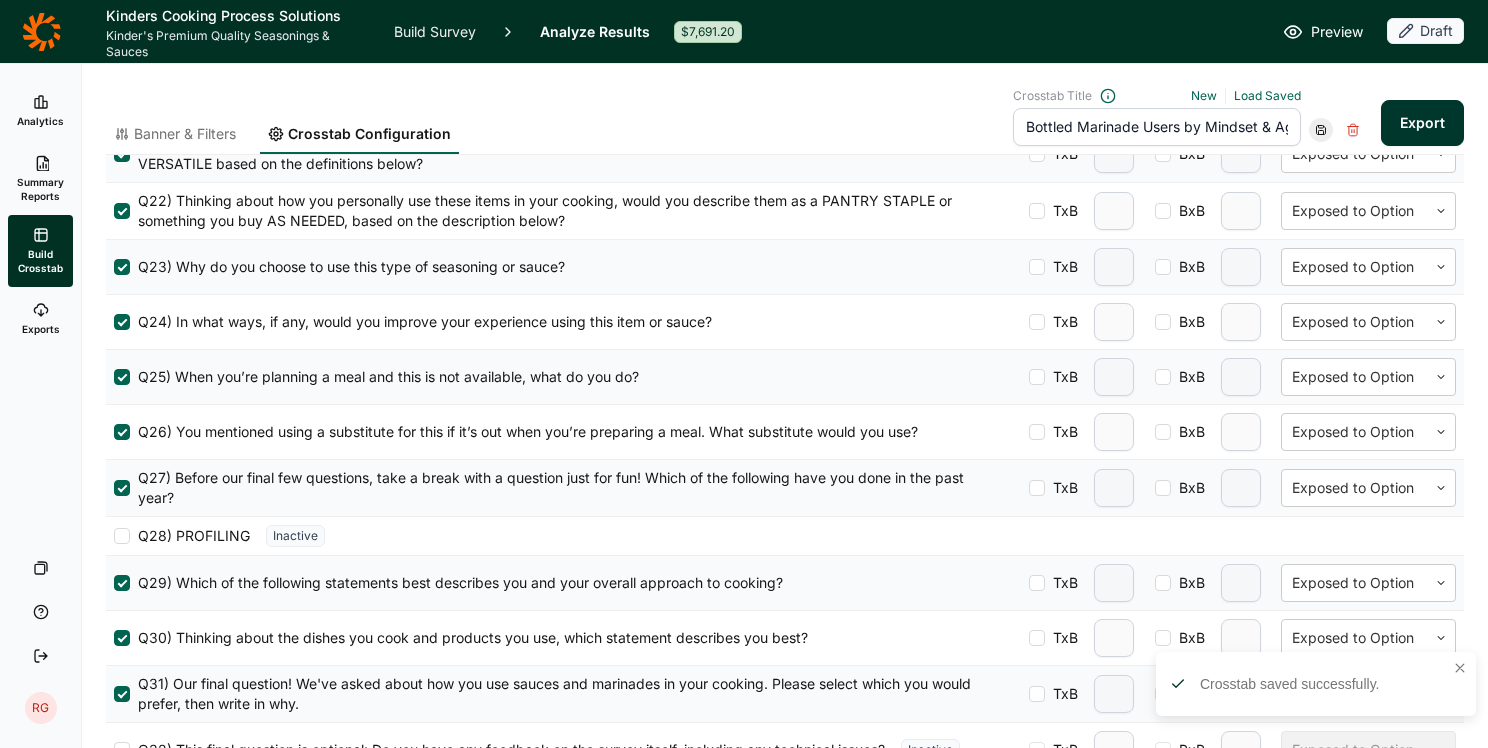 click on "Banner & Filters" at bounding box center [185, 134] 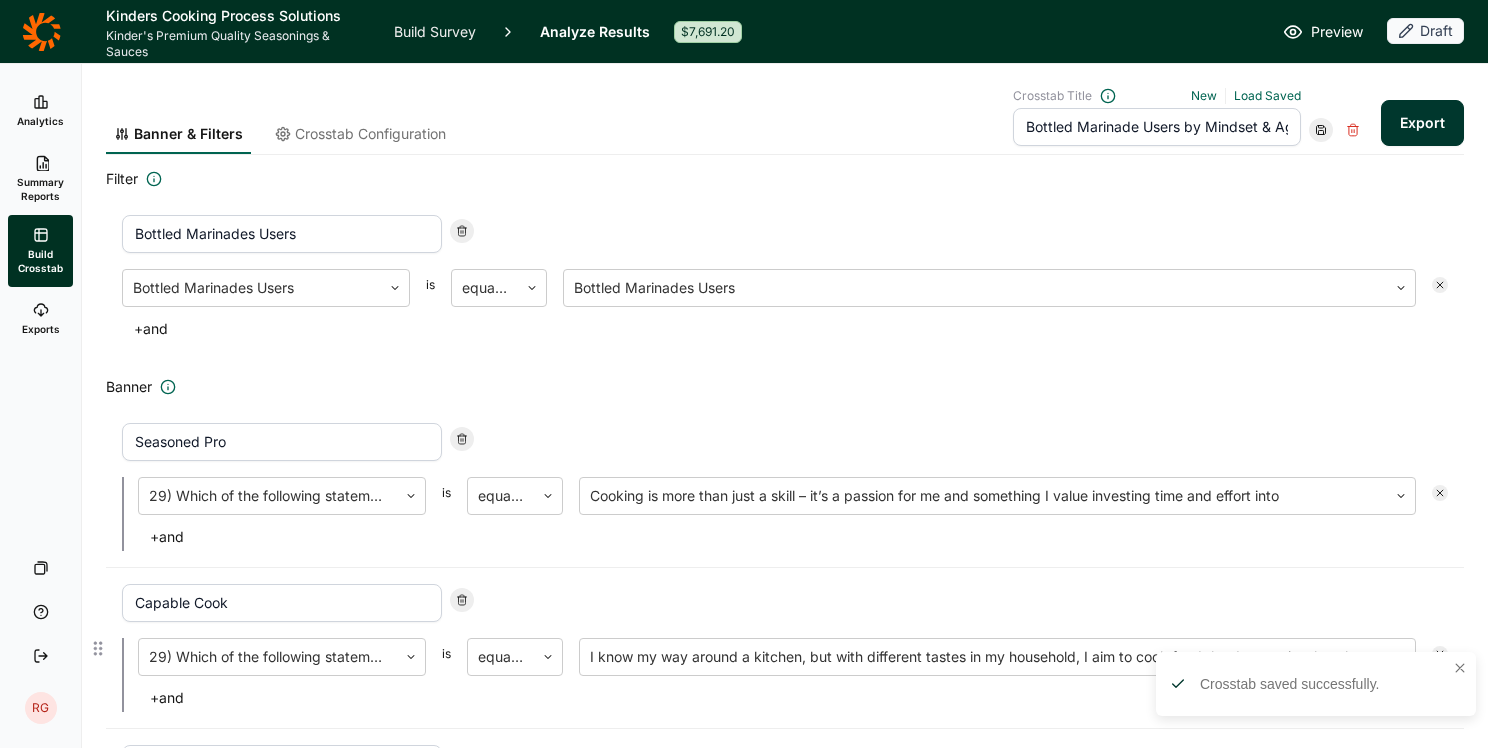 scroll, scrollTop: 0, scrollLeft: 0, axis: both 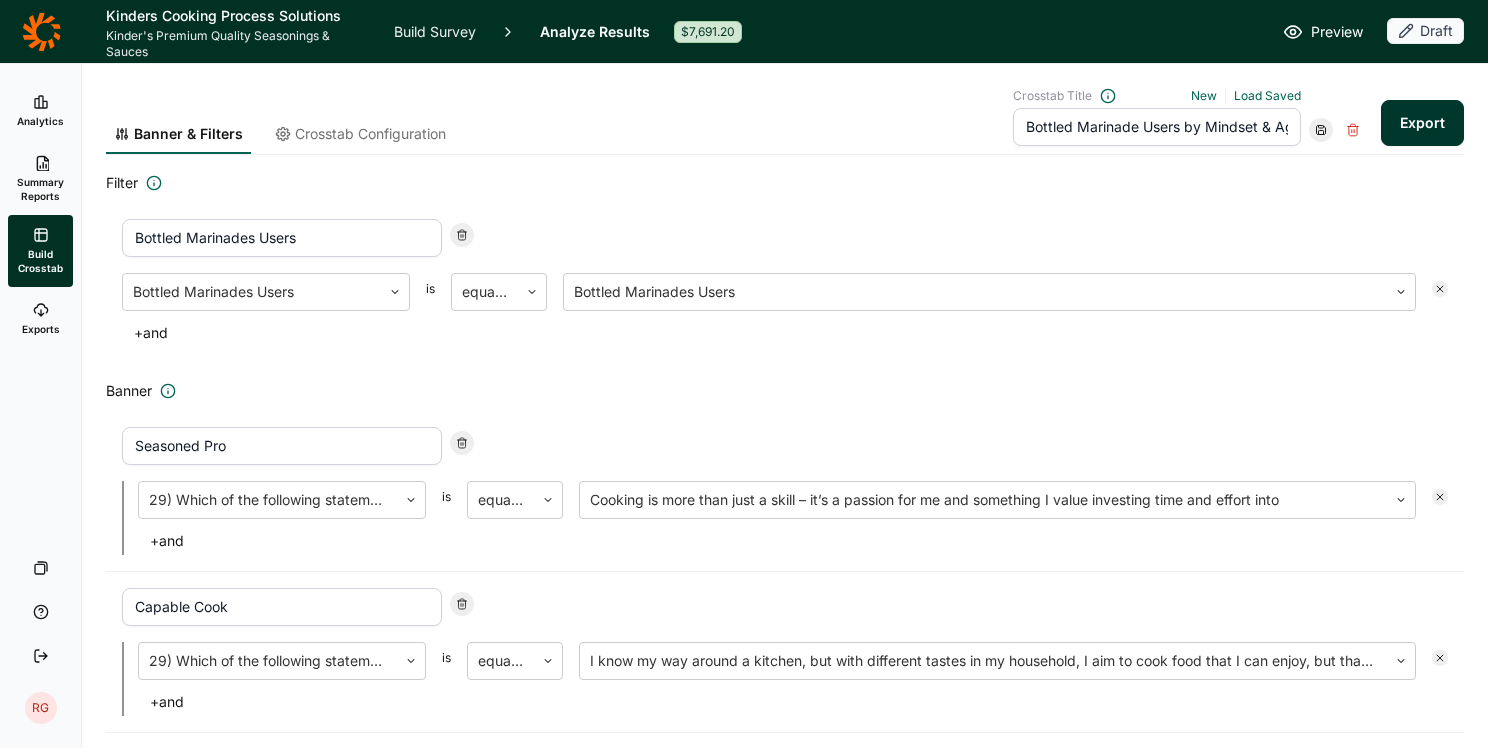 click on "Bottled Marinades Users Bottled Marinades Users is equal to Bottled Marinades Users +  and" at bounding box center [785, 283] 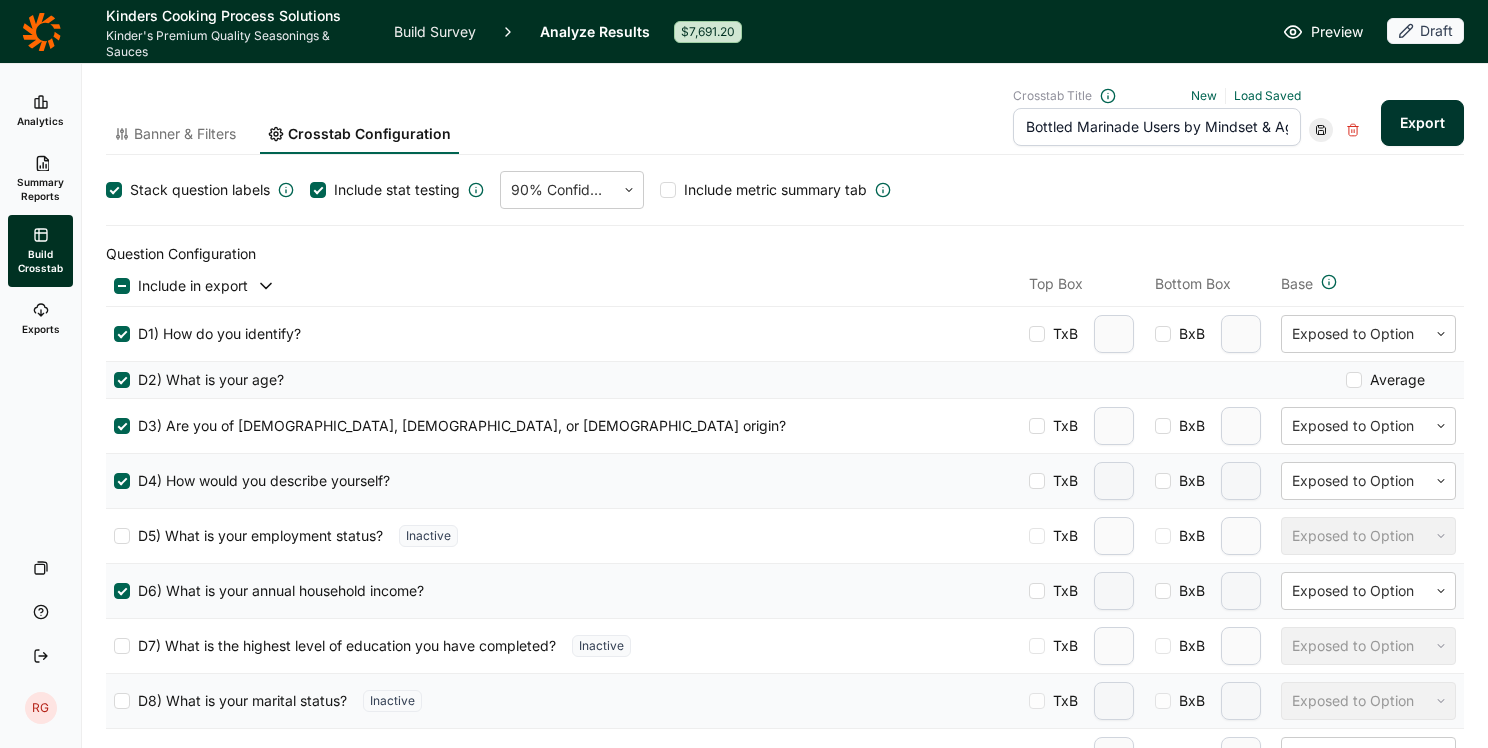 click on "Banner & Filters" at bounding box center (185, 134) 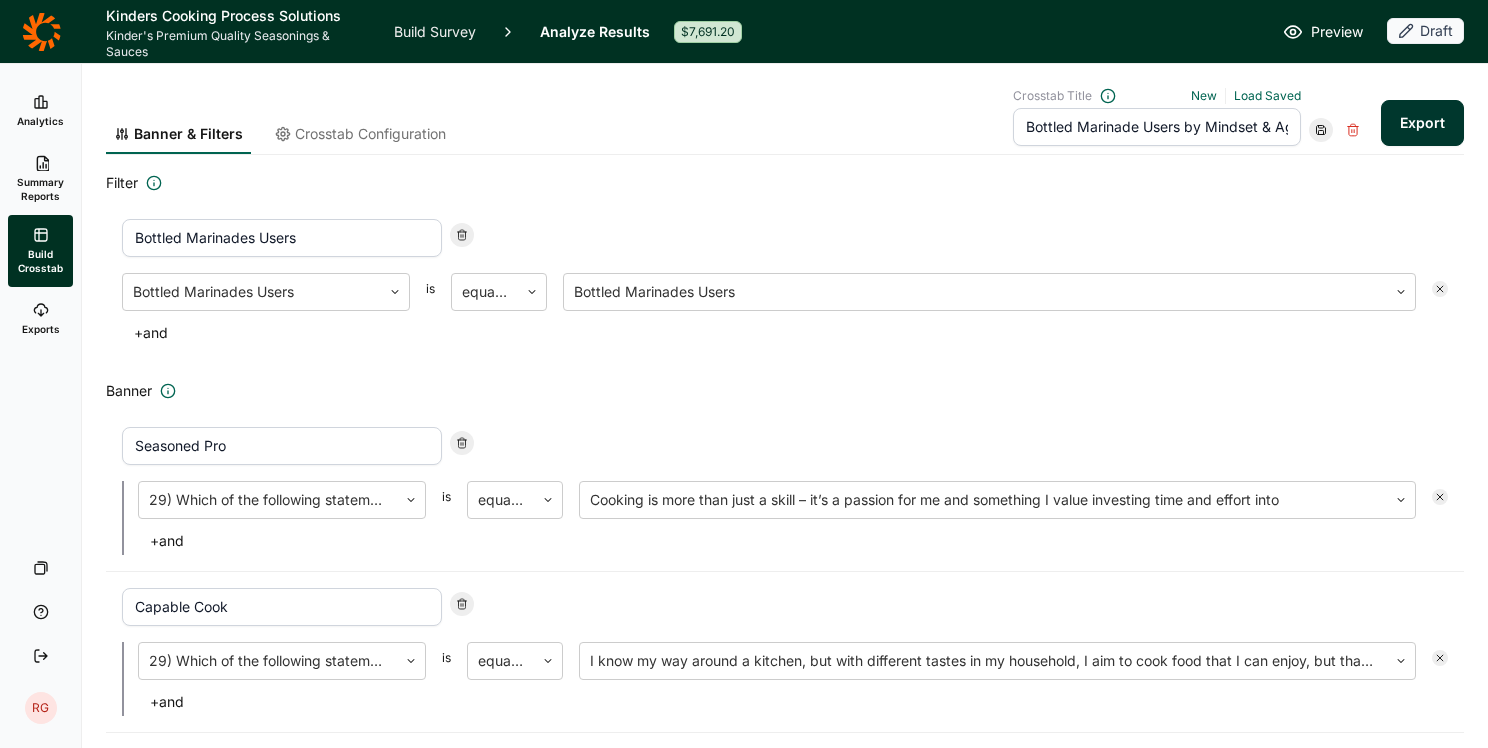 click on "Export" at bounding box center (1422, 123) 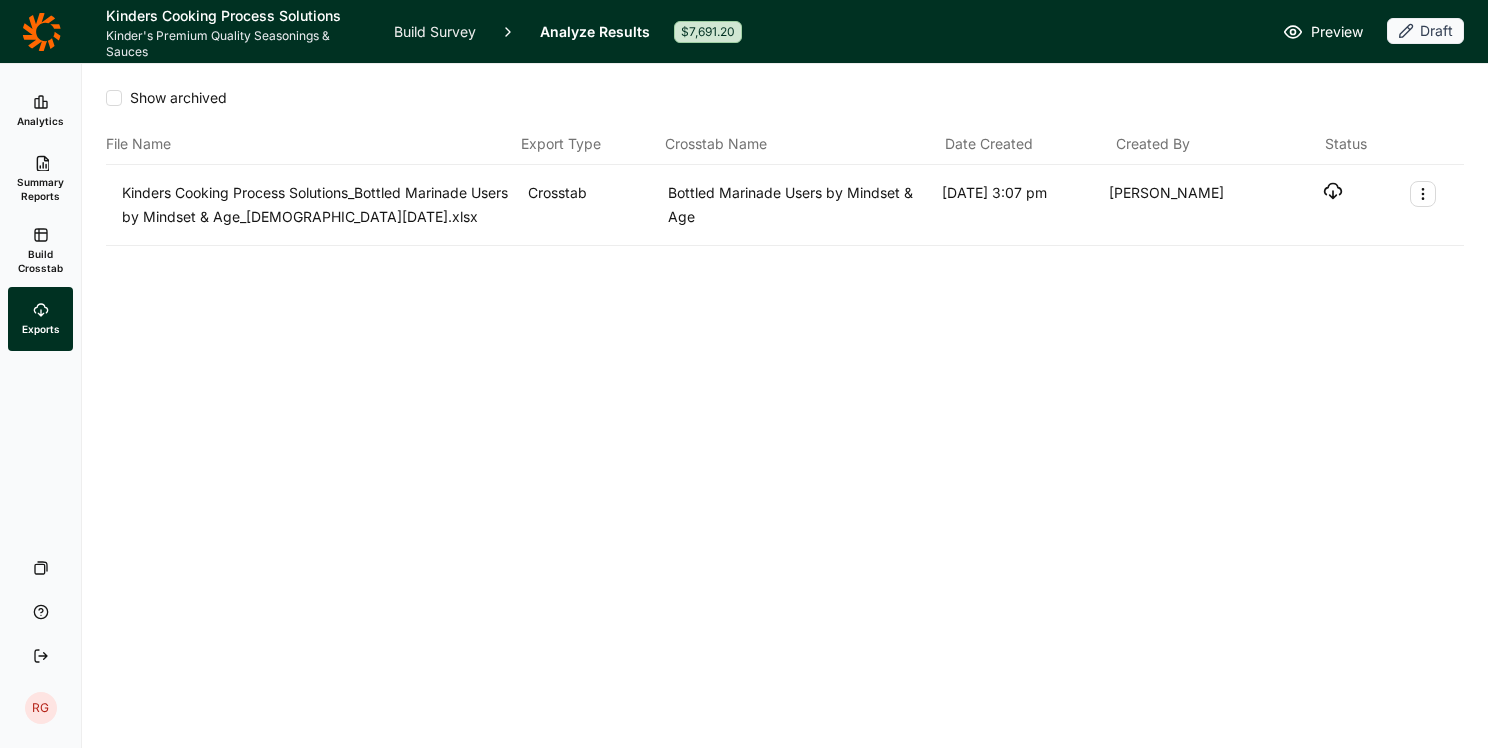 click 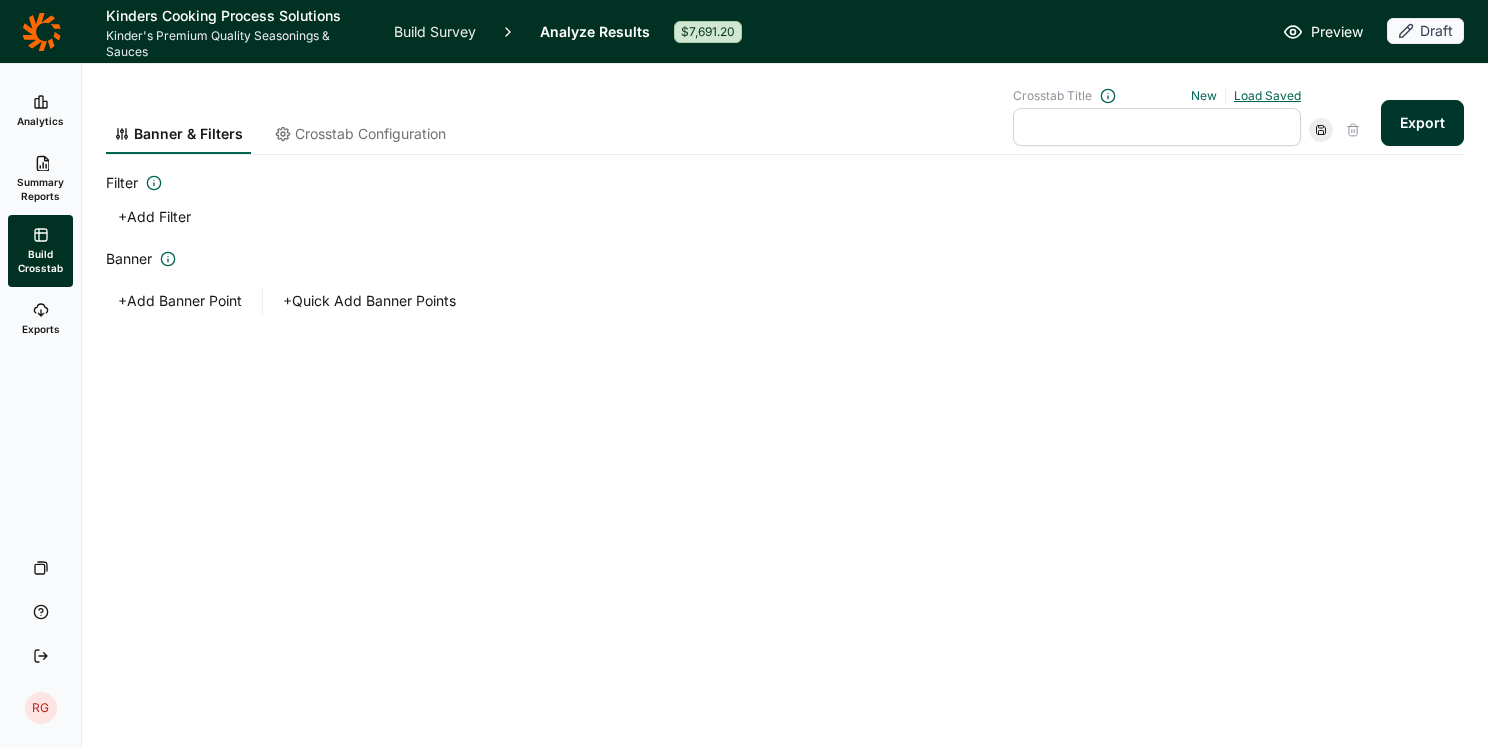 click on "Load Saved" at bounding box center (1267, 95) 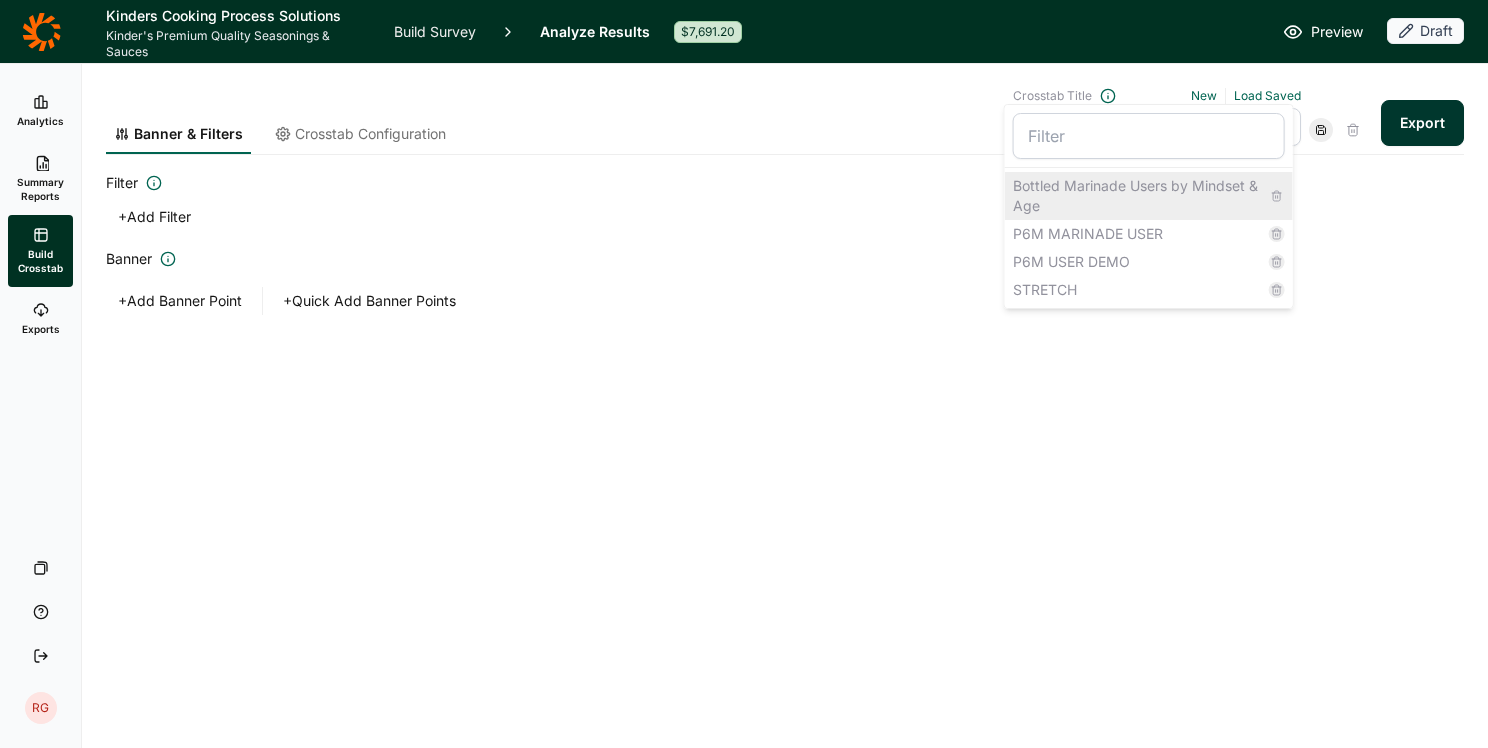 click on "Bottled Marinade Users by Mindset & Age" at bounding box center (1149, 196) 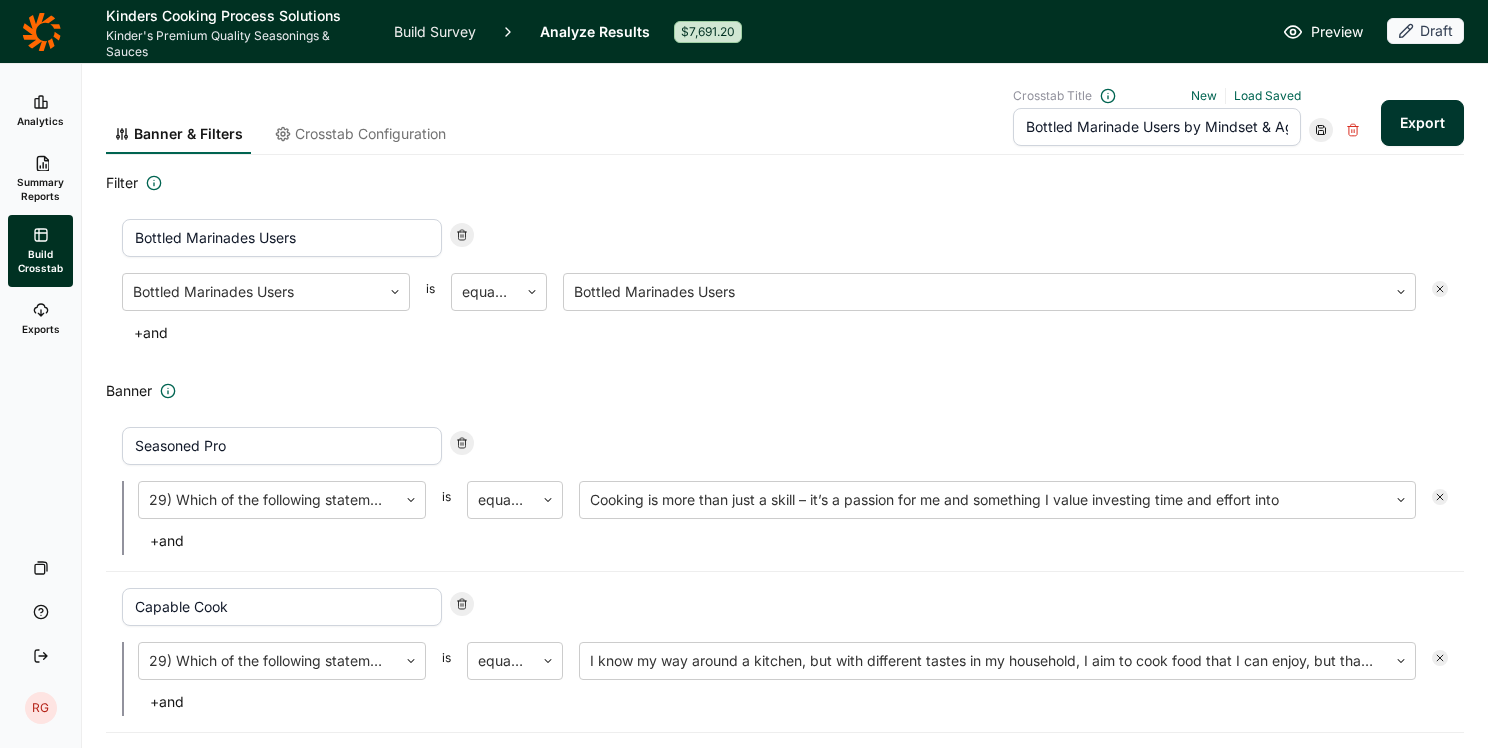 click on "Crosstab Configuration" at bounding box center [370, 134] 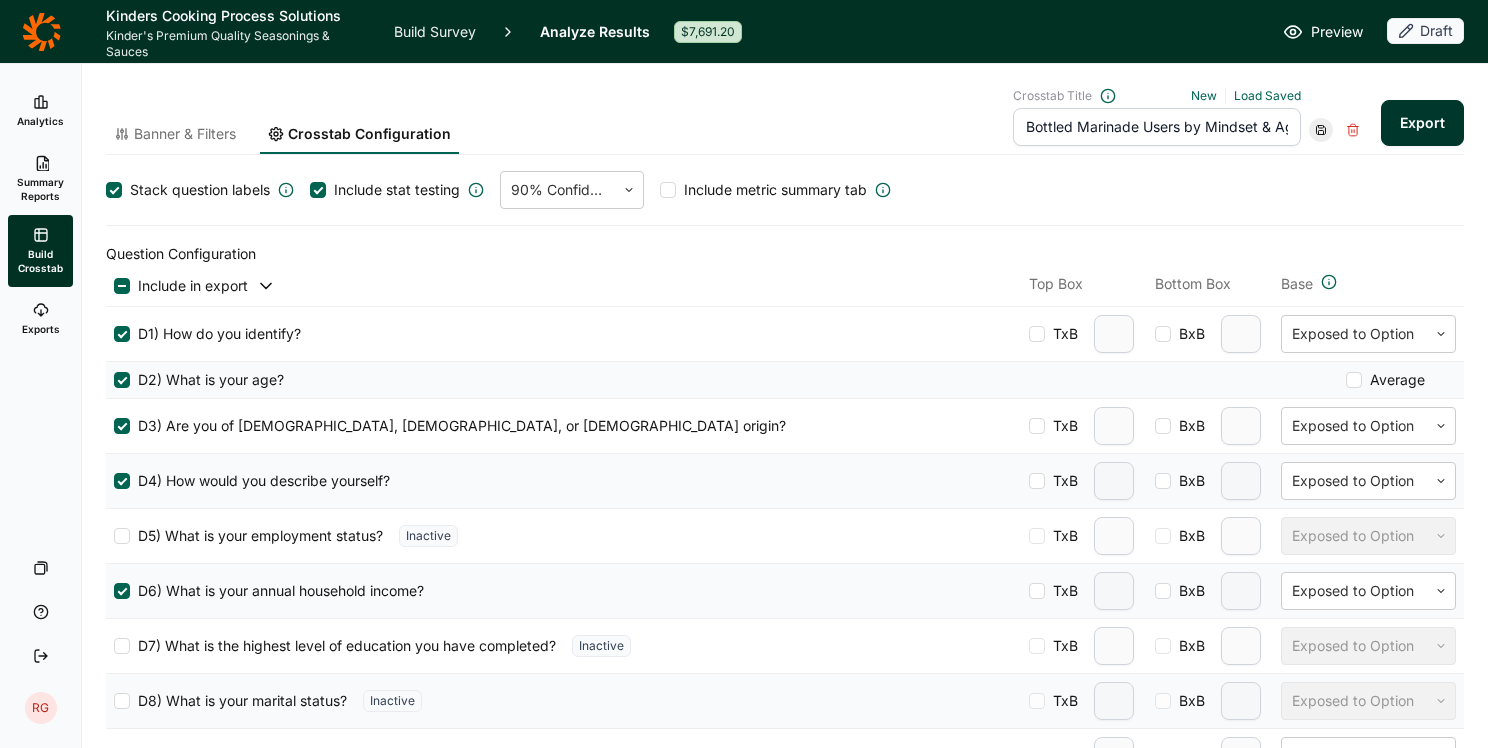click on "Banner & Filters" at bounding box center (185, 134) 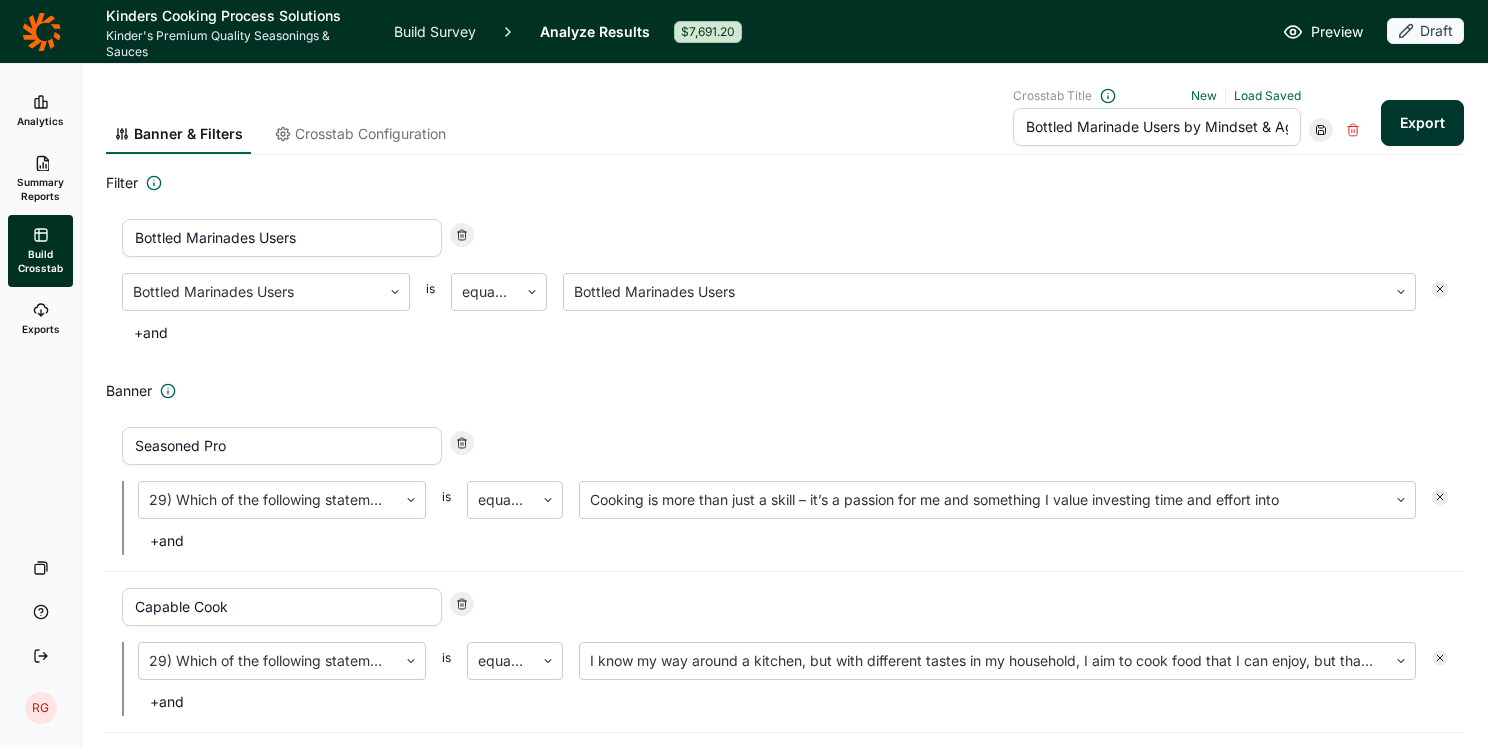 click on "+  and" at bounding box center (151, 333) 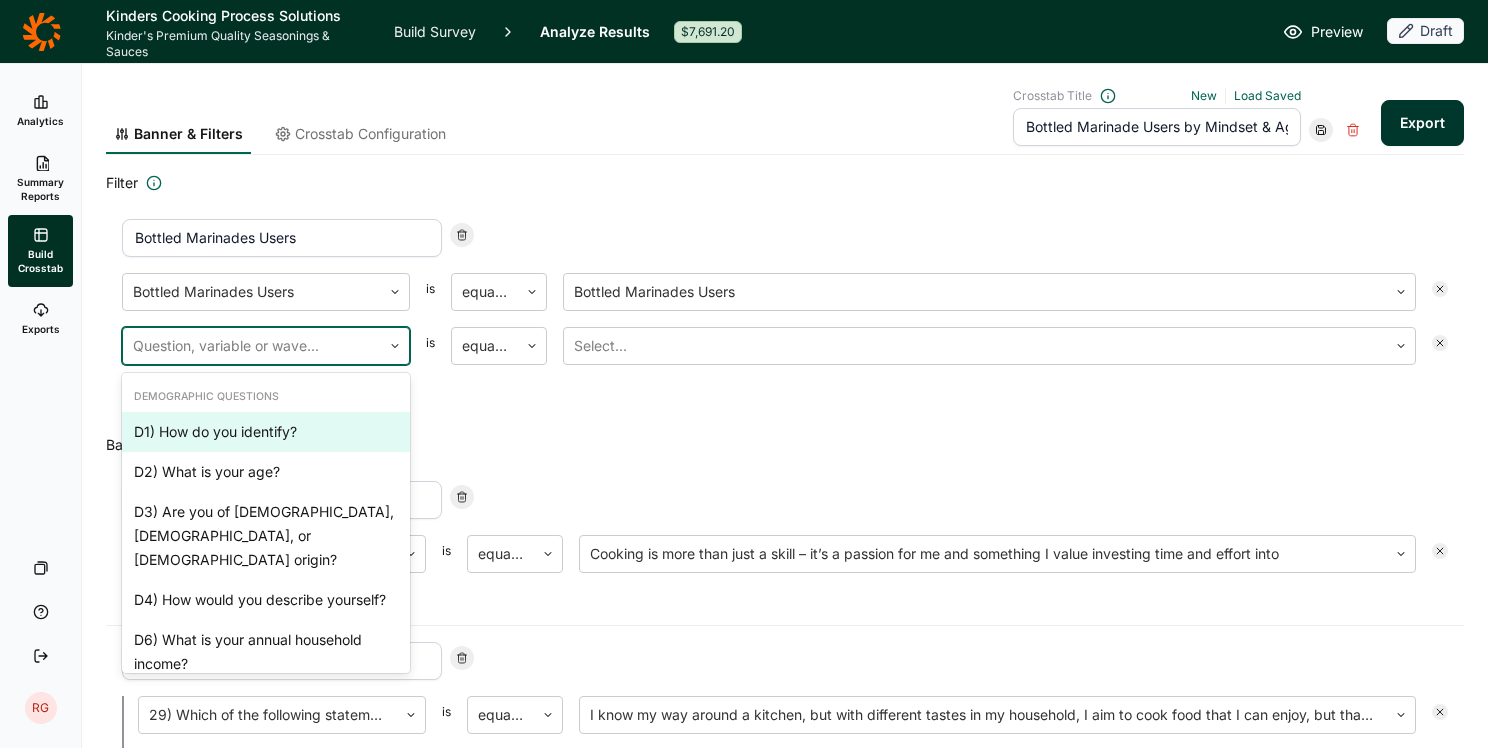 click at bounding box center [252, 346] 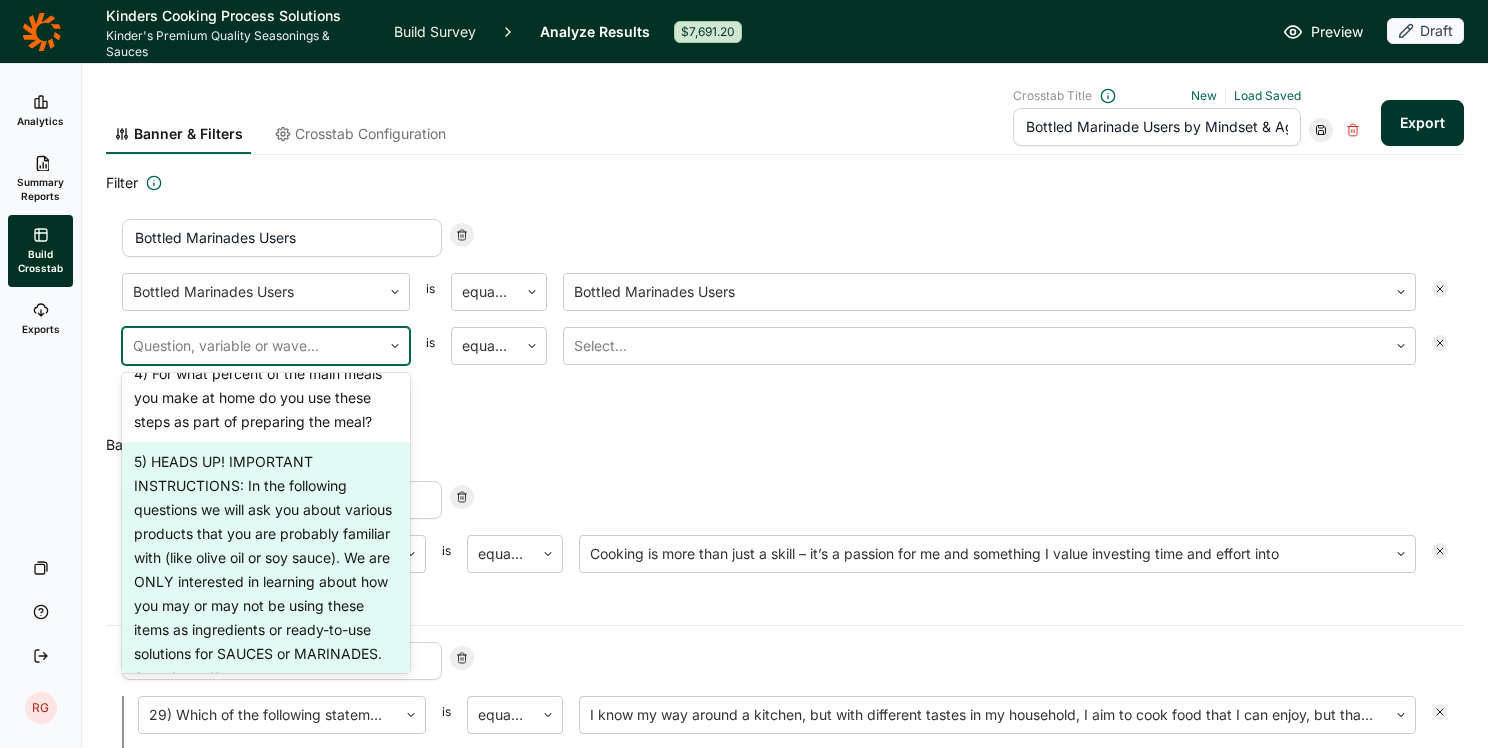 scroll, scrollTop: 1000, scrollLeft: 0, axis: vertical 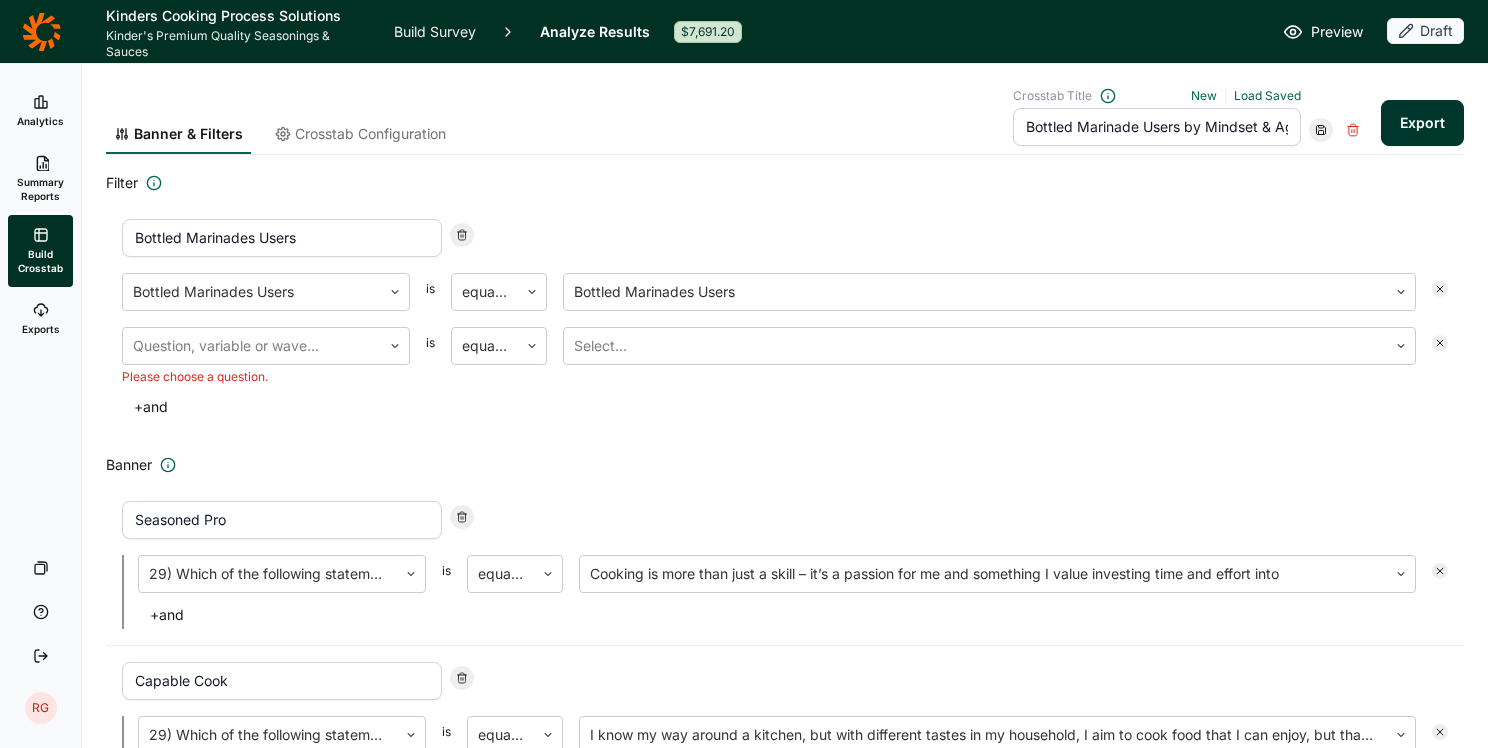 click on "Bottled Marinades Users Bottled Marinades Users is equal to Bottled Marinades Users Question, variable or wave... Please choose a question. is equal to Select... +  and" at bounding box center [785, 320] 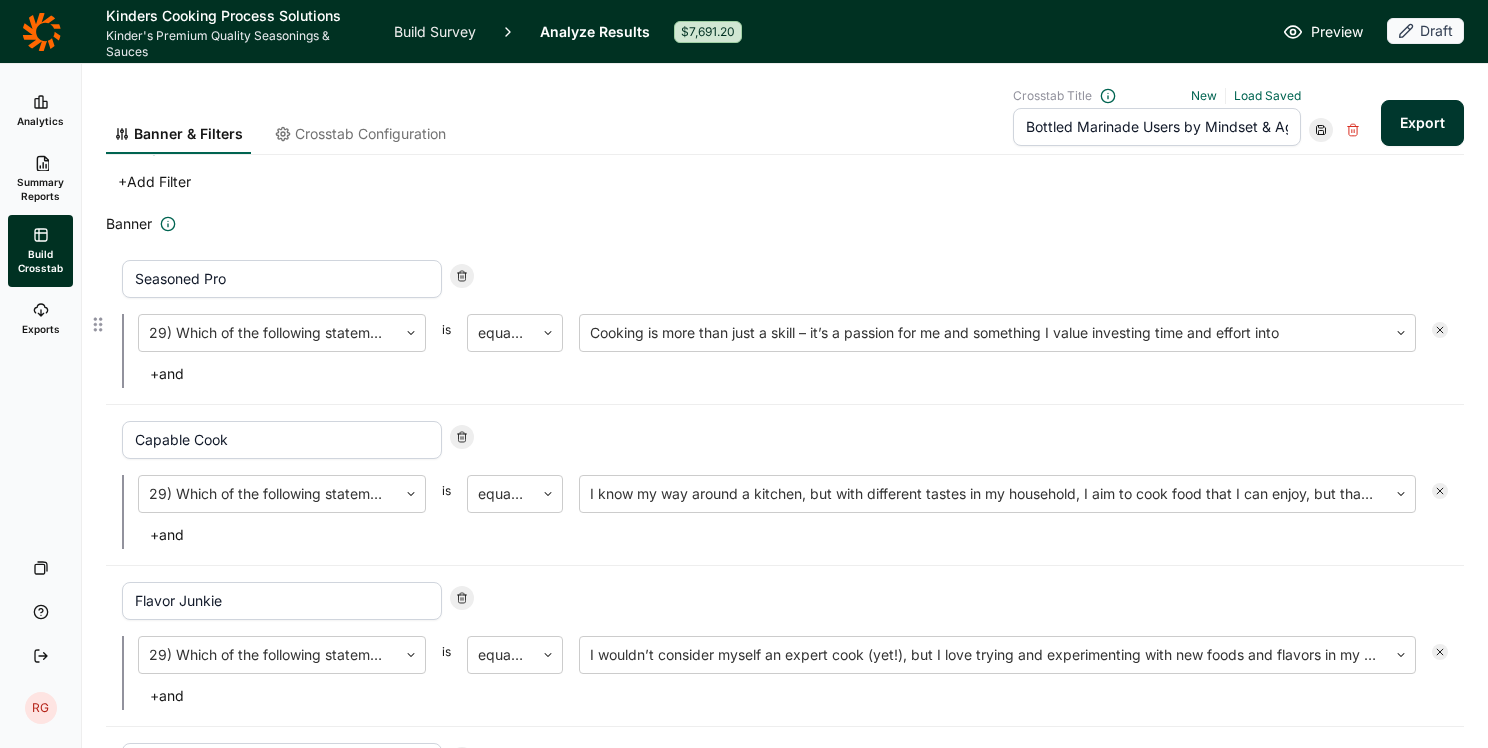 scroll, scrollTop: 0, scrollLeft: 0, axis: both 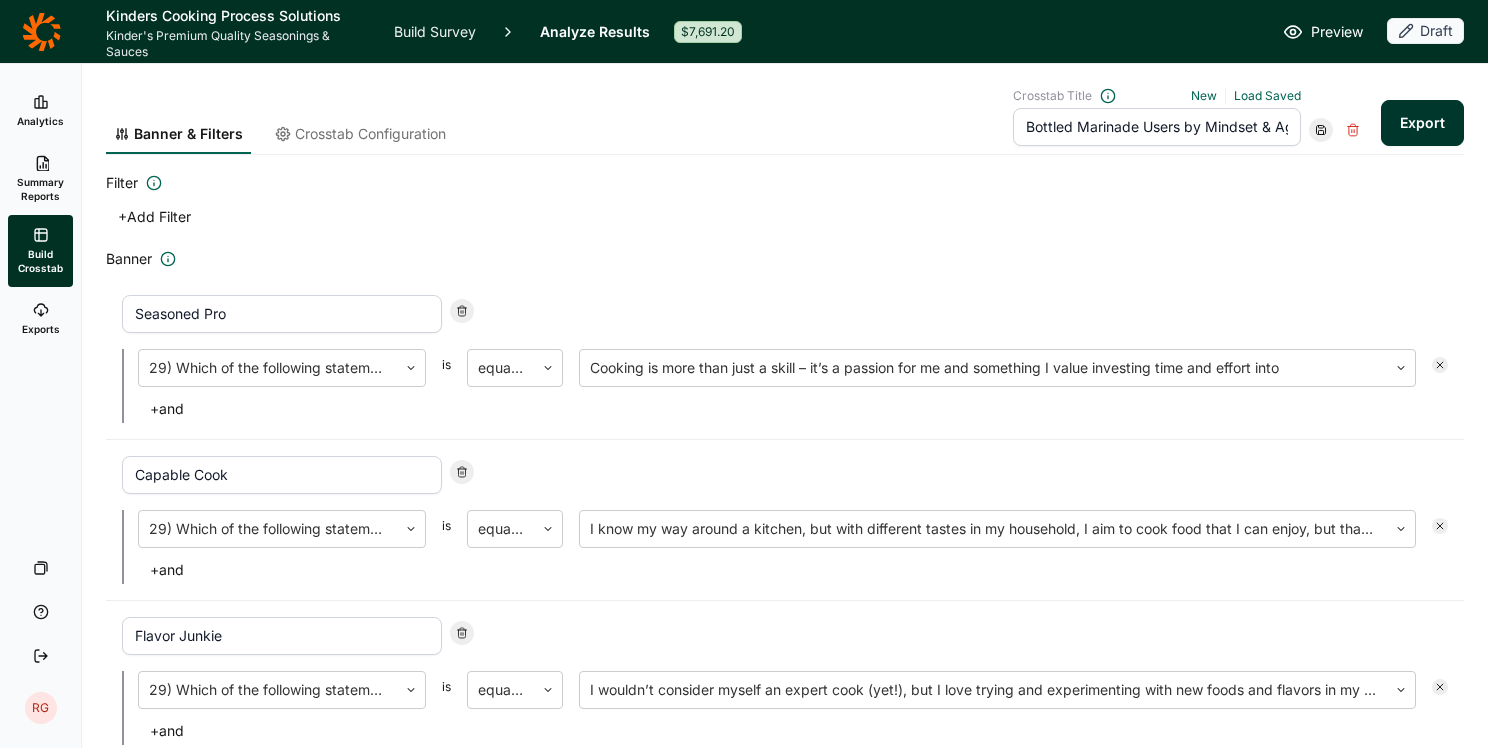 click on "+  Add Filter" at bounding box center [154, 217] 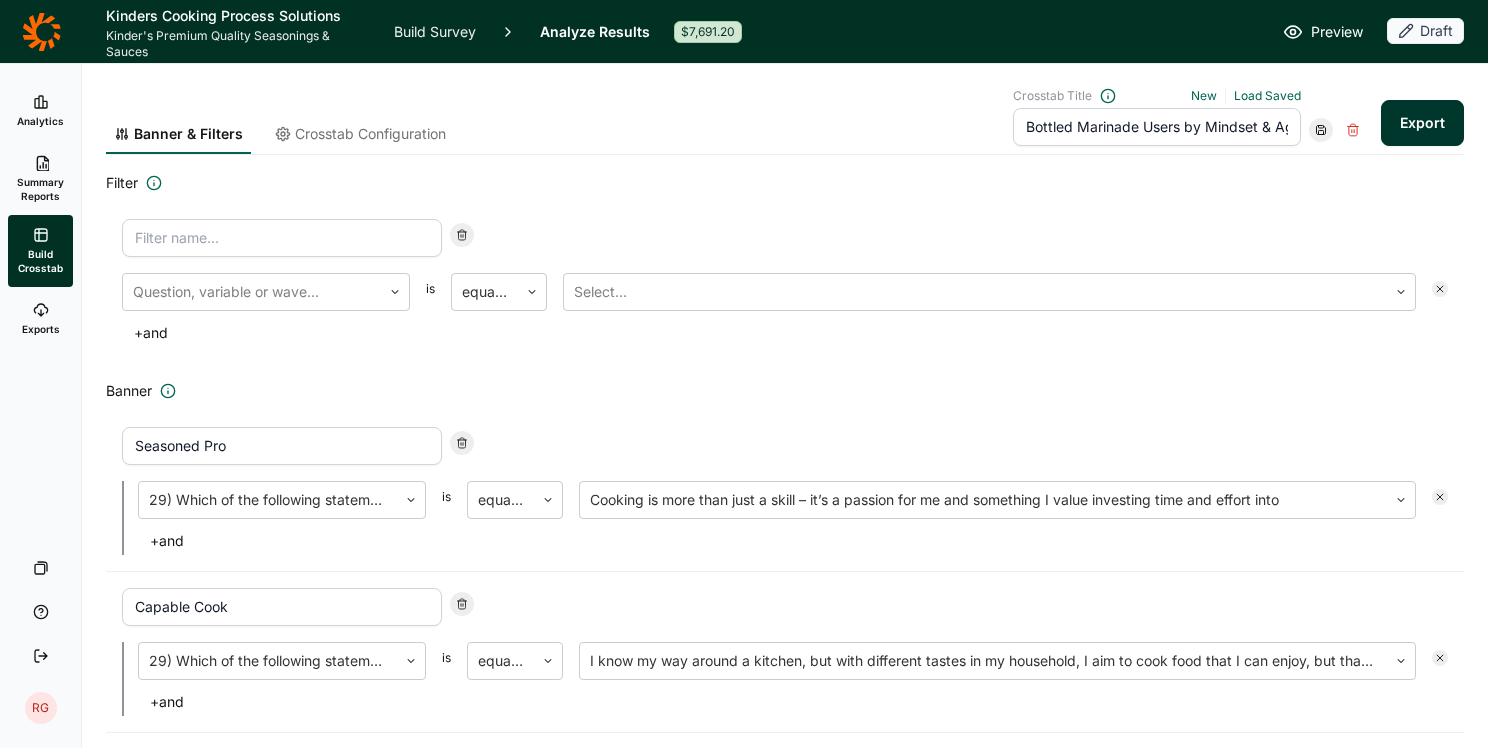 click at bounding box center (282, 238) 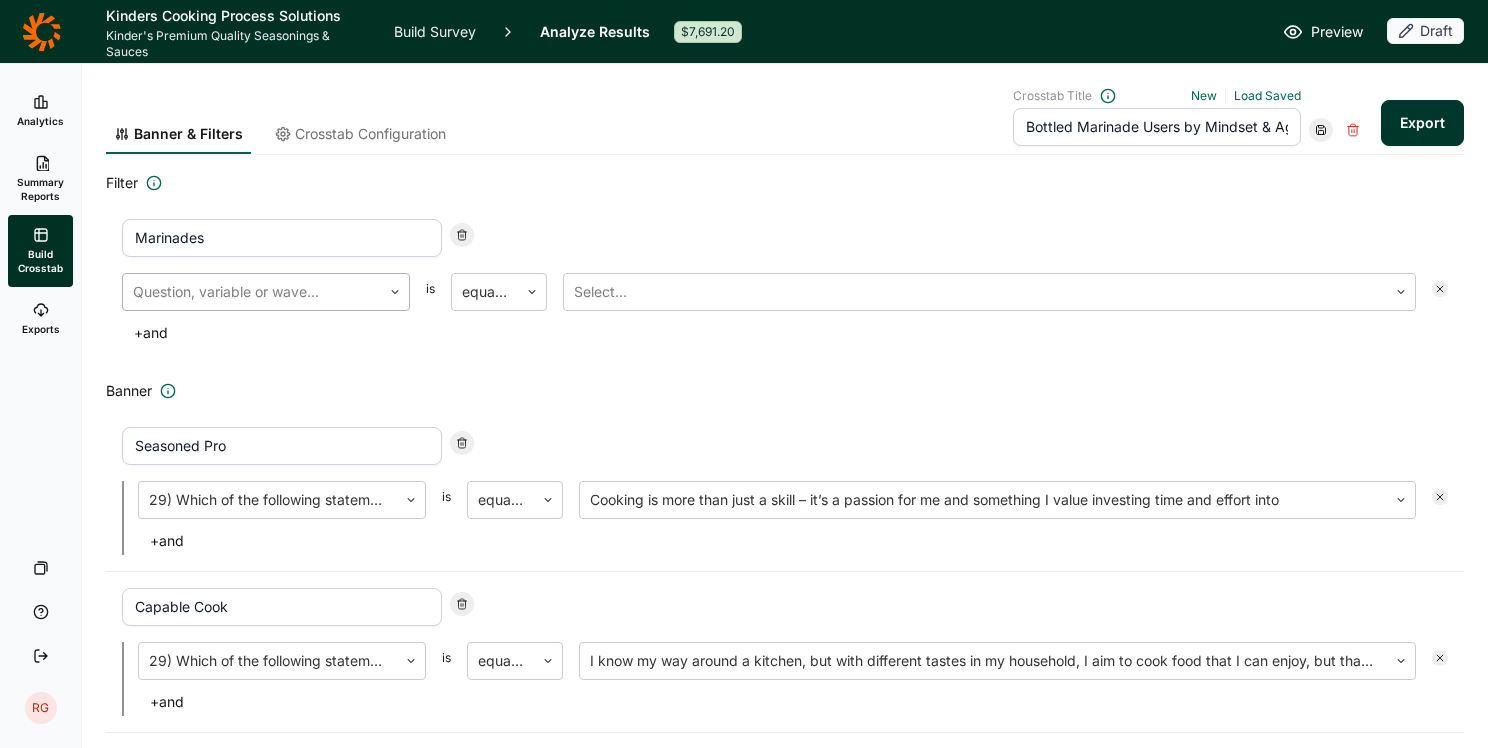 type on "Marinades" 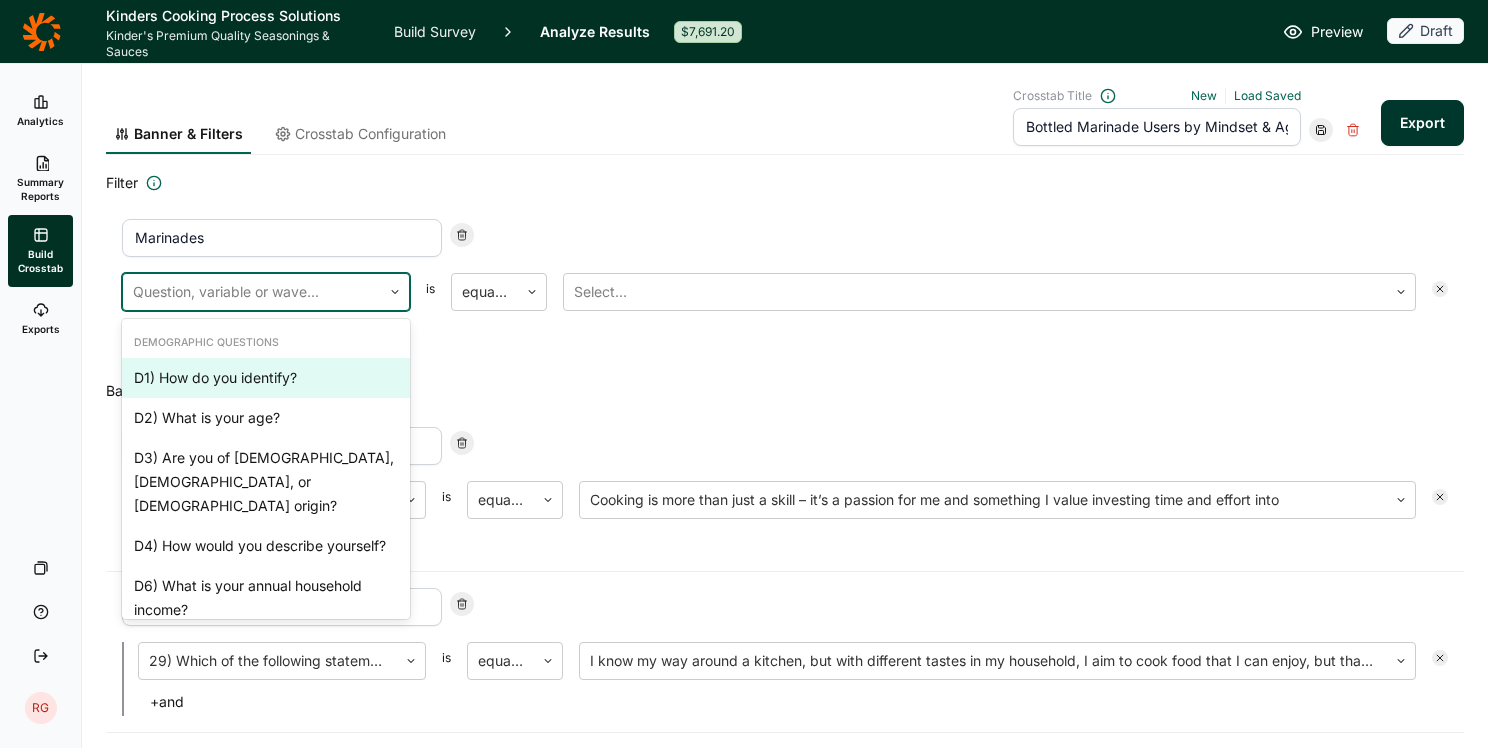 click at bounding box center [252, 292] 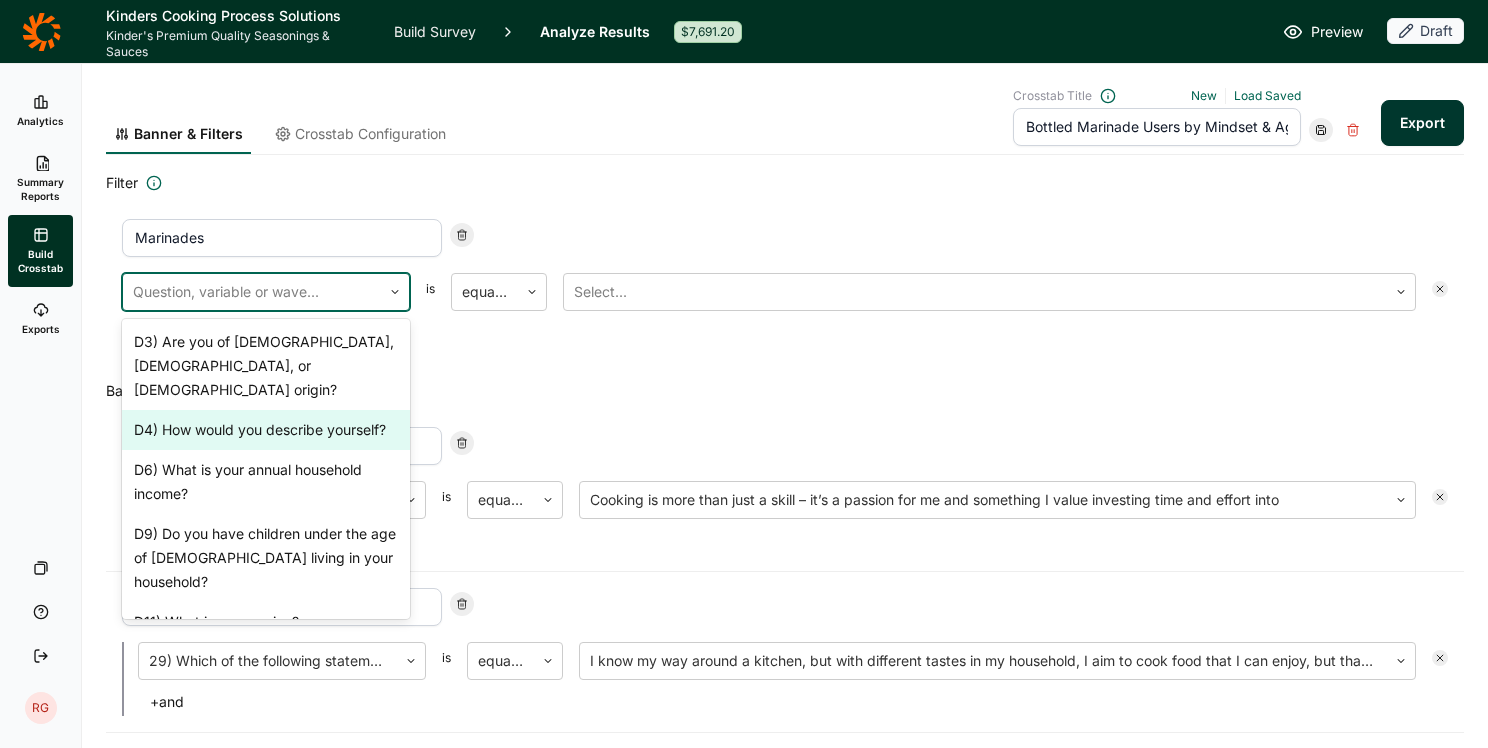 scroll, scrollTop: 300, scrollLeft: 0, axis: vertical 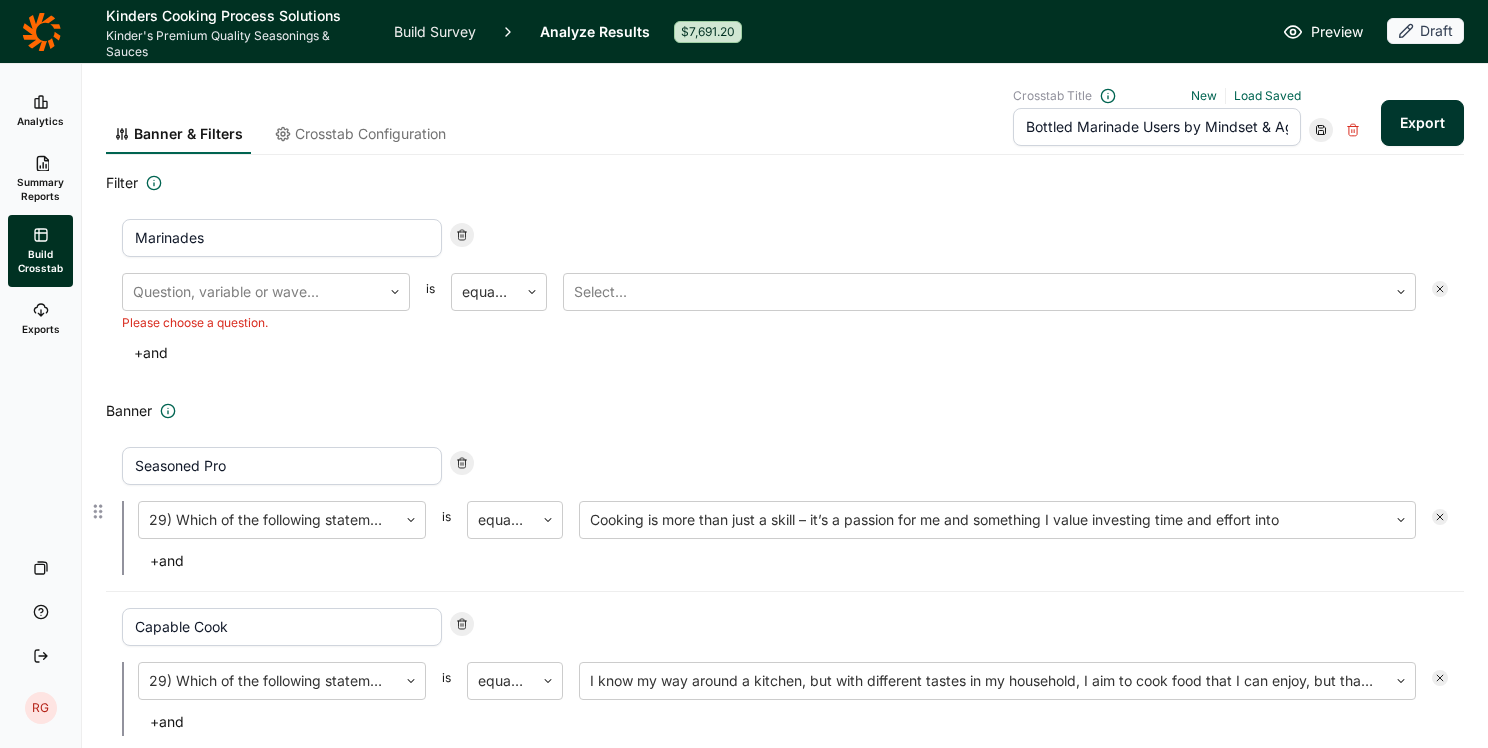 click on "Seasoned Pro 29) Which of the following statements best describes you and your overall approach to cooking? is equal to Cooking is more than just a skill – it’s a passion for me and something I value investing time and effort into +  and" at bounding box center (785, 511) 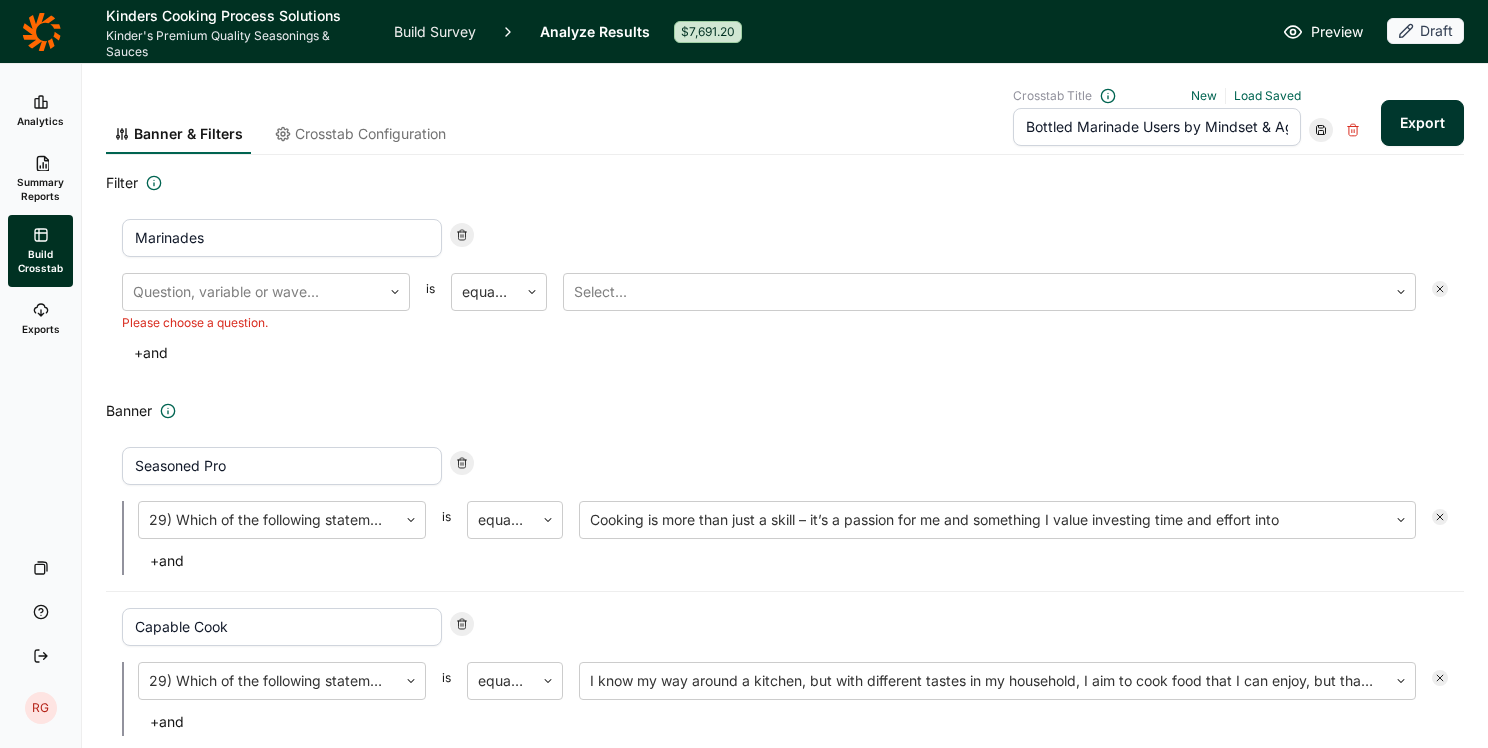 click 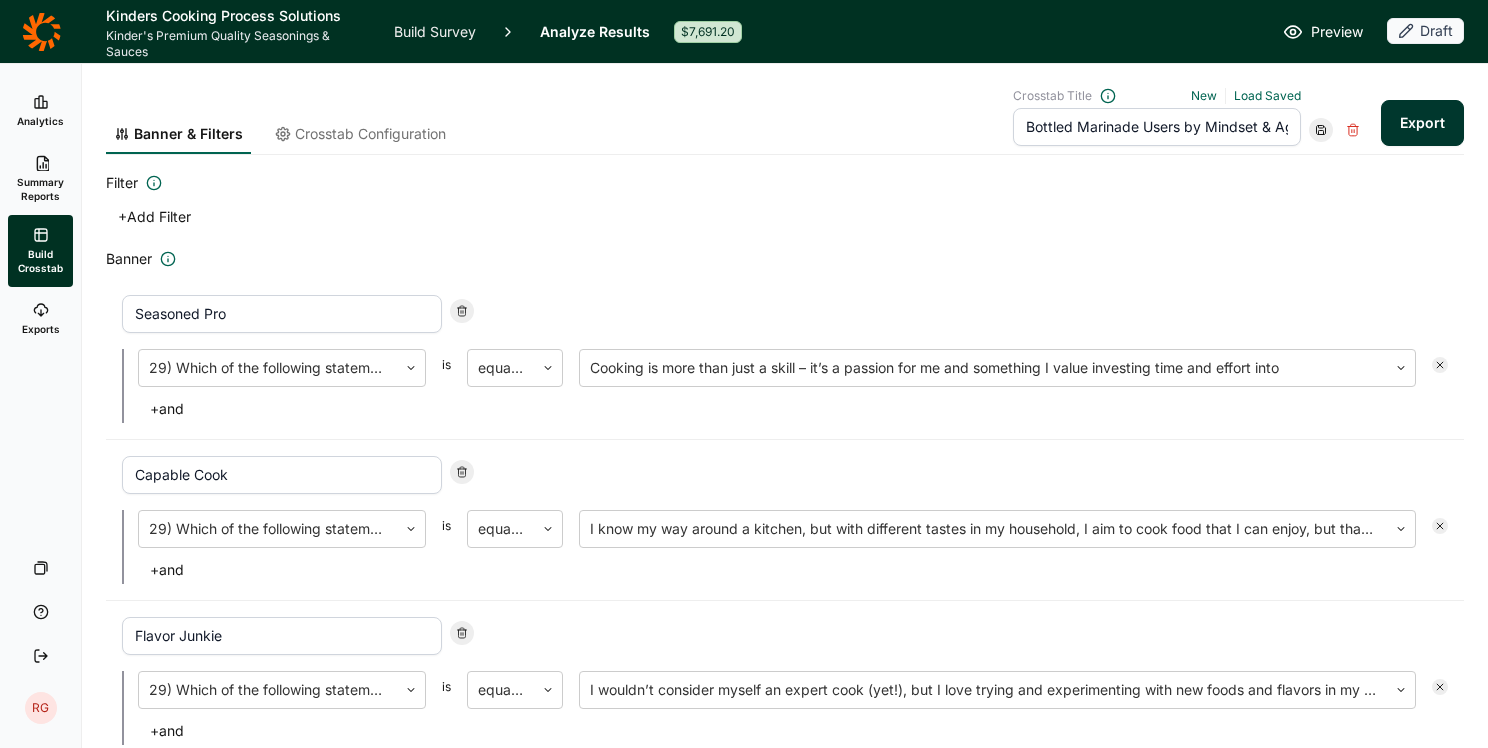 click on "Exports" at bounding box center (40, 319) 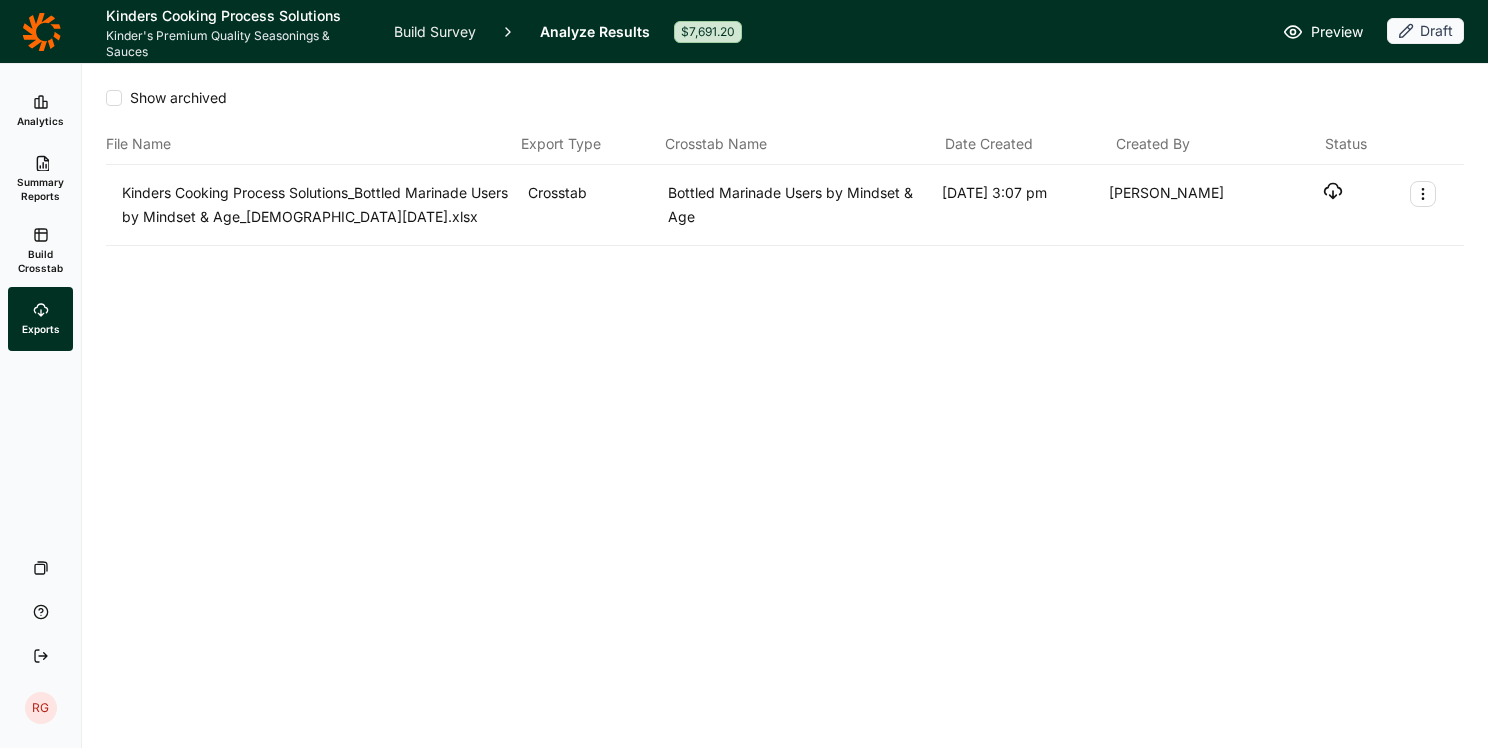 click on "Build Crosstab" at bounding box center [40, 261] 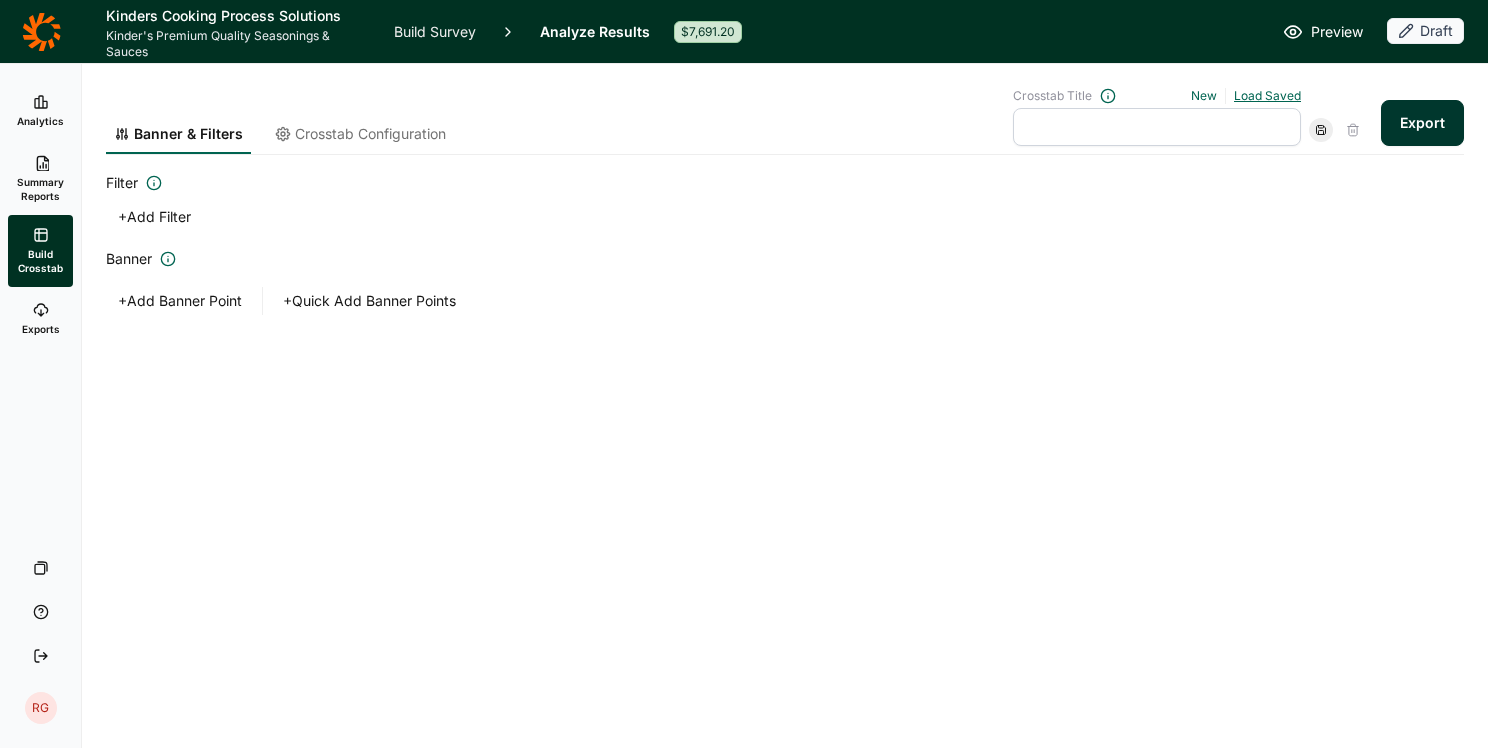 click on "Load Saved" at bounding box center [1267, 95] 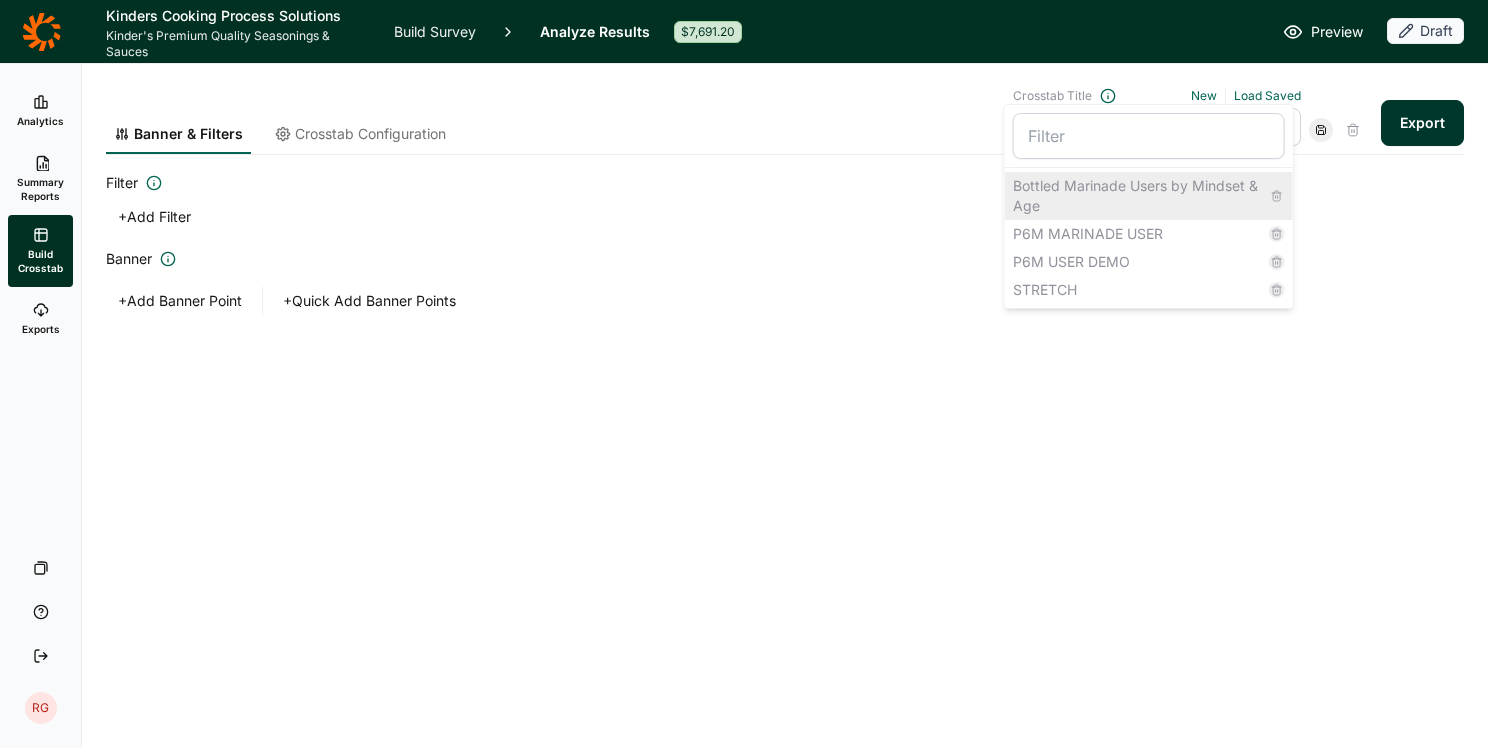 click on "Bottled Marinade Users by Mindset & Age" at bounding box center (1149, 196) 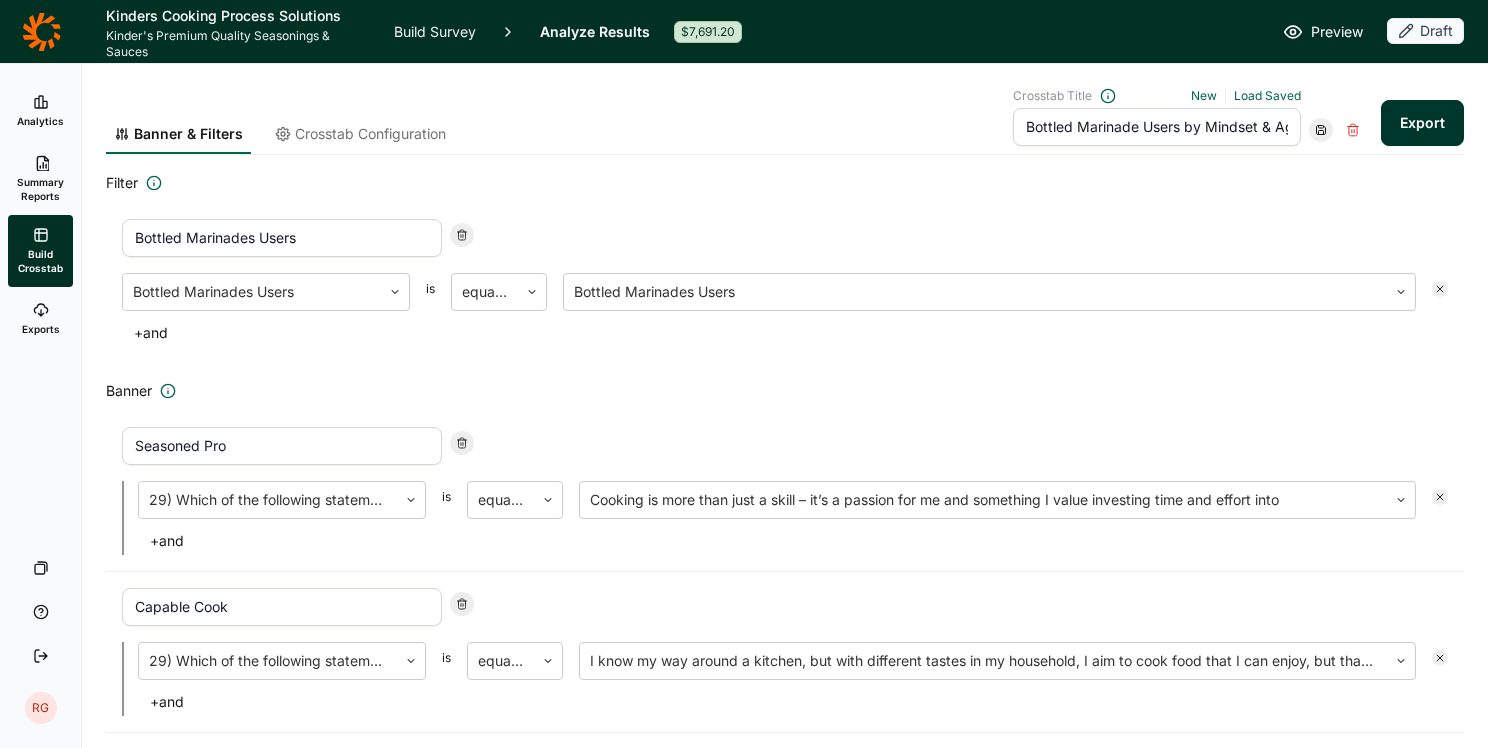 click on "Bottled Marinade Users by Mindset & Age" at bounding box center (1157, 127) 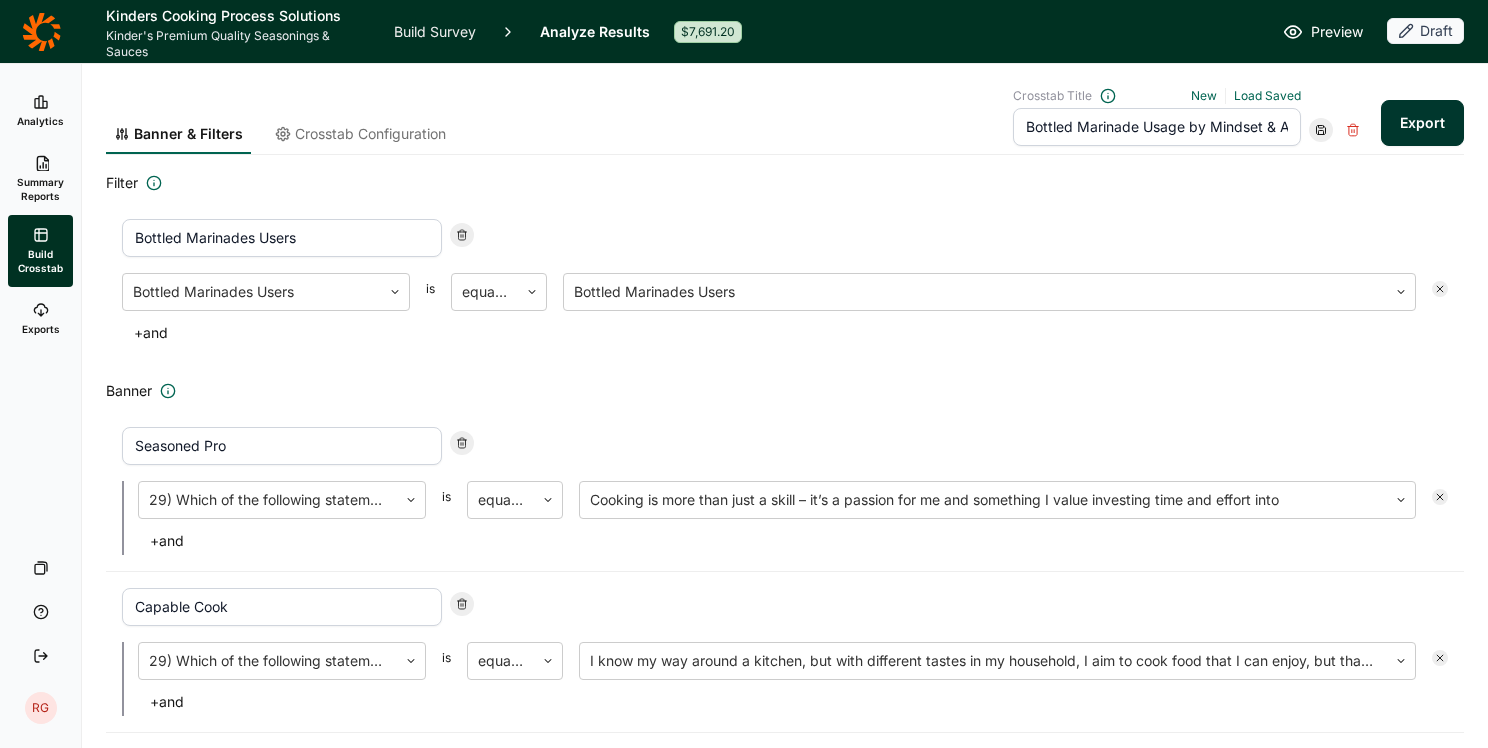 type on "Bottled Marinade Usage by Mindset & Age" 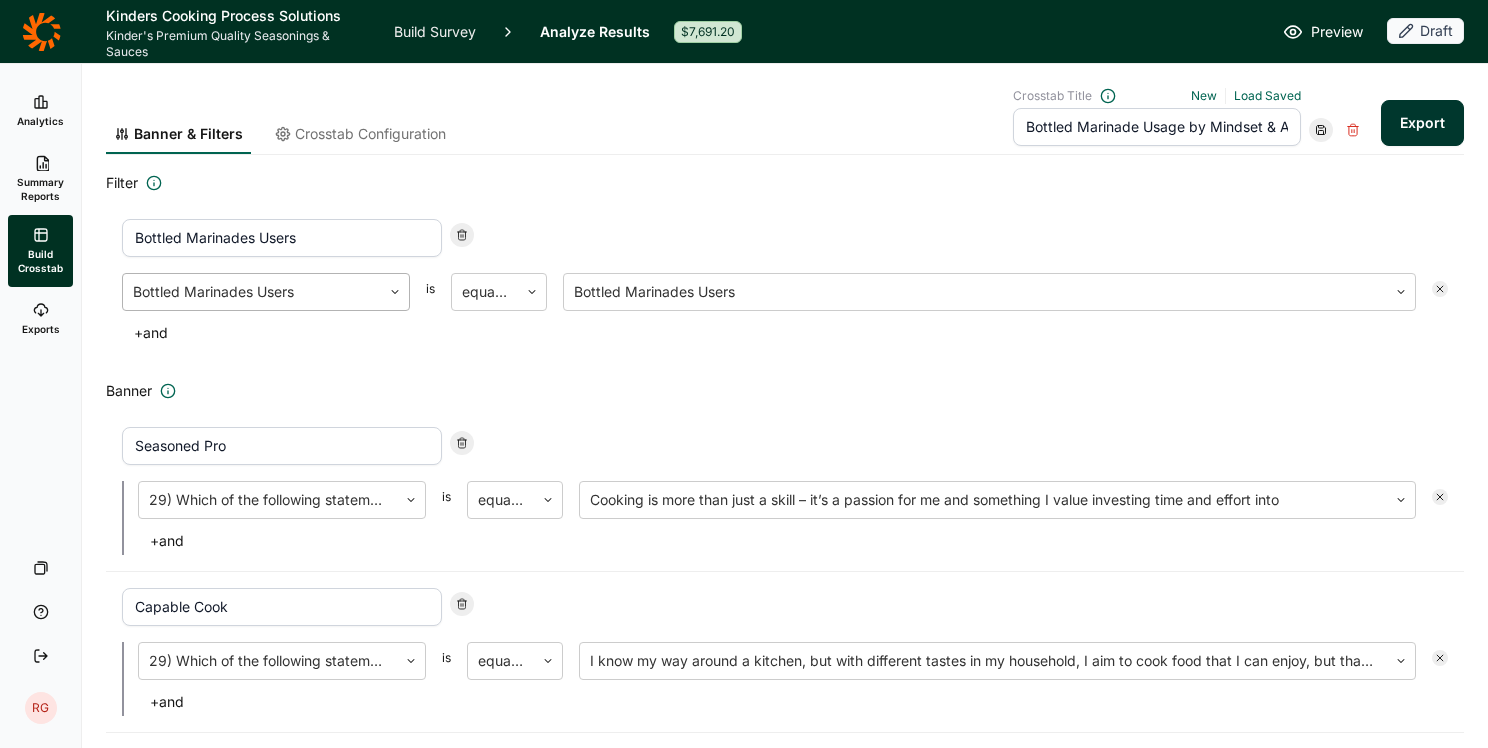 click at bounding box center [252, 292] 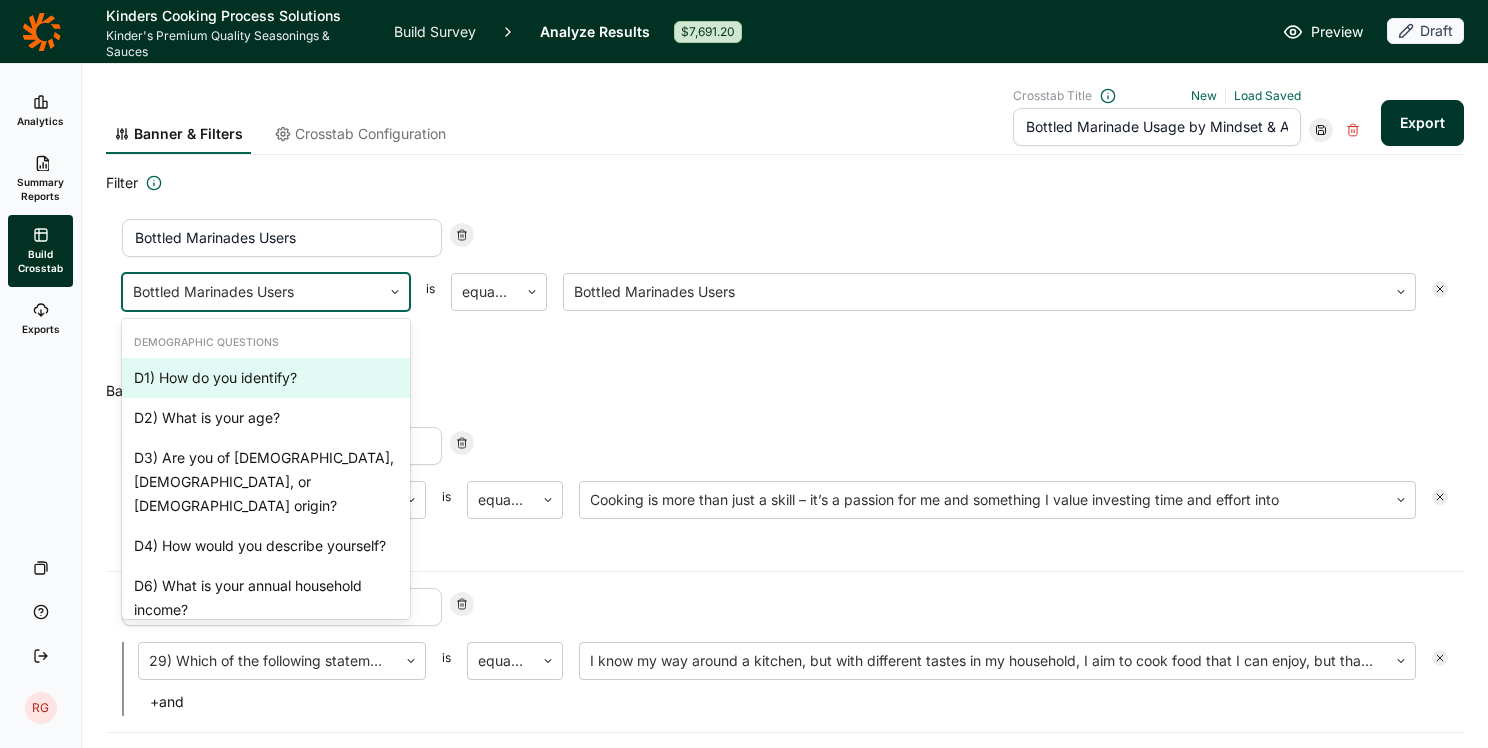 scroll, scrollTop: 3635, scrollLeft: 0, axis: vertical 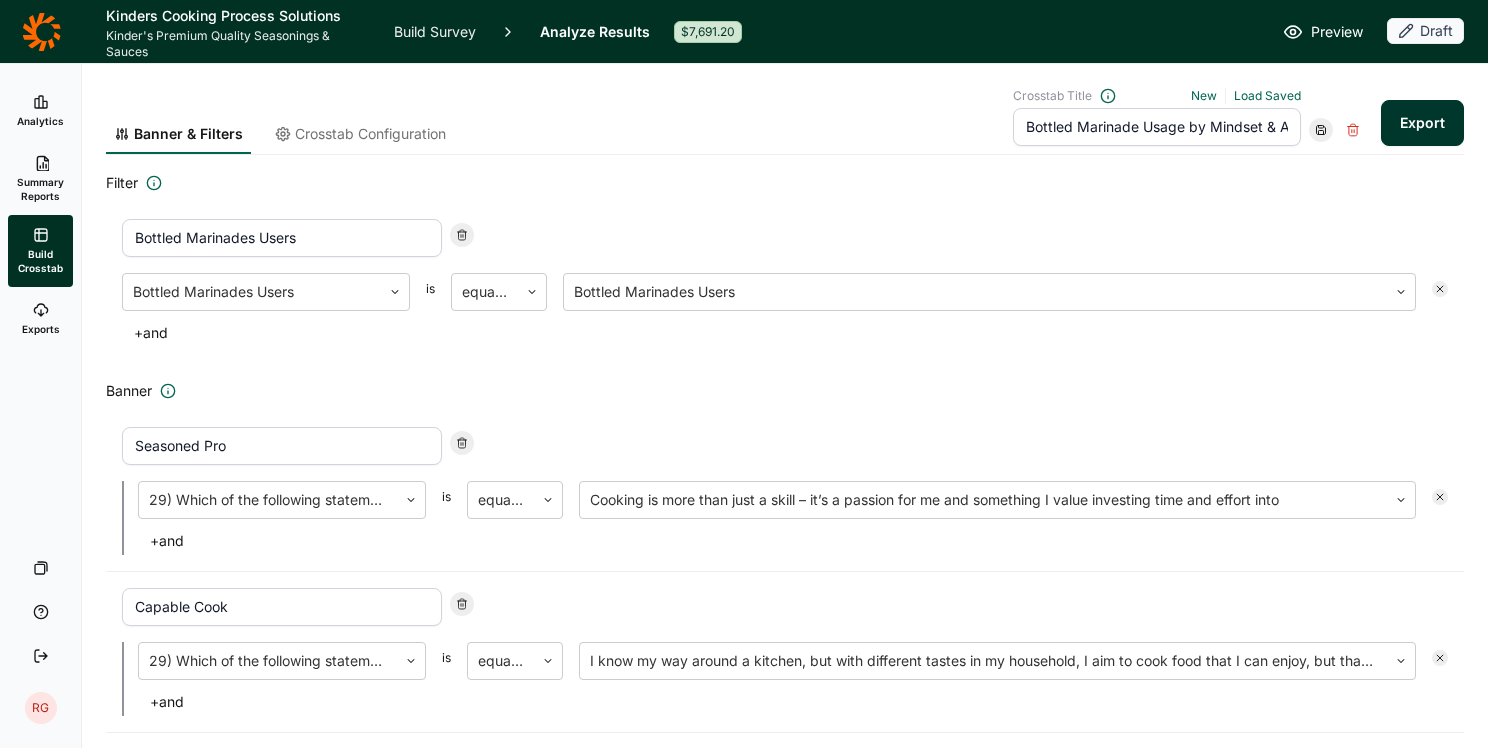 click on "Filter Bottled Marinades Users Bottled Marinades Users is equal to Bottled Marinades Users +  and Banner Seasoned Pro 29) Which of the following statements best describes you and your overall approach to cooking? is equal to Cooking is more than just a skill – it’s a passion for me and something I value investing time and effort into +  and Capable Cook 29) Which of the following statements best describes you and your overall approach to cooking? is equal to I know my way around a kitchen, but with different tastes in my household, I aim to cook food that I can enjoy, but that everyone will actually eat +  and Flavor Junkie 29) Which of the following statements best describes you and your overall approach to cooking? is equal to I wouldn’t consider myself an expert cook (yet!), but I love trying and experimenting with new foods and flavors in my cooking +  and Reluctant Switcher 29) Which of the following statements best describes you and your overall approach to cooking? is either +  and 18-34 is 18 34" at bounding box center (785, 928) 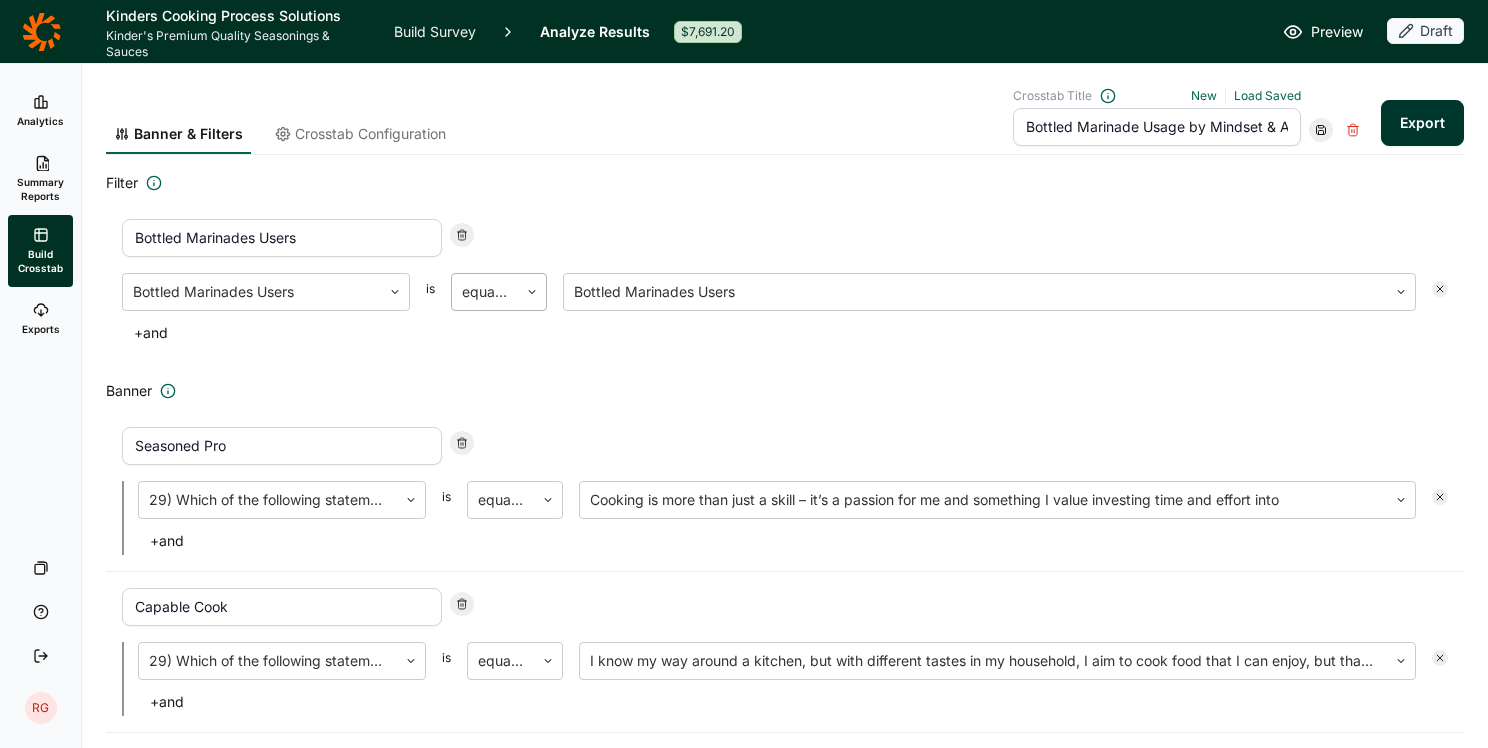 click on "equal to" at bounding box center (485, 292) 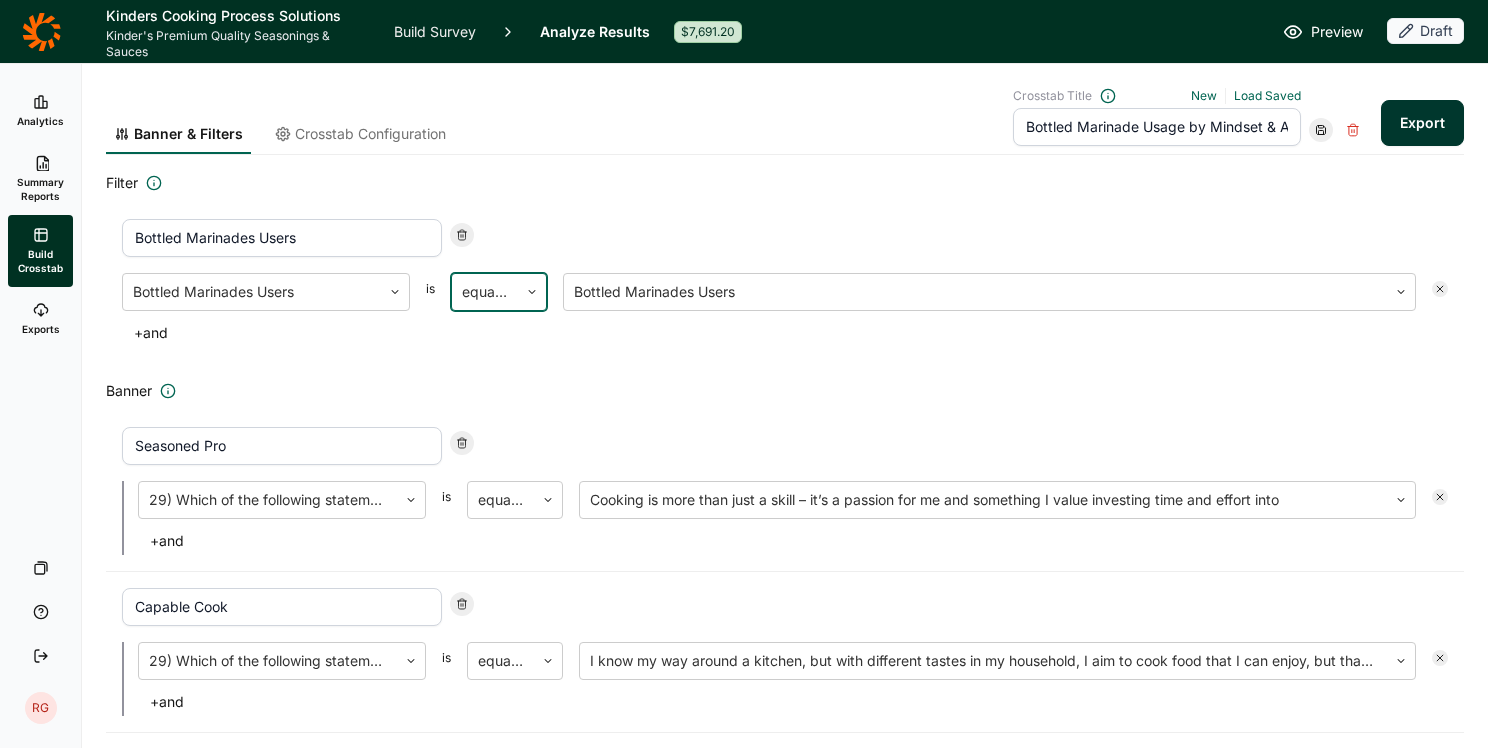 click on "equal to" at bounding box center (485, 292) 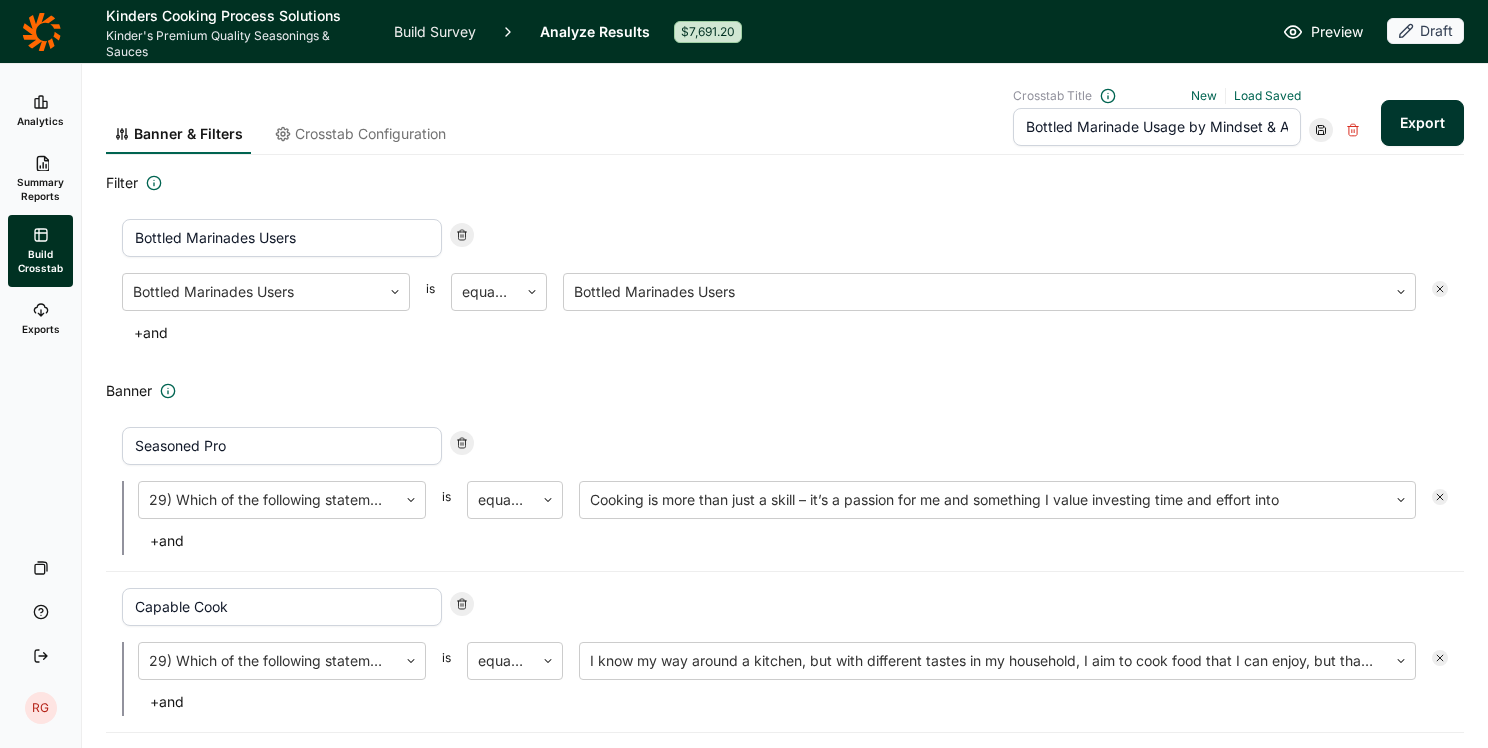 click on "+  and" at bounding box center [151, 333] 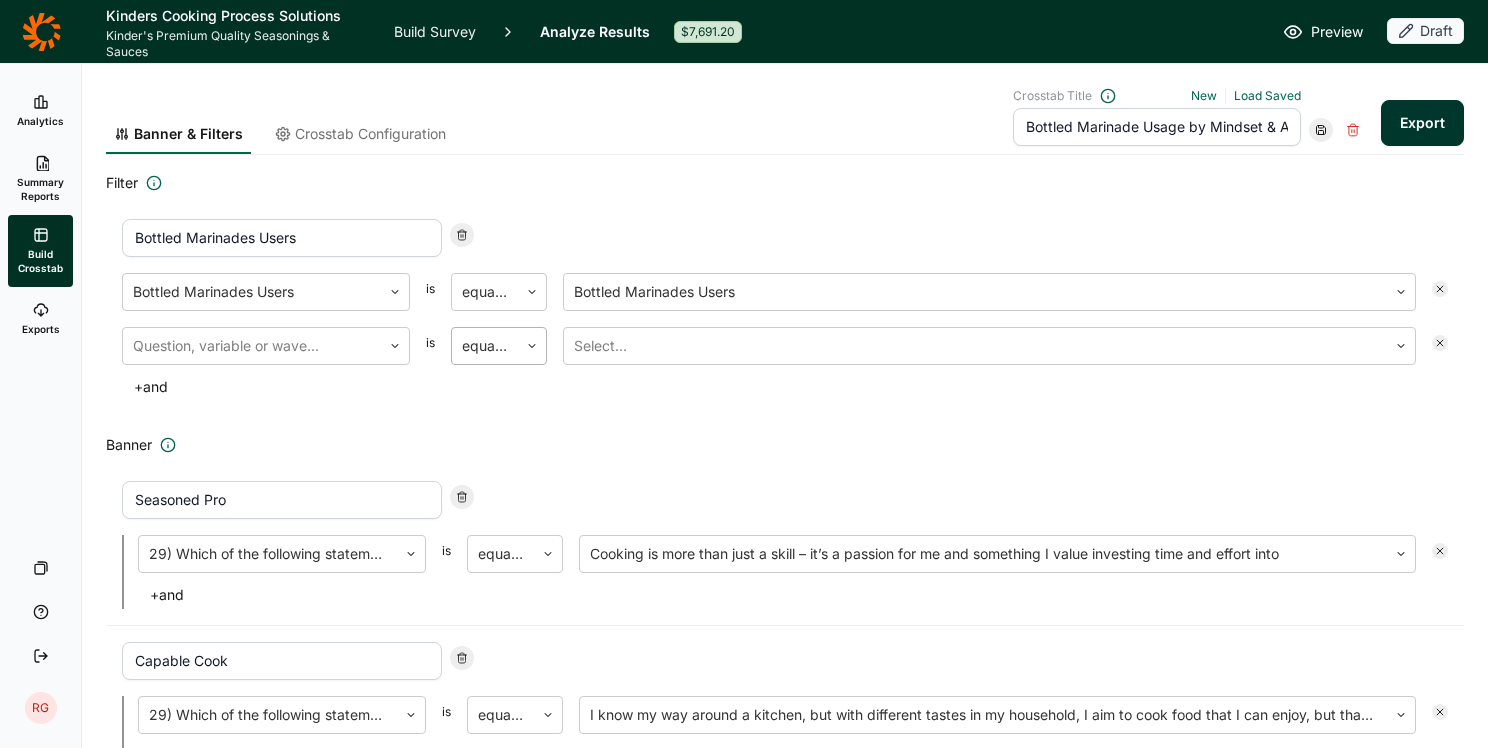 click on "equal to" at bounding box center (485, 346) 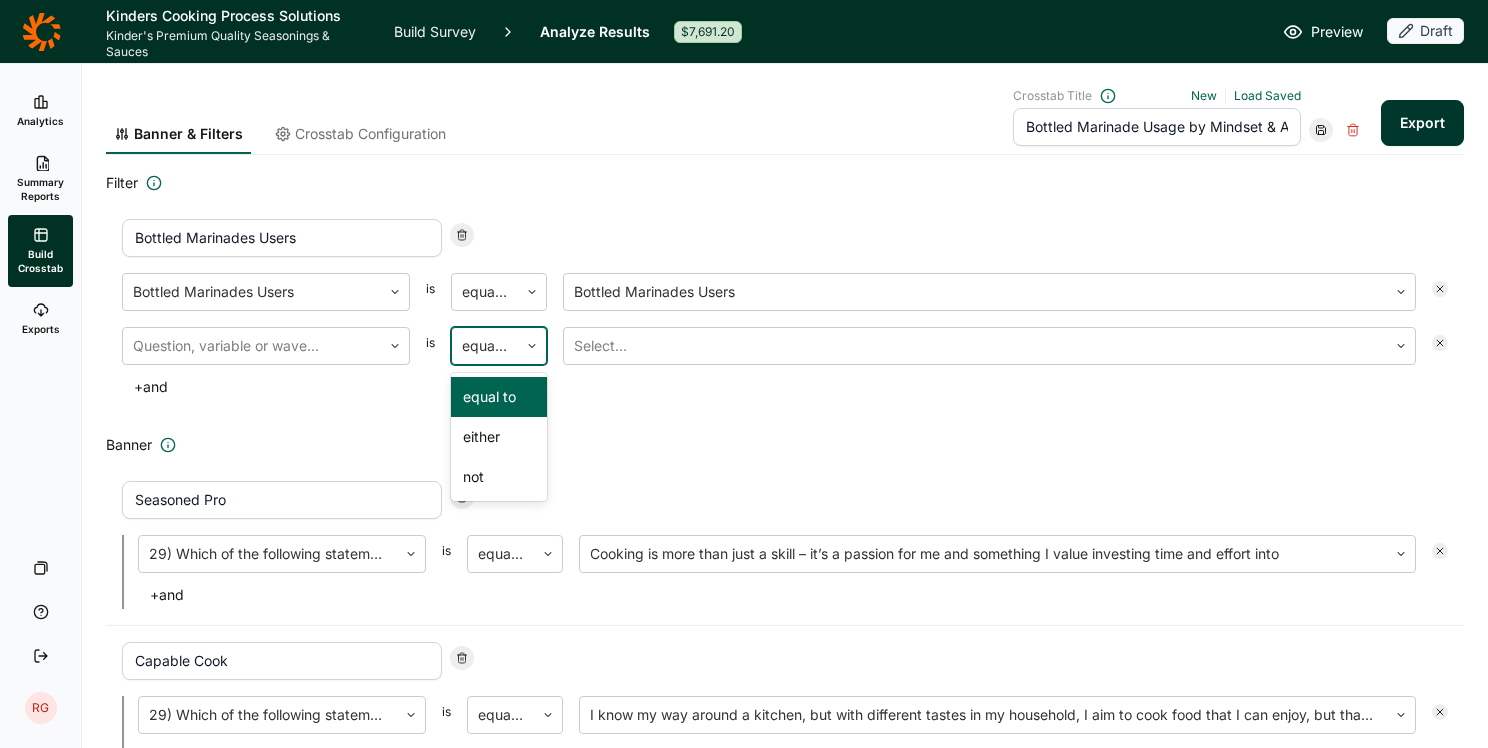 click on "equal to" at bounding box center (485, 346) 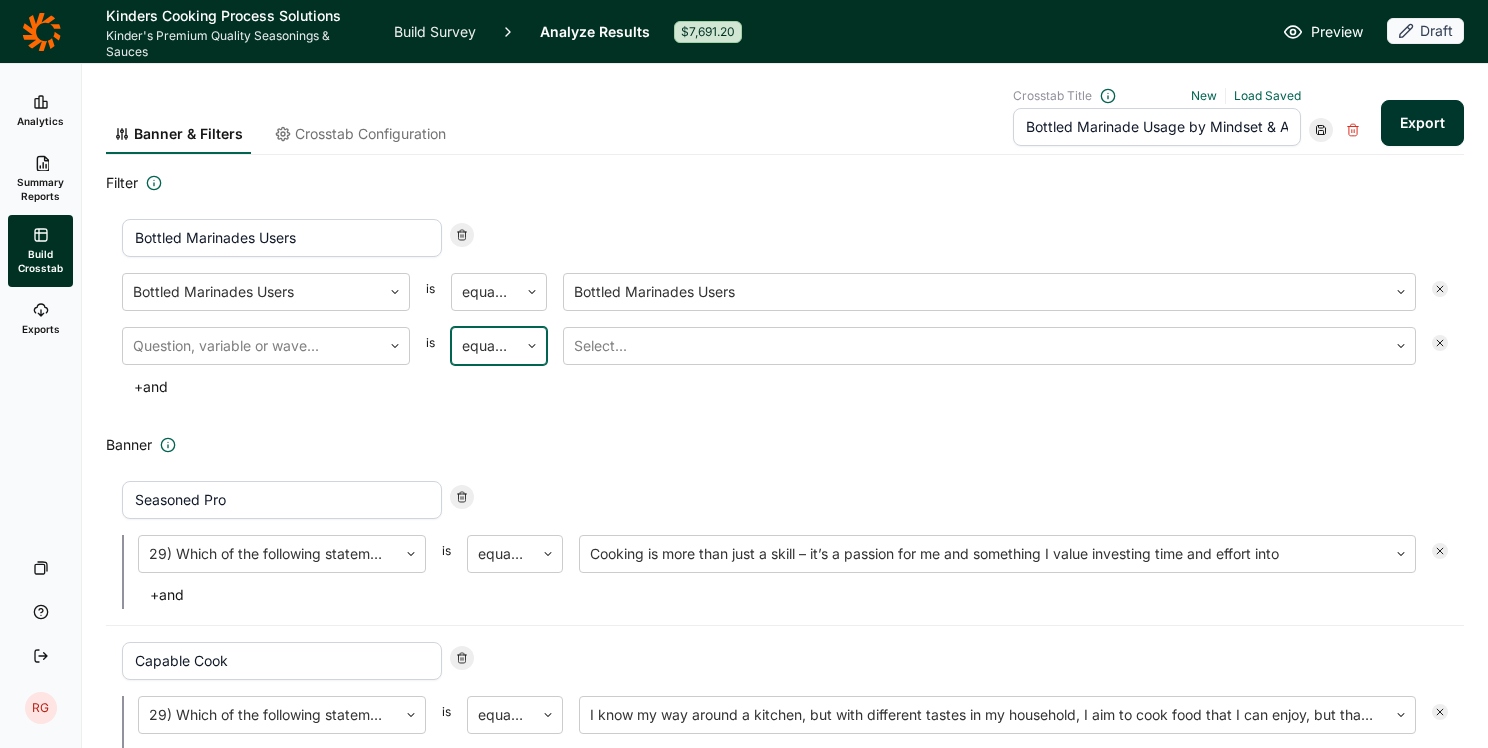 click 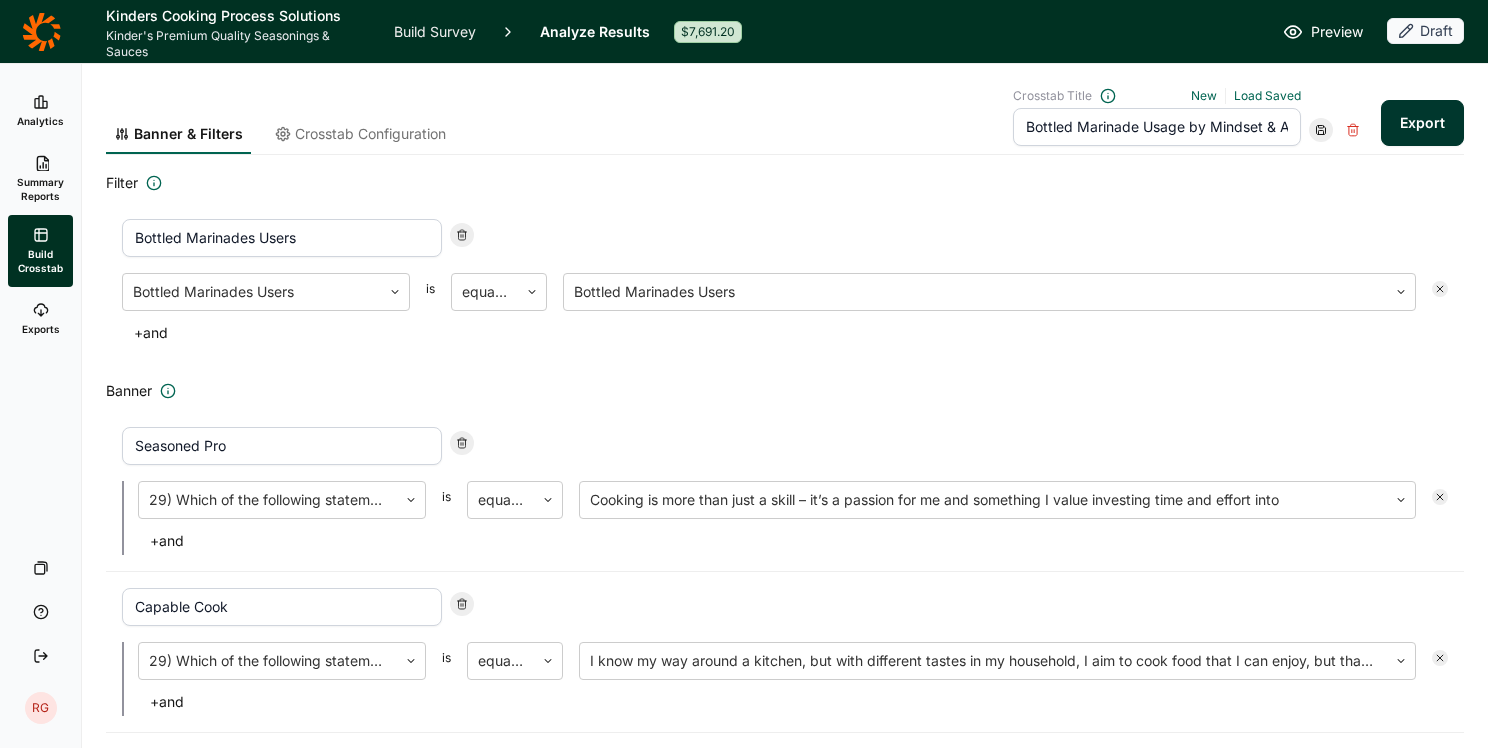 click on "Crosstab Configuration" at bounding box center (370, 134) 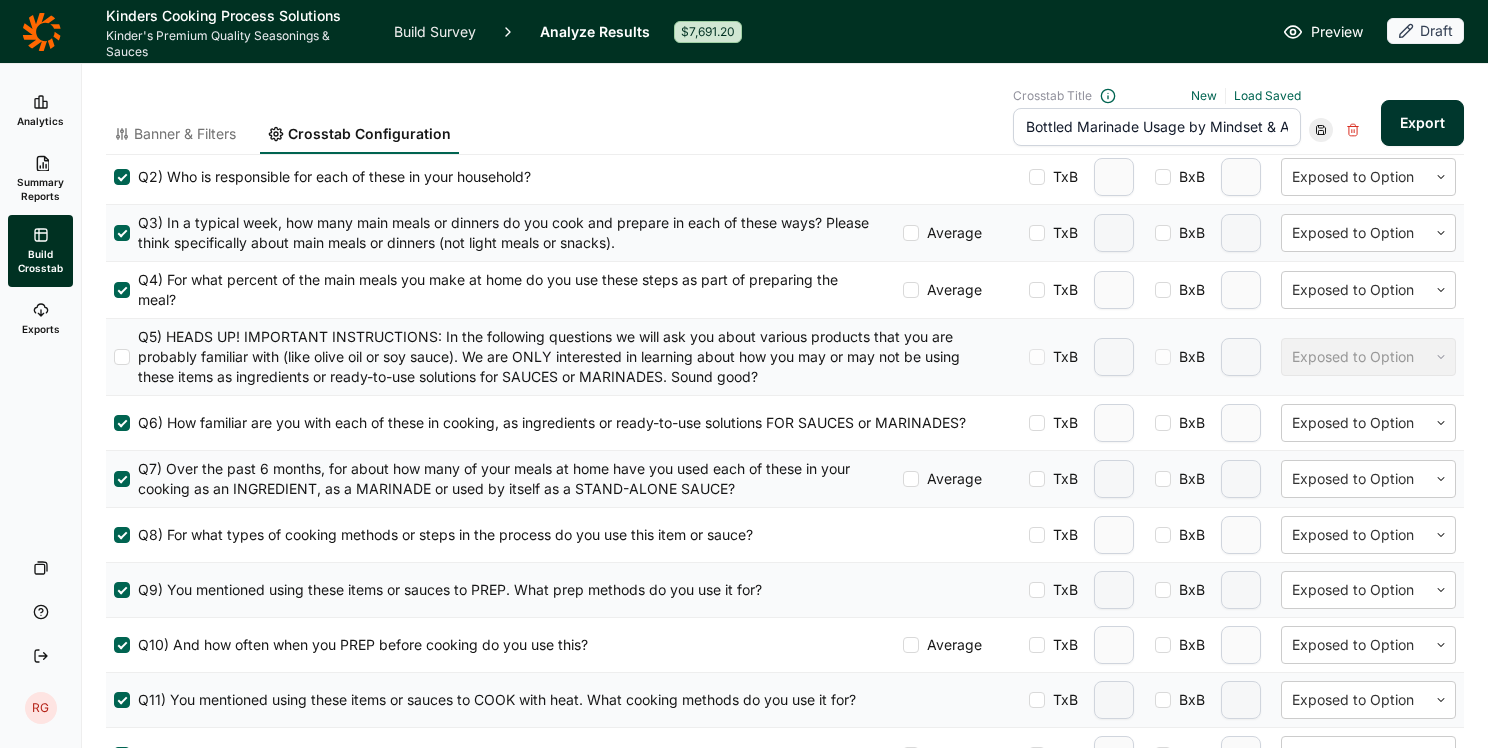 scroll, scrollTop: 800, scrollLeft: 0, axis: vertical 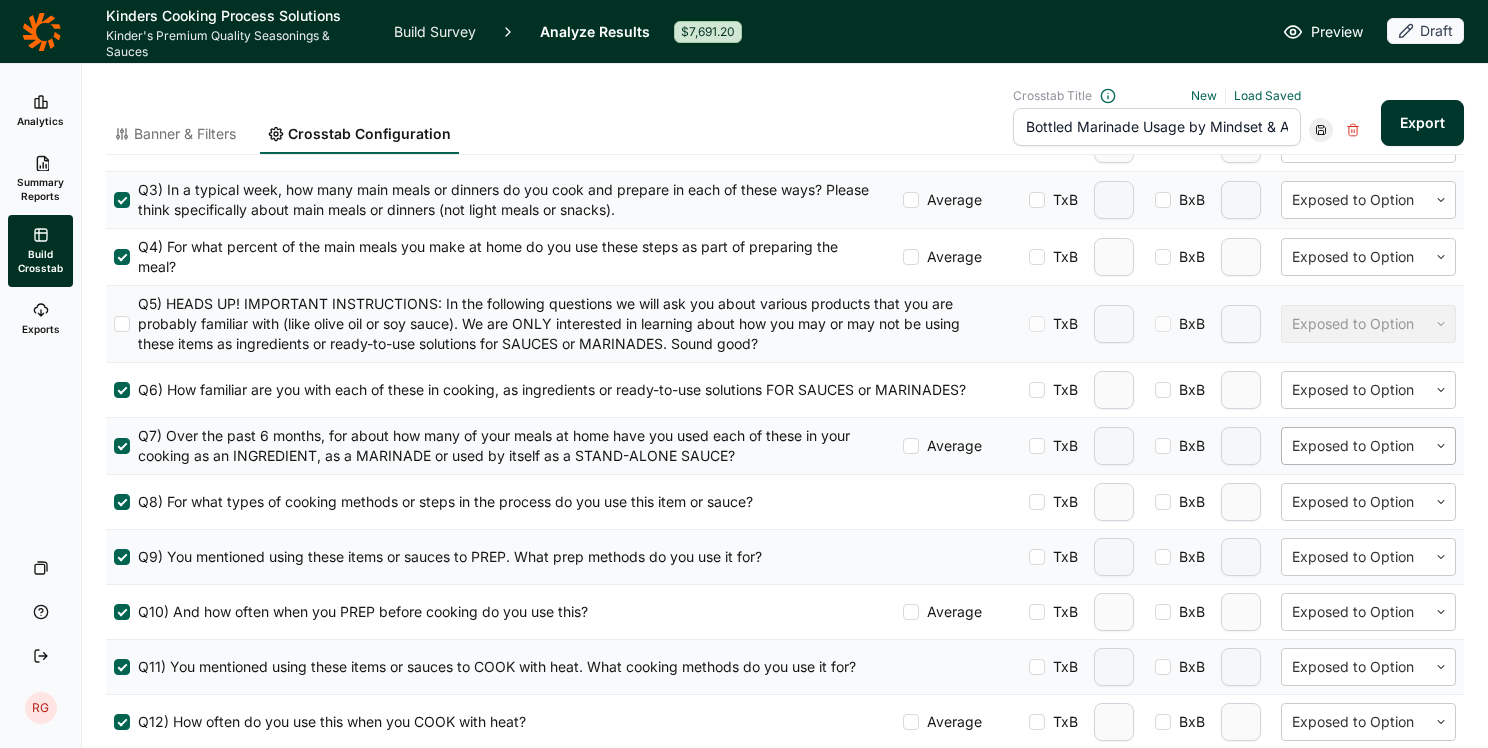 click on "Exposed to Option" at bounding box center [1354, 446] 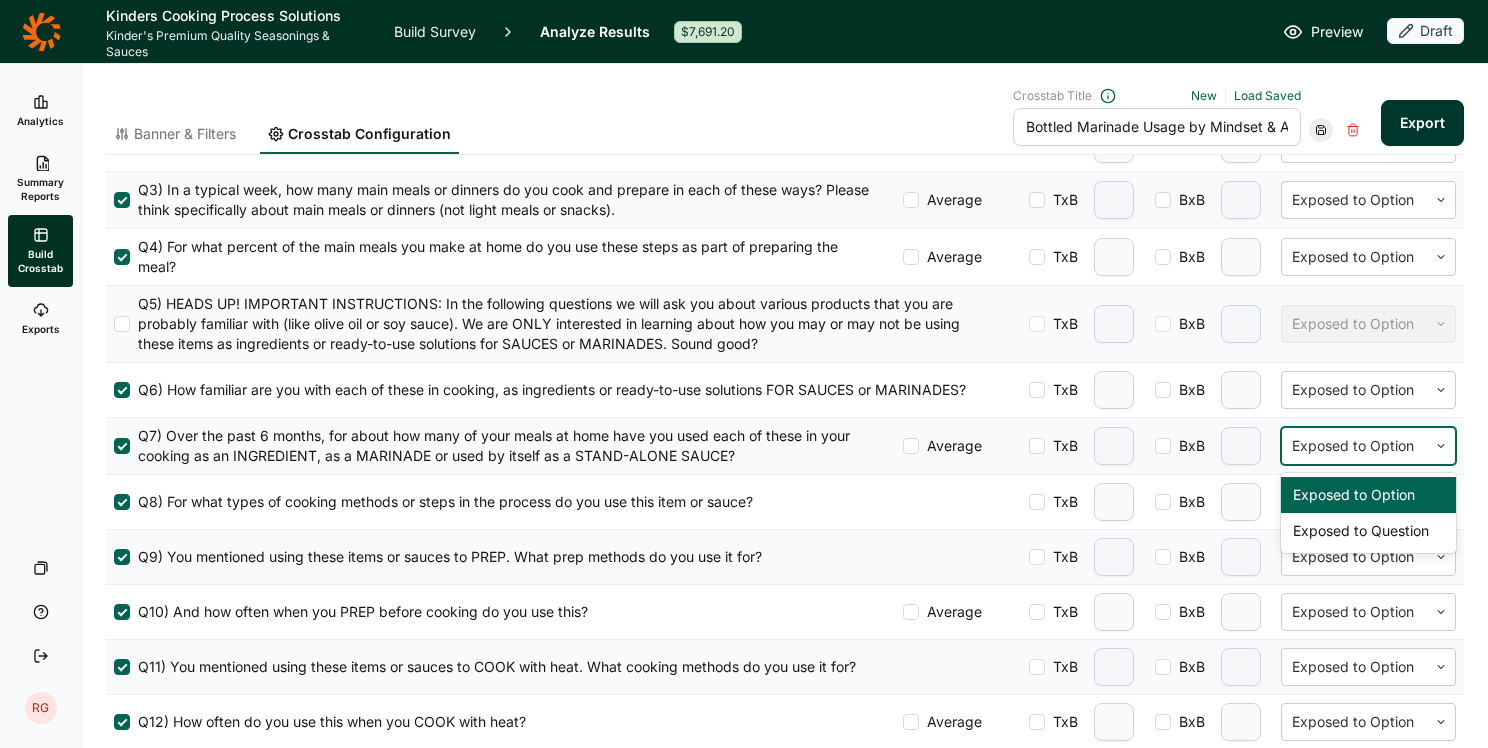 click on "Exposed to Option" at bounding box center (1354, 446) 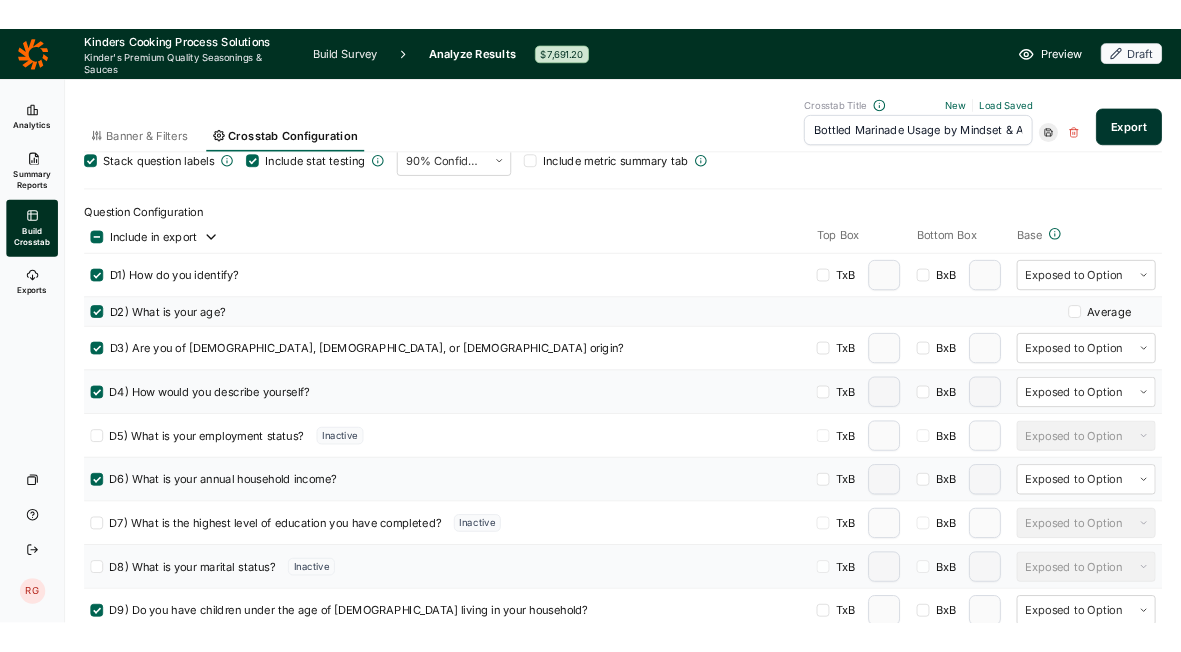 scroll, scrollTop: 0, scrollLeft: 0, axis: both 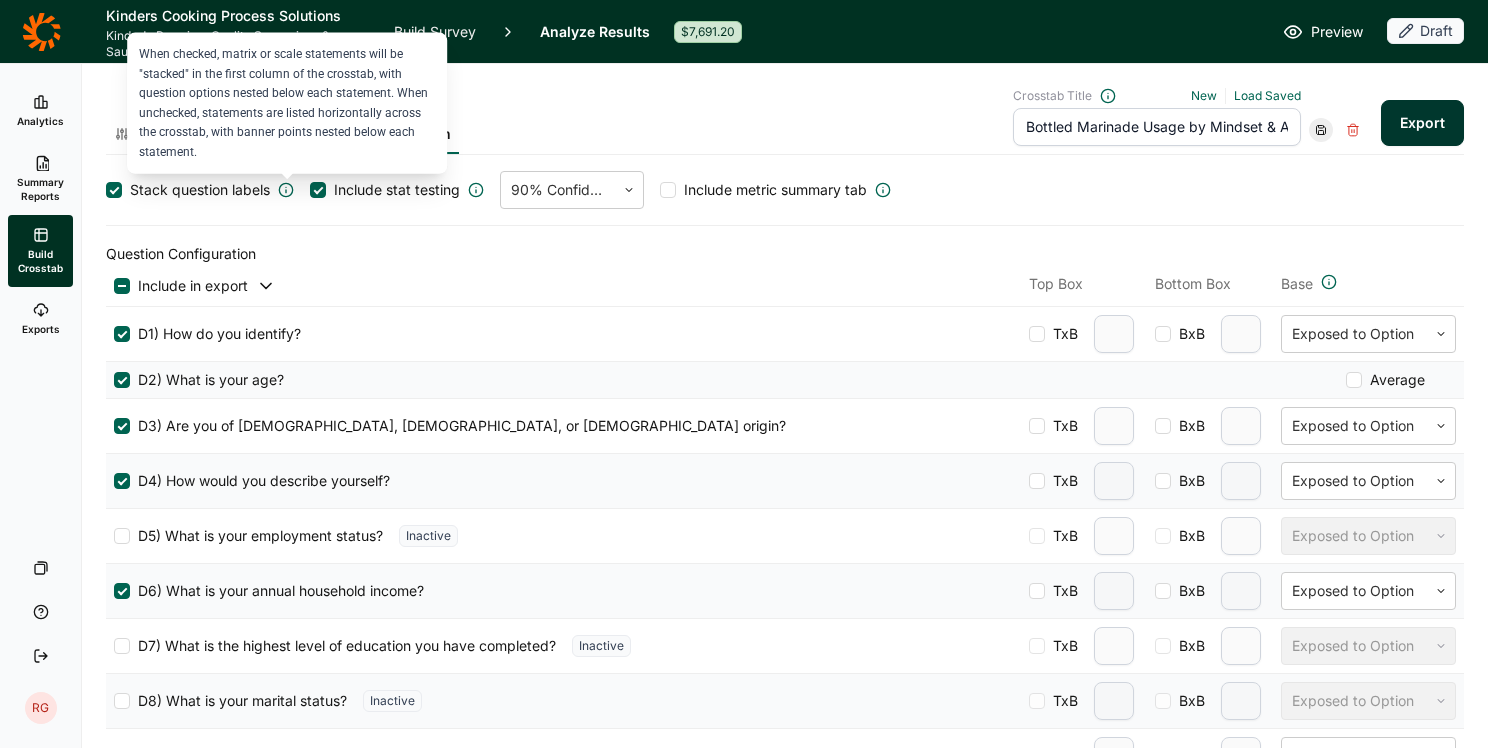 click 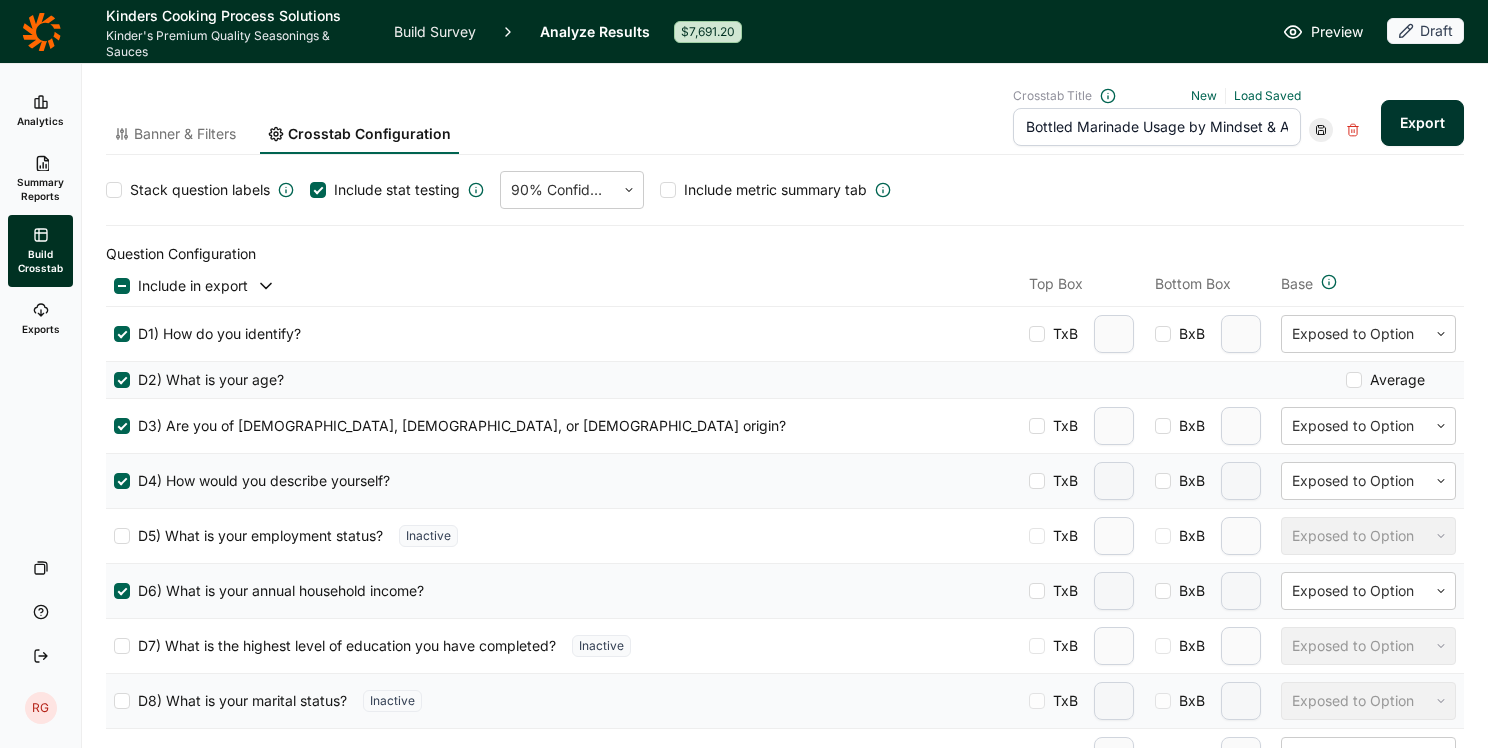 click on "Banner & Filters Crosstab Configuration Crosstab Title New Load Saved Bottled Marinade Usage by Mindset & Age Export Stack question labels Include stat testing 90% Confidence Include metric summary tab Question Configuration Include in export Top Box Bottom Box Base D1) How do you identify? TxB BxB Exposed to Option D2) What is your age? Average D3) Are you of Hispanic, Latino, or Spanish origin? TxB BxB Exposed to Option D4) How would you describe yourself? TxB BxB Exposed to Option D5) What is your employment status? Inactive TxB BxB Exposed to Option D6) What is your annual household income? TxB BxB Exposed to Option D7) What is the highest level of education you have completed?  Inactive TxB BxB Exposed to Option D8) What is your marital status? Inactive TxB BxB Exposed to Option D9) Do you have children under the age of 18 living in your household? TxB BxB Exposed to Option D10) What is your zipcode? Inactive D11) What is your region? TxB BxB Exposed to Option Inactive TxB BxB Exposed to Option Average" at bounding box center [785, 1599] 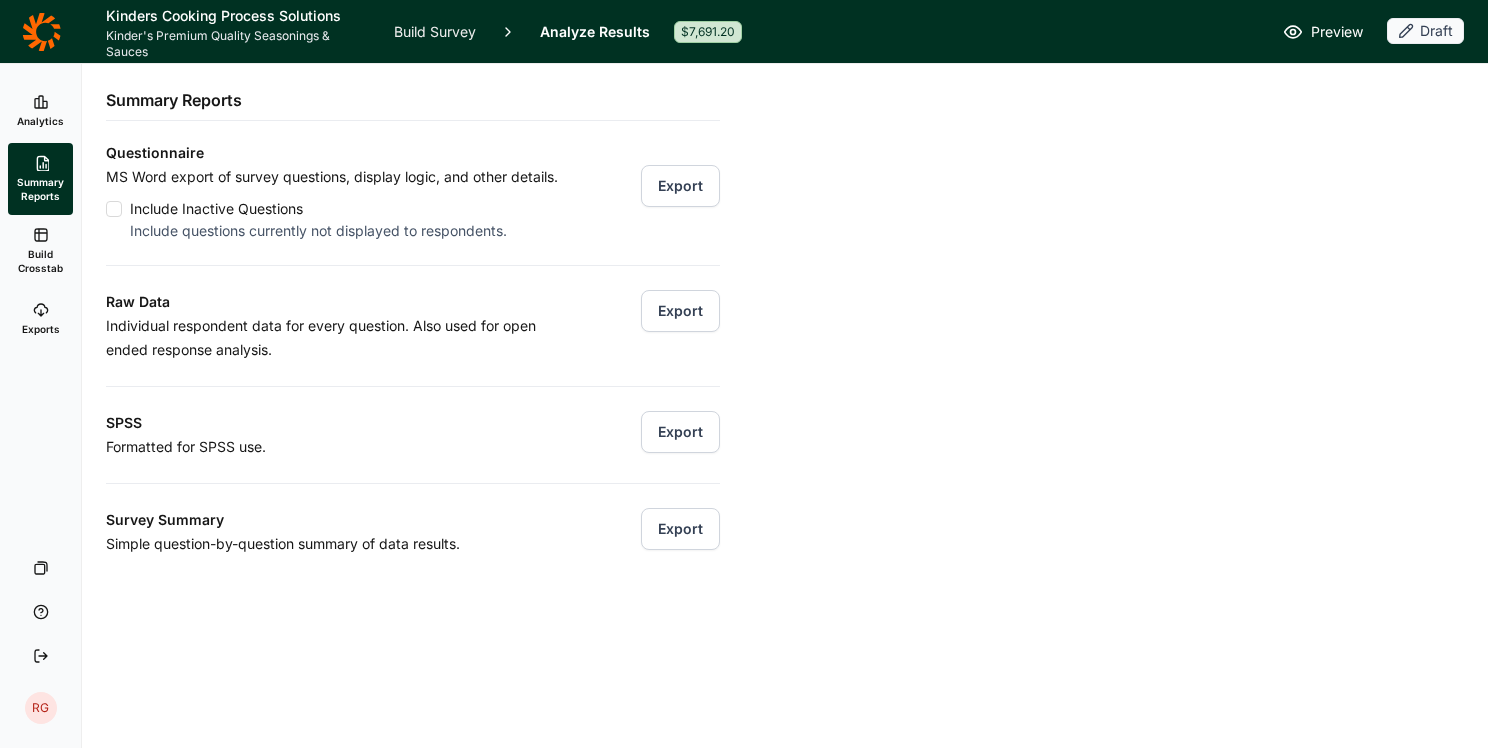 click on "Build Crosstab" at bounding box center (40, 261) 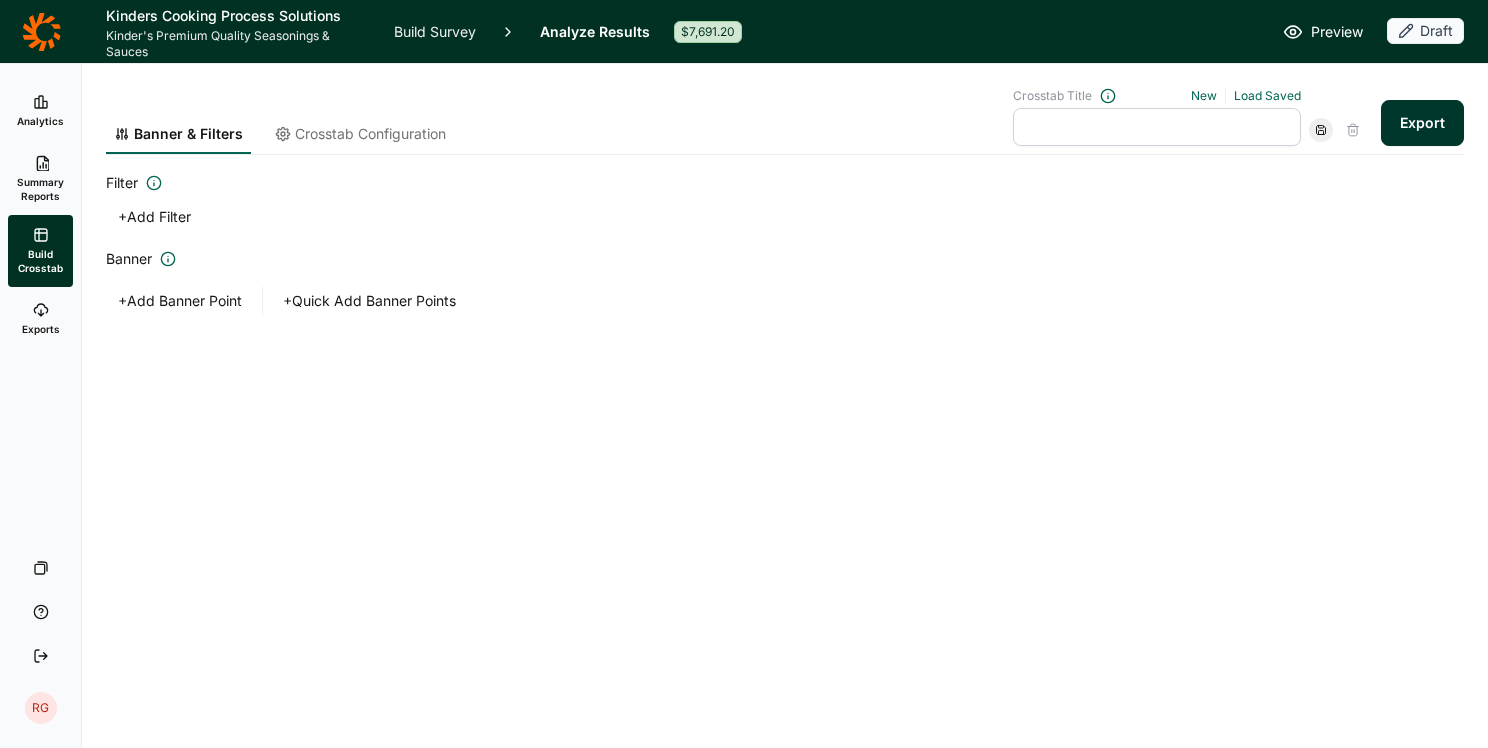 click on "Crosstab Configuration" at bounding box center (370, 134) 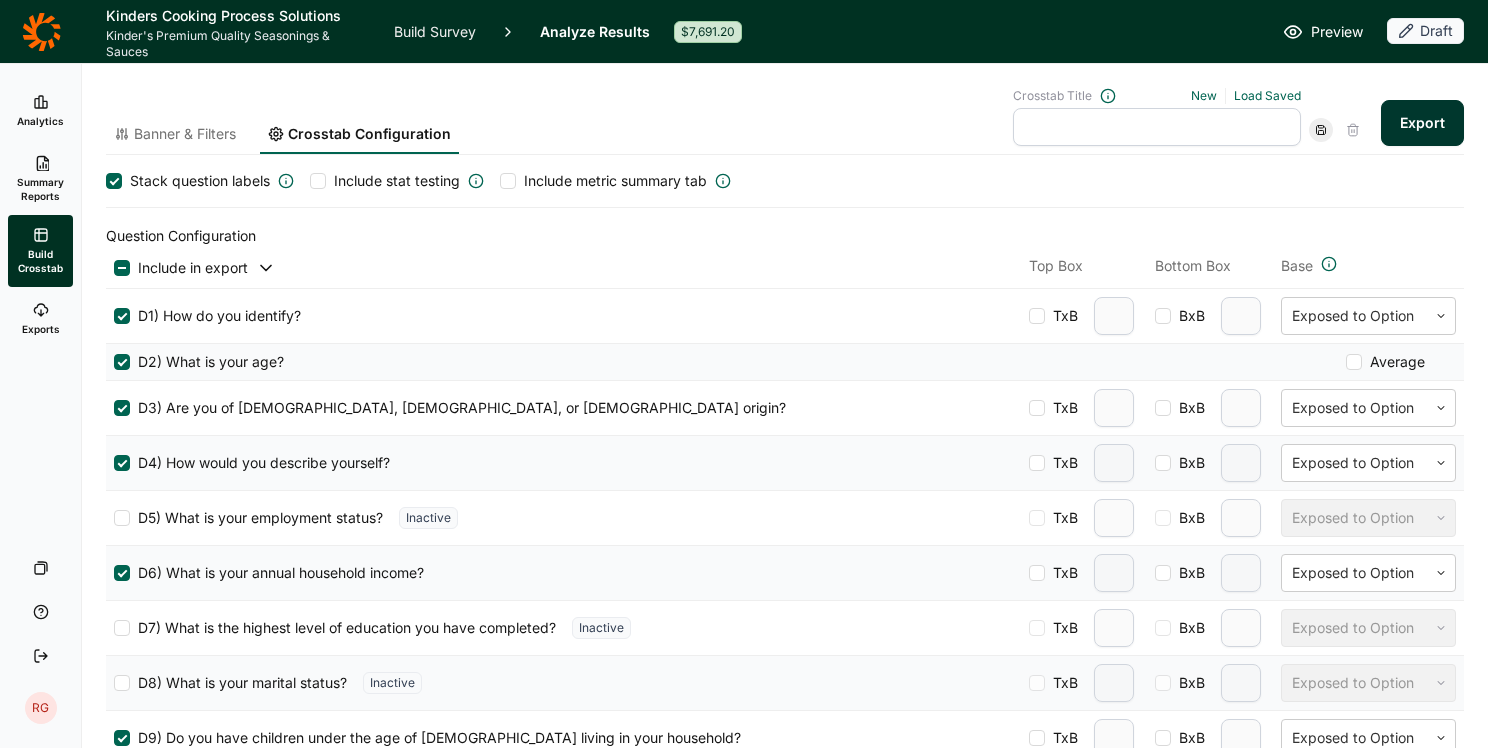 click on "Exports" at bounding box center (40, 319) 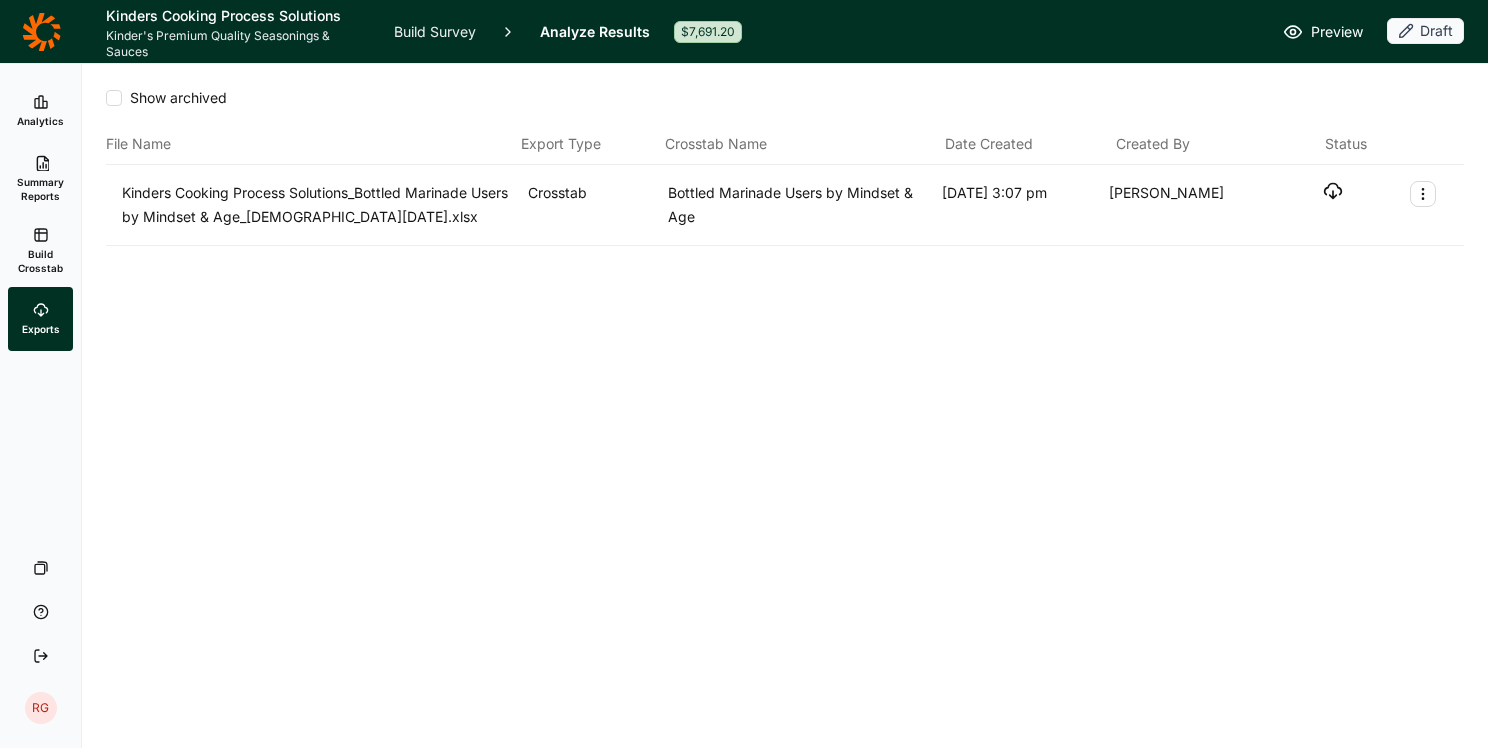 click 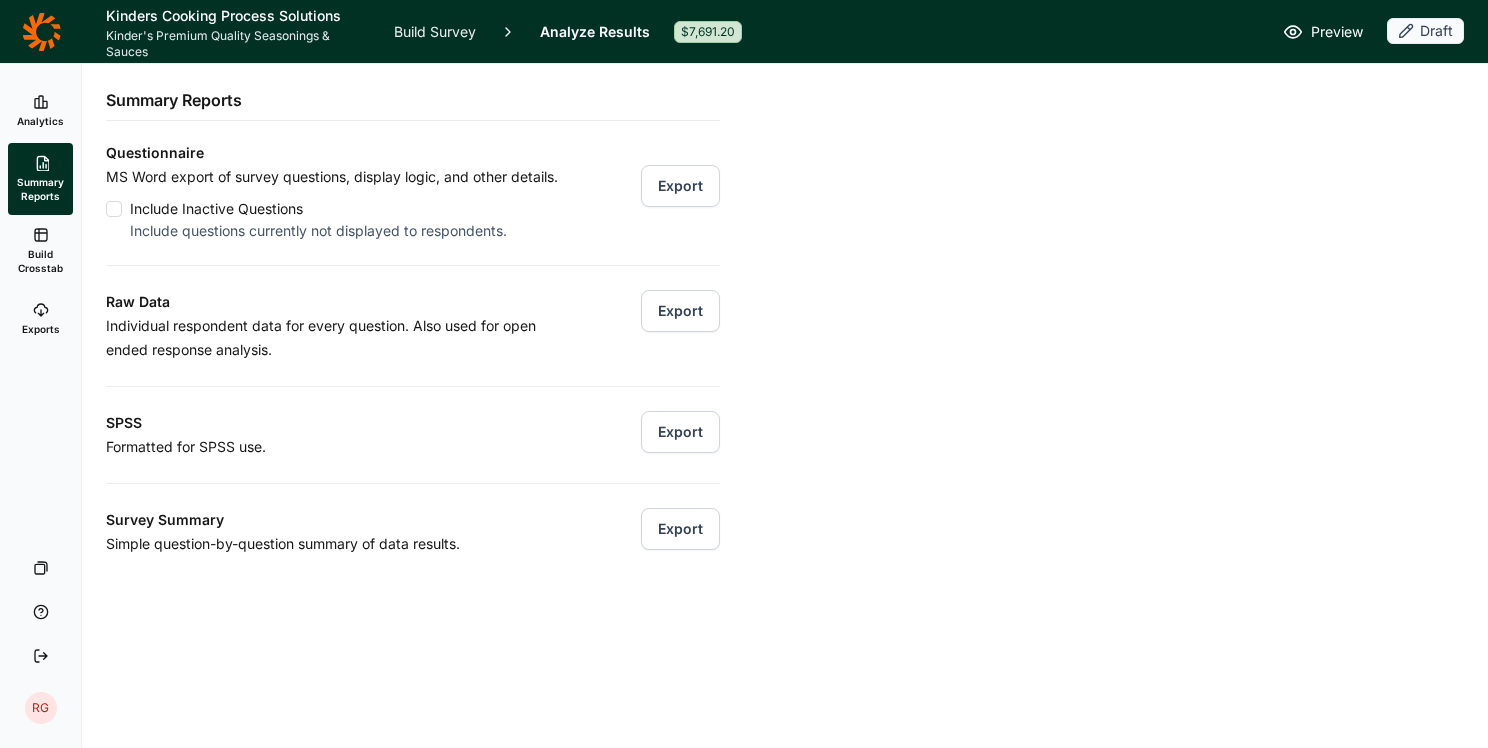 click on "Export" at bounding box center [680, 432] 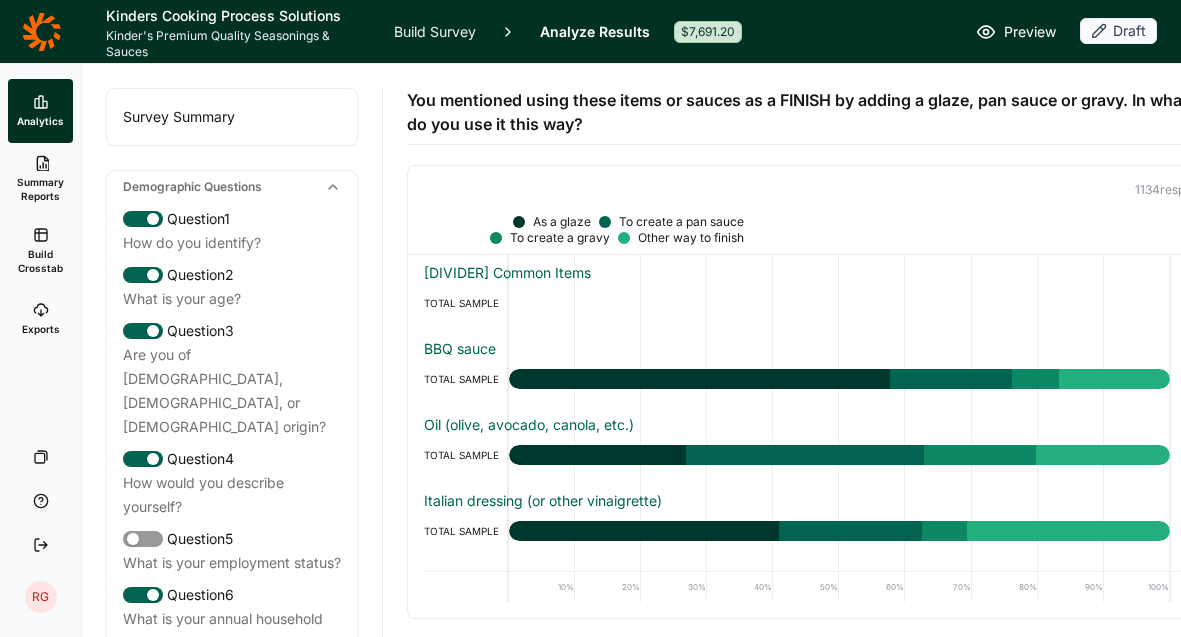 scroll, scrollTop: 0, scrollLeft: 0, axis: both 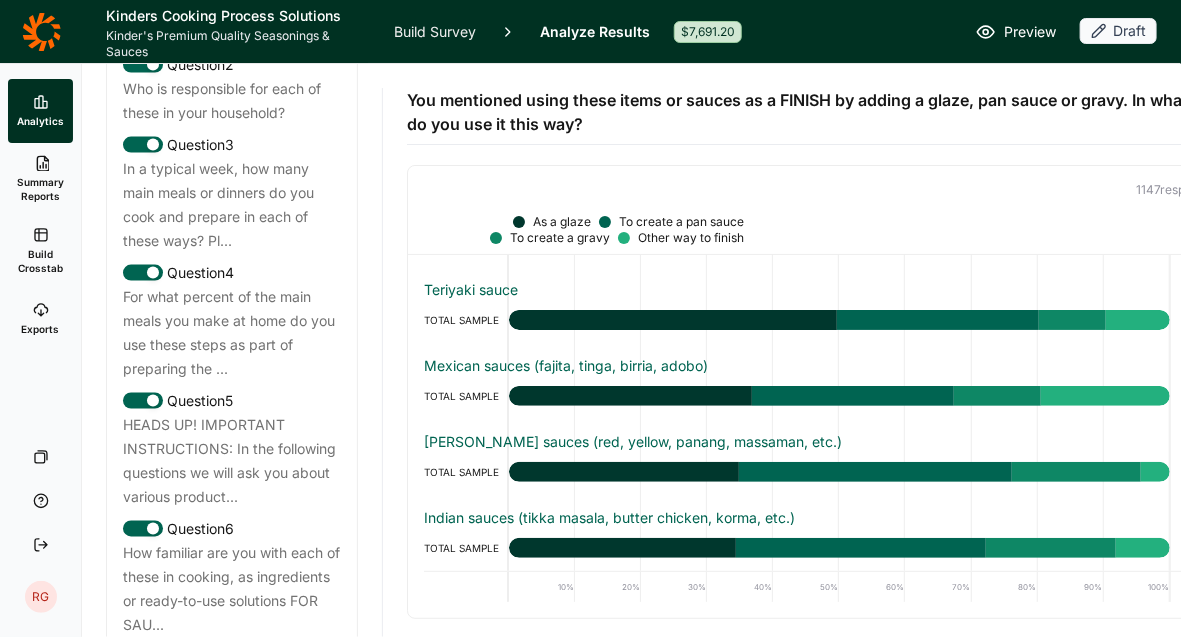 click 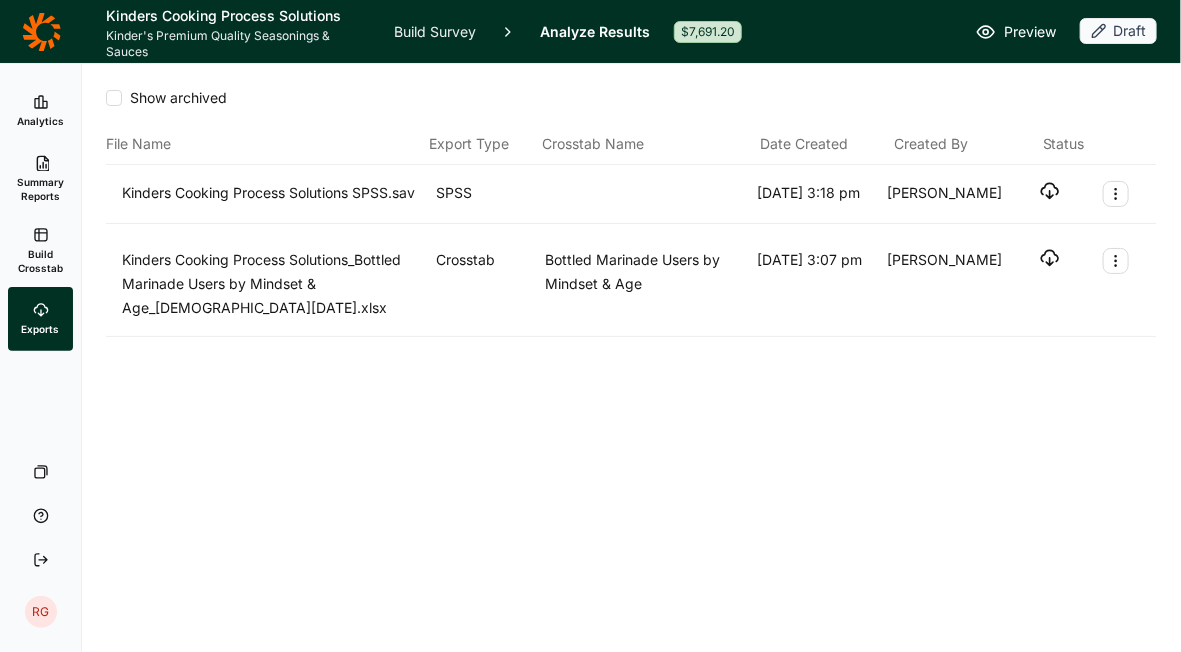 click 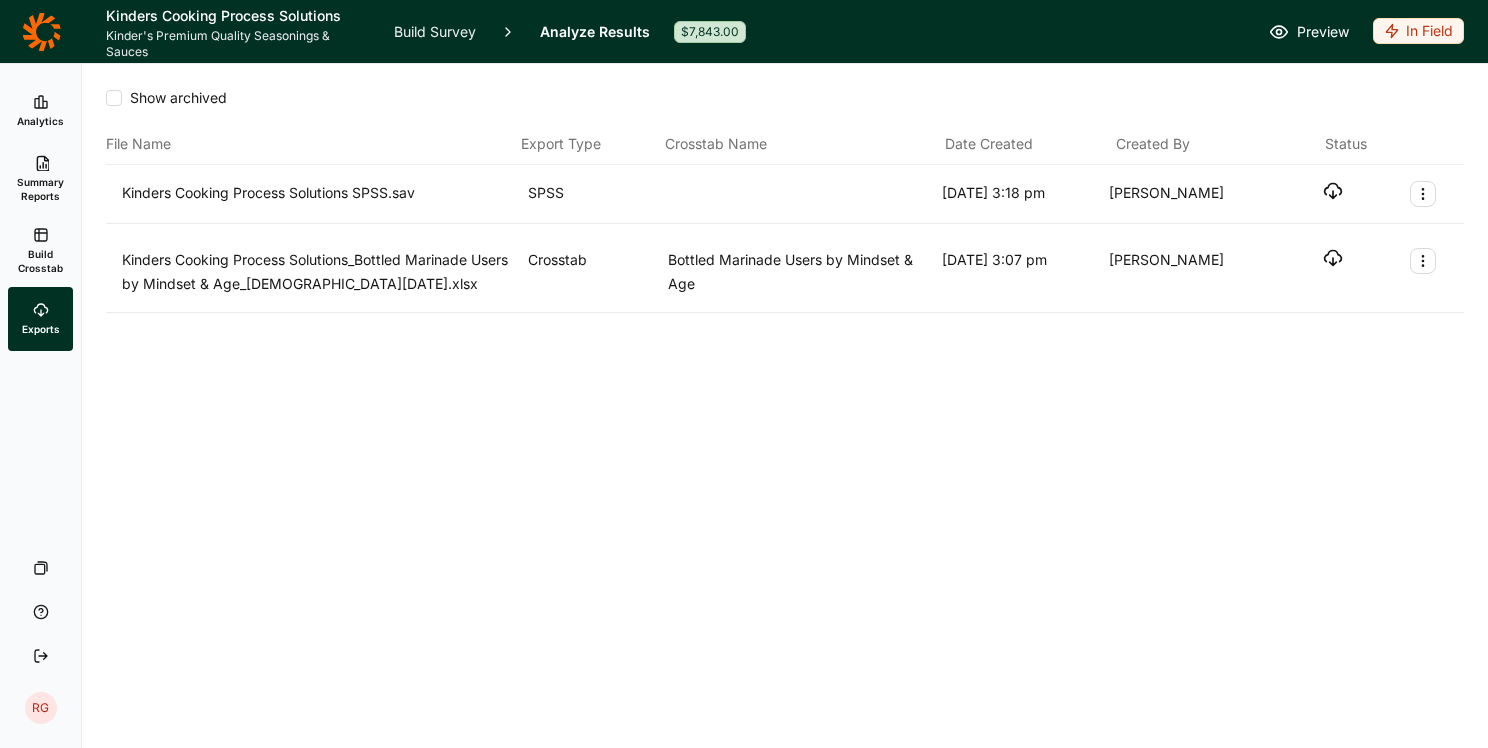 click on "Show archived File Name Export Type Crosstab Name Date Created Created By Status Kinders Cooking Process Solutions SPSS.sav SPSS [DATE] 3:18 pm [PERSON_NAME] Kinders Cooking Process Solutions_Bottled Marinade Users by Mindset & Age_[DEMOGRAPHIC_DATA][DATE].xlsx Crosstab Bottled Marinade Users by Mindset & Age [DEMOGRAPHIC_DATA][DATE] 3:07 pm [PERSON_NAME]" at bounding box center (785, 406) 